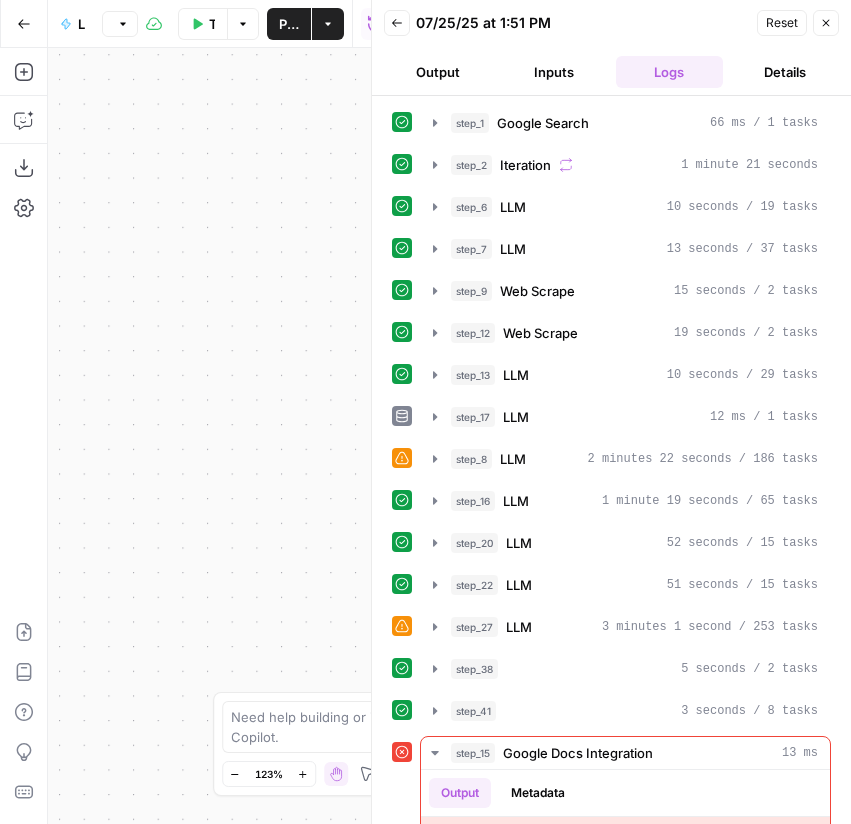 scroll, scrollTop: 0, scrollLeft: 0, axis: both 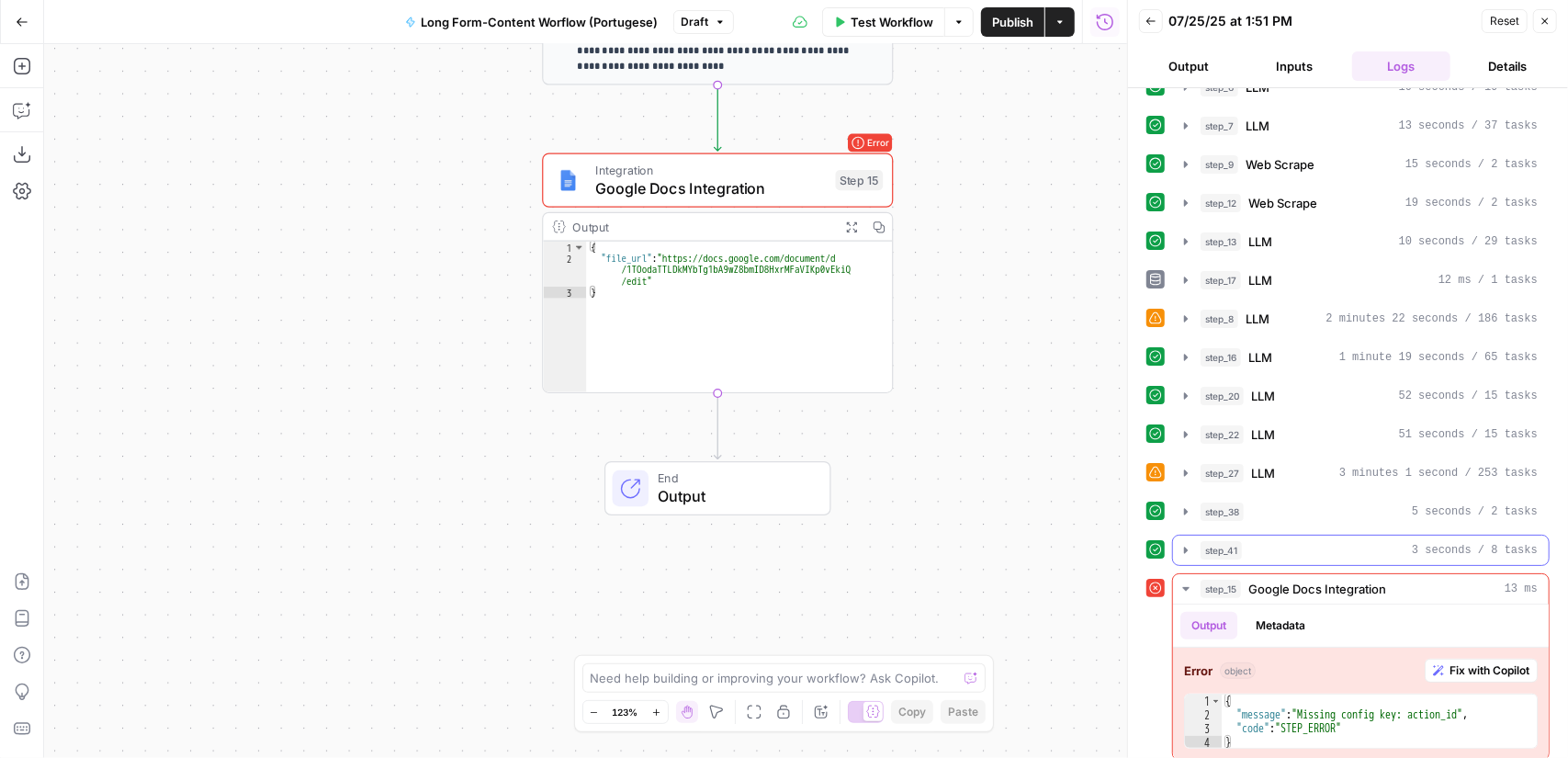 click on "step_41 3 seconds / 8 tasks" at bounding box center [1369, 550] 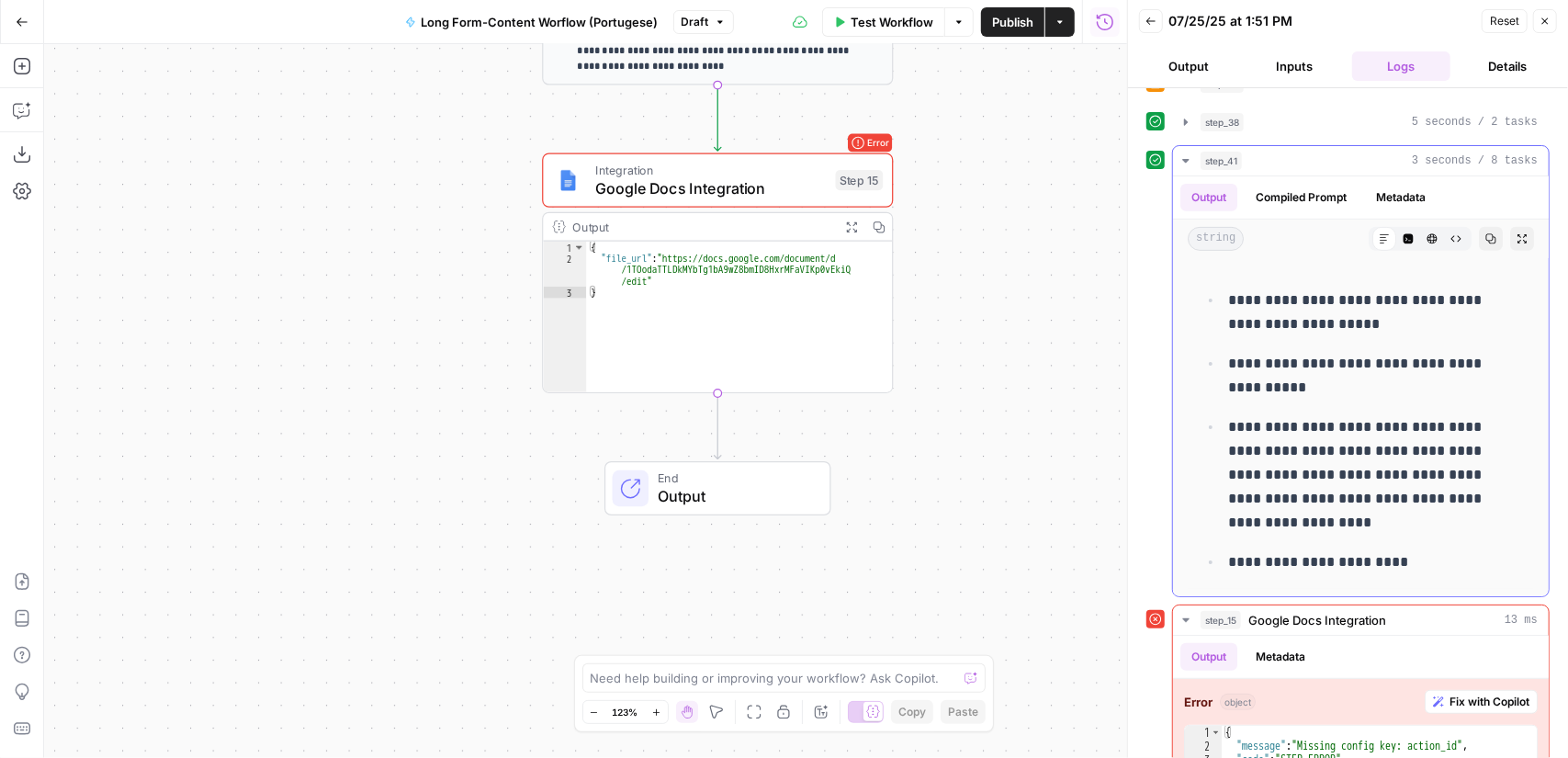 scroll, scrollTop: 522, scrollLeft: 0, axis: vertical 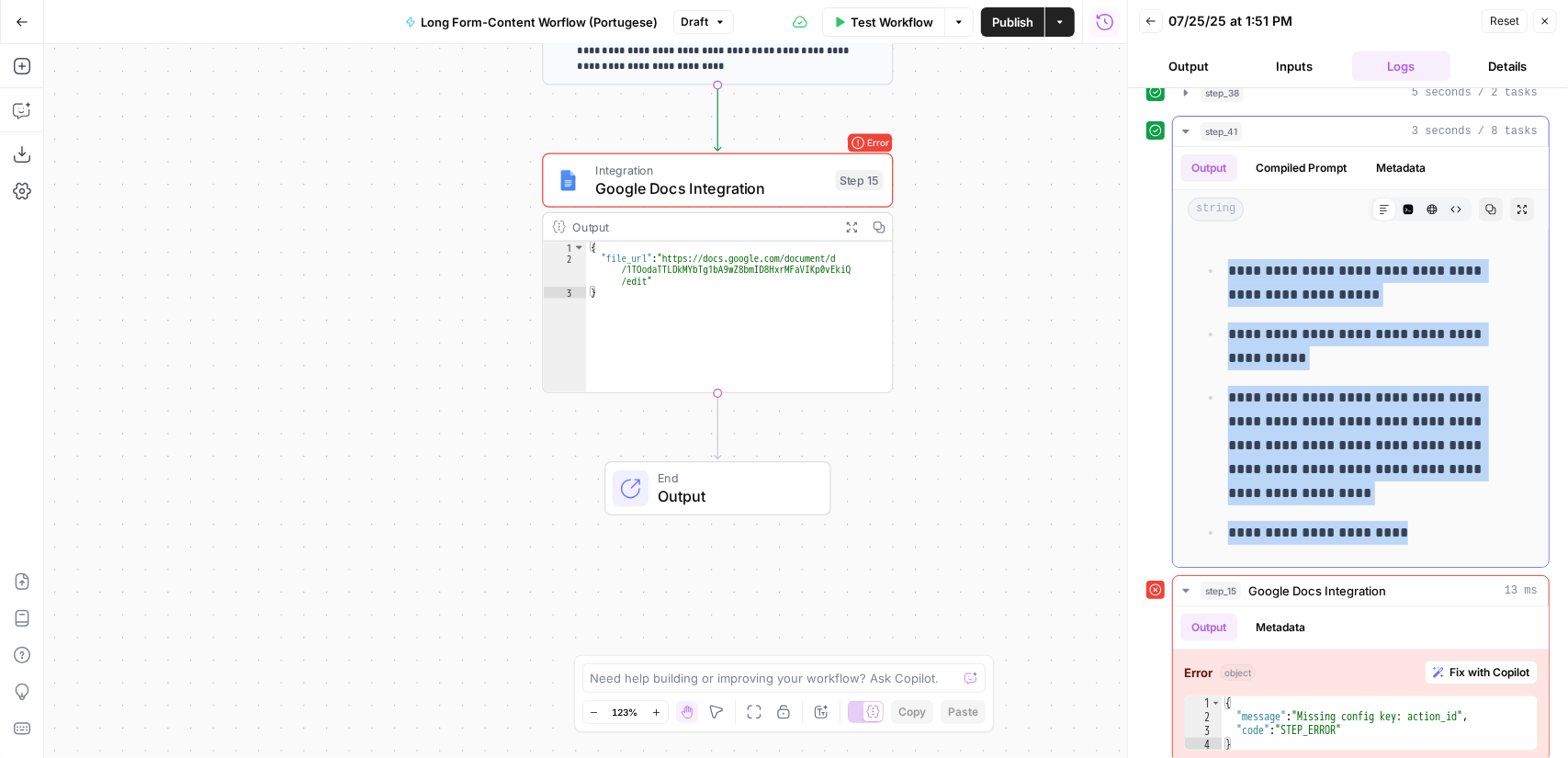 drag, startPoint x: 1400, startPoint y: 527, endPoint x: 1231, endPoint y: 263, distance: 313.45973 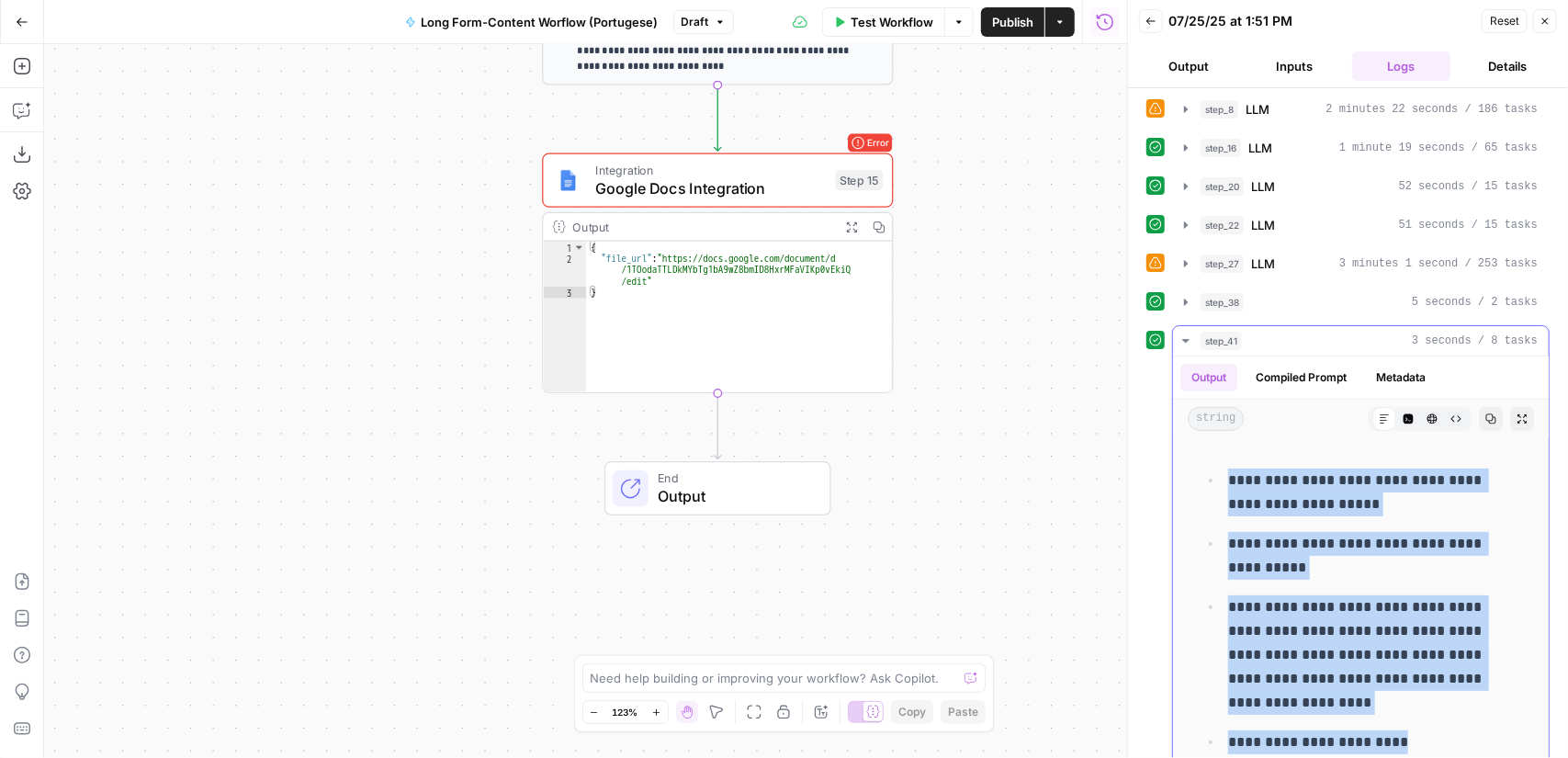 scroll, scrollTop: 246, scrollLeft: 0, axis: vertical 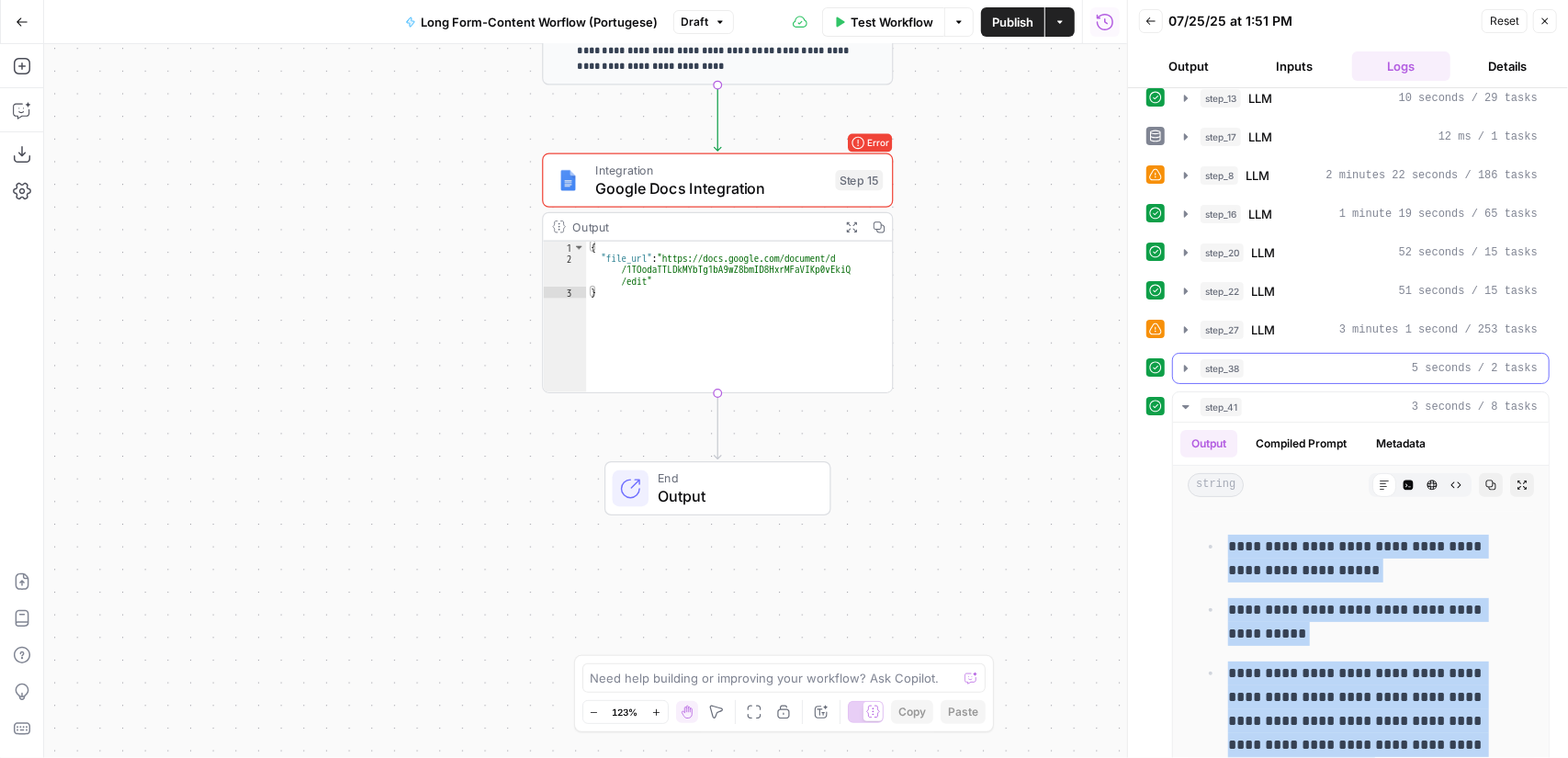 click on "step_38 5 seconds / 2 tasks" at bounding box center [1360, 368] 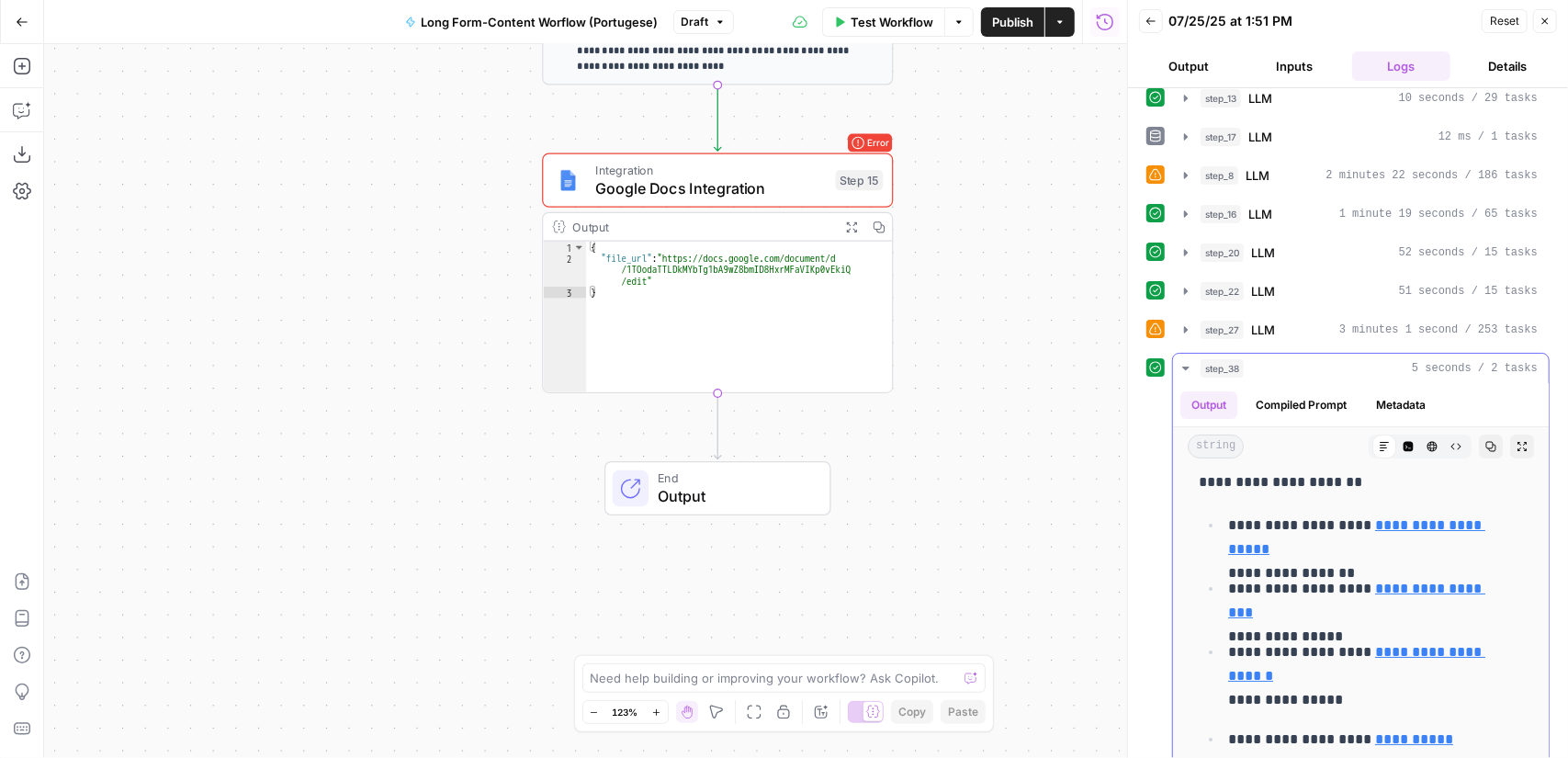 scroll, scrollTop: 0, scrollLeft: 0, axis: both 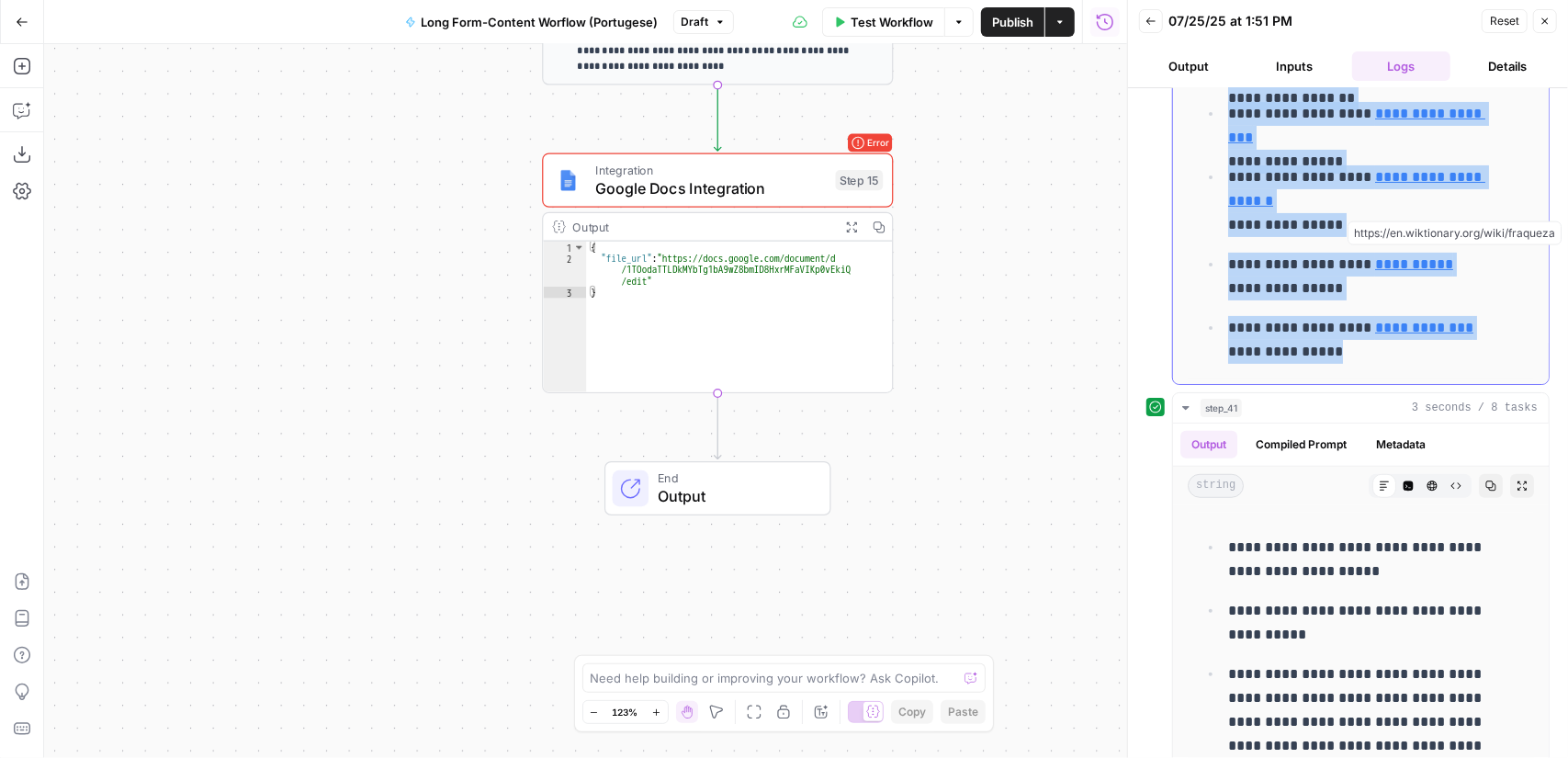 drag, startPoint x: 1208, startPoint y: 539, endPoint x: 1383, endPoint y: 372, distance: 241.8967 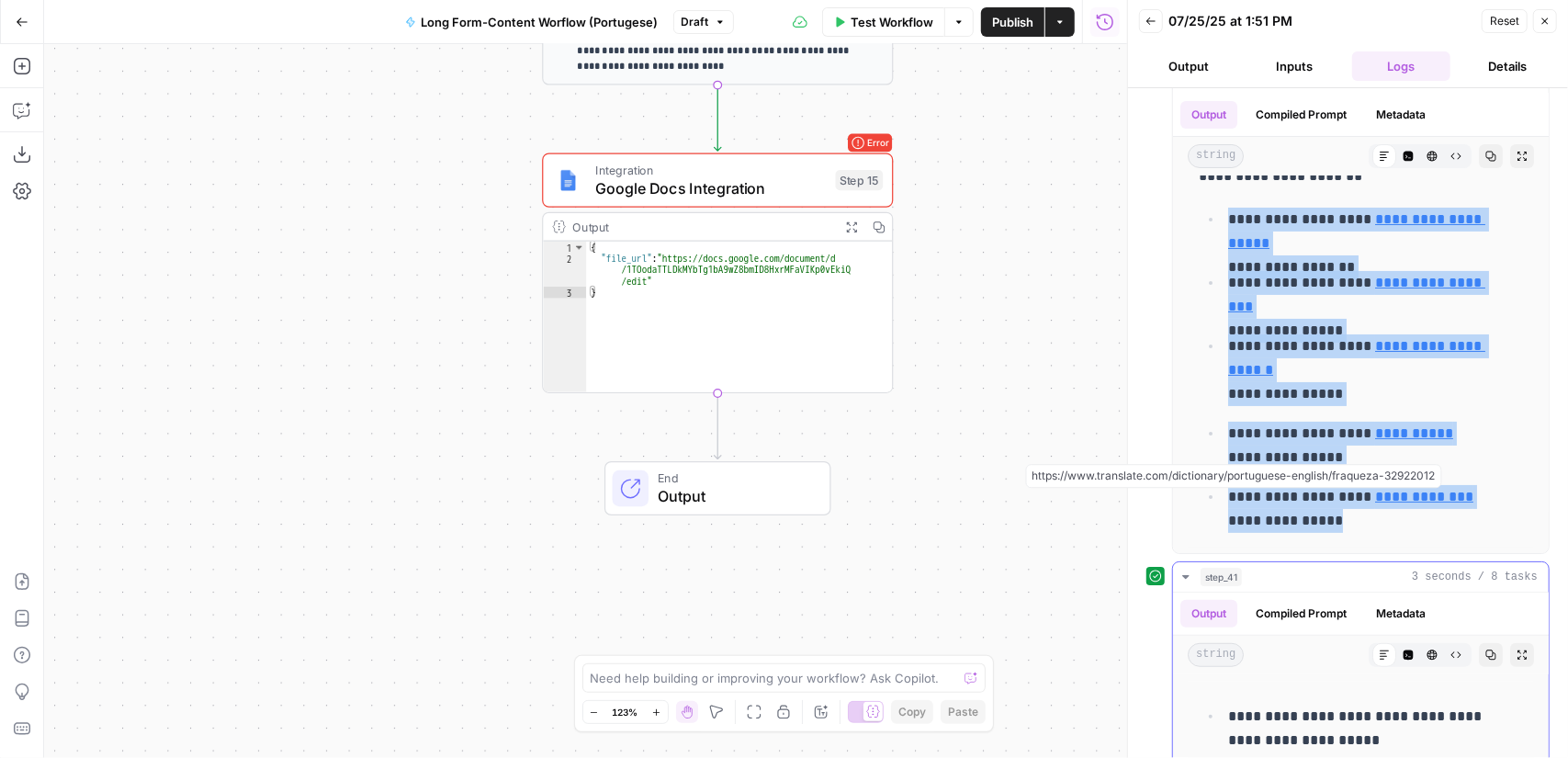 scroll, scrollTop: 522, scrollLeft: 0, axis: vertical 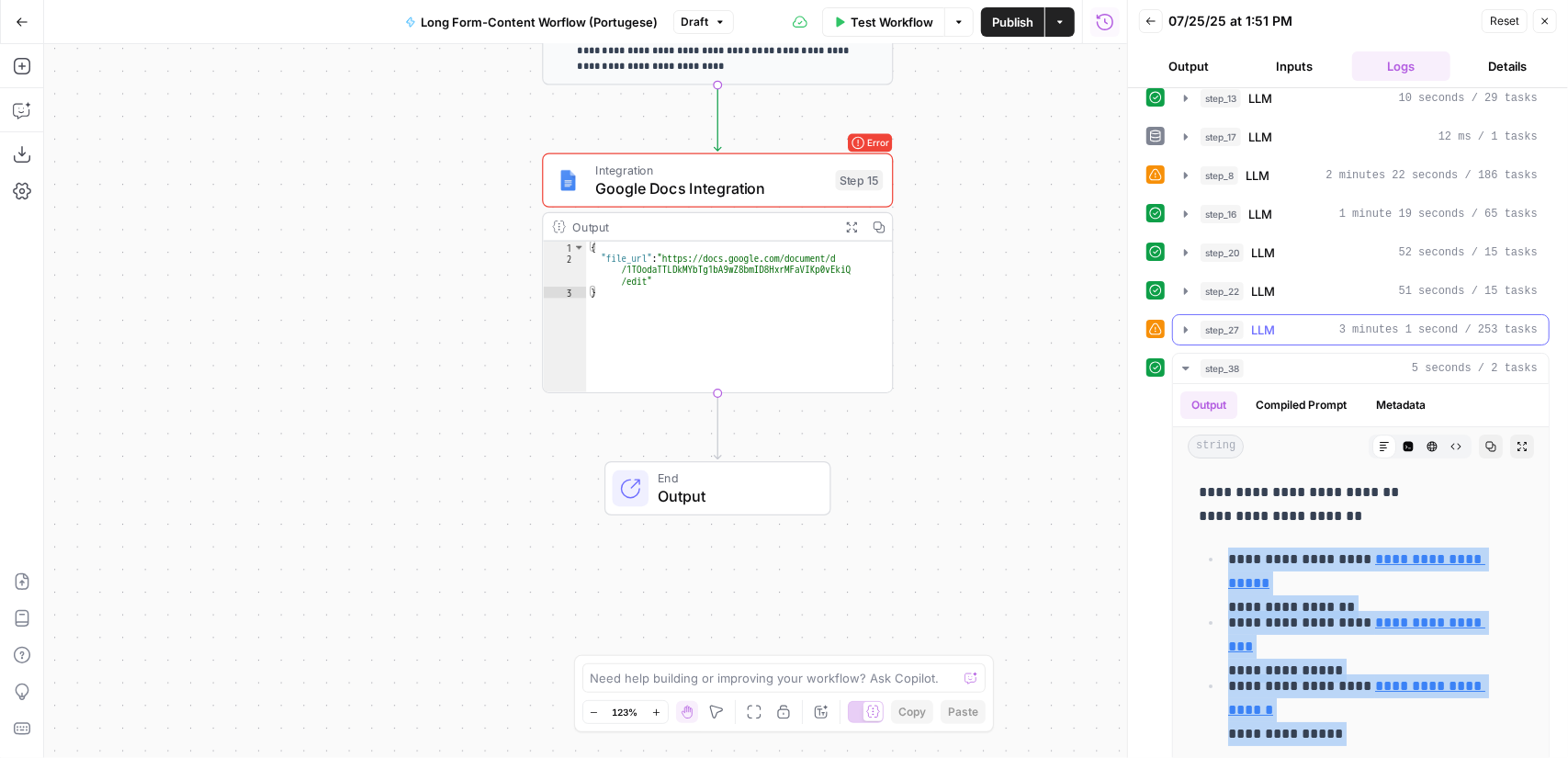 click on "step_27 LLM 3 minutes 1 second / 253 tasks" at bounding box center [1369, 330] 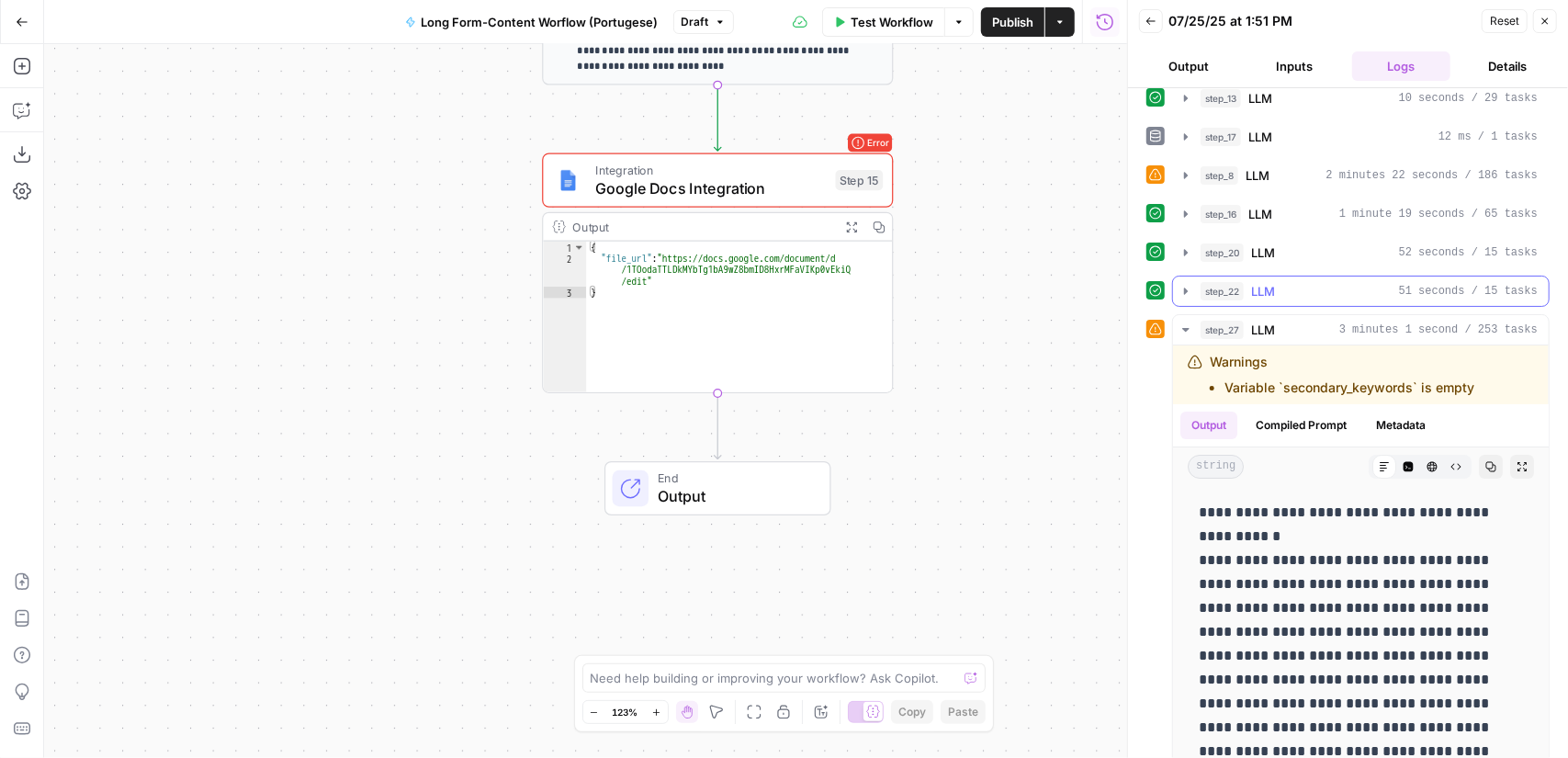 scroll, scrollTop: 522, scrollLeft: 0, axis: vertical 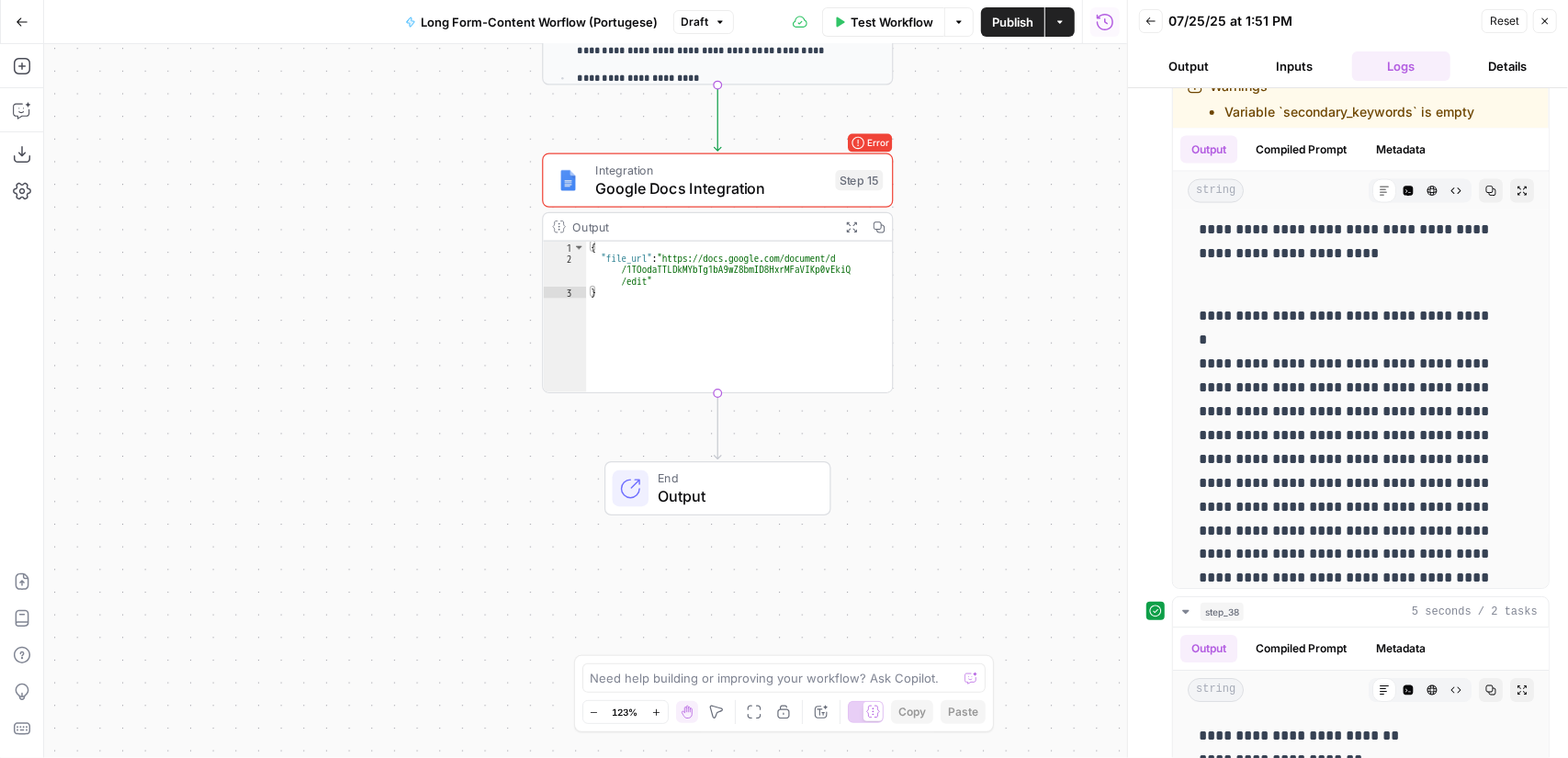 click on "Inputs" at bounding box center (1295, 66) 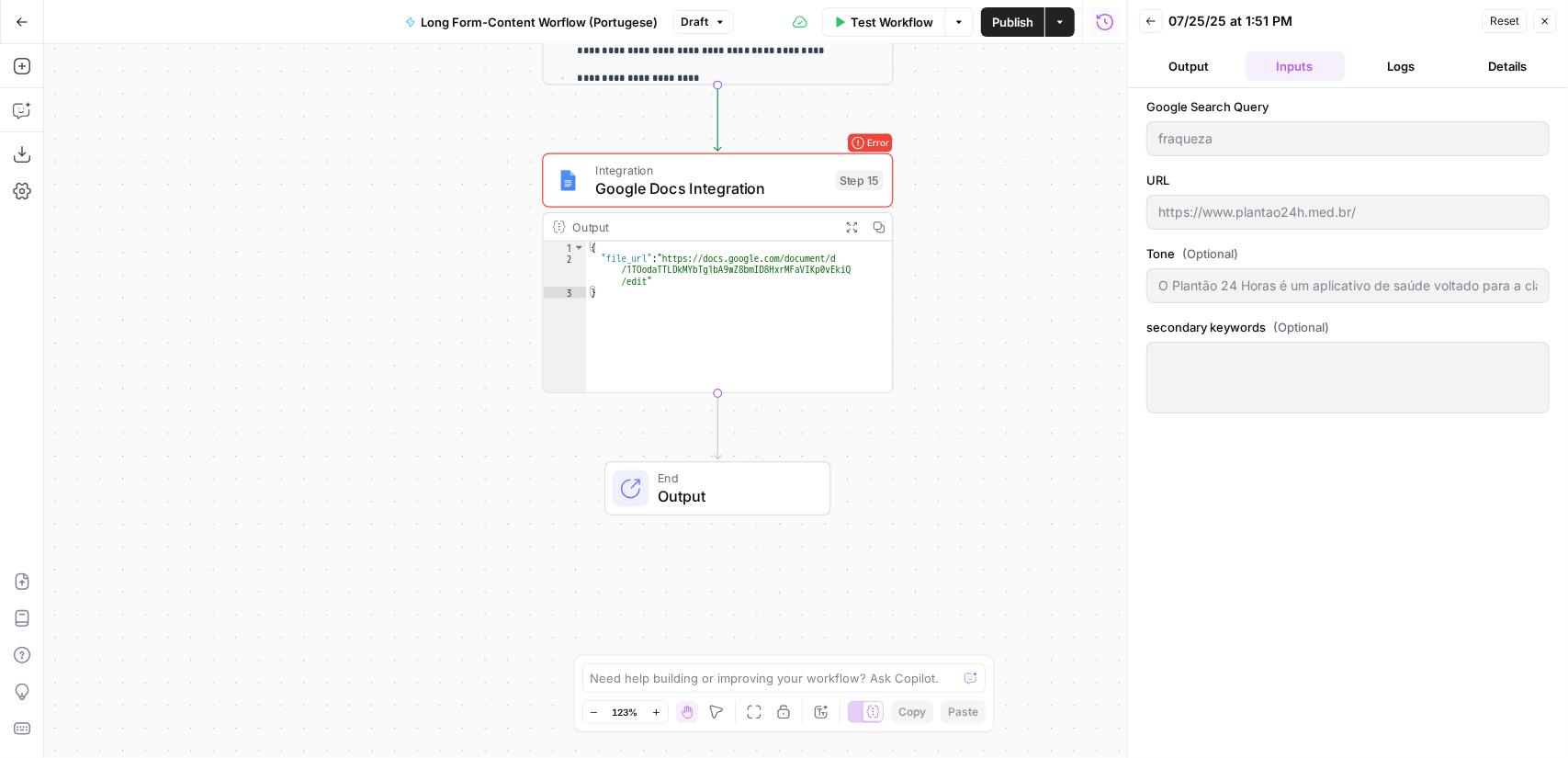 click on "Test Workflow" at bounding box center (892, 22) 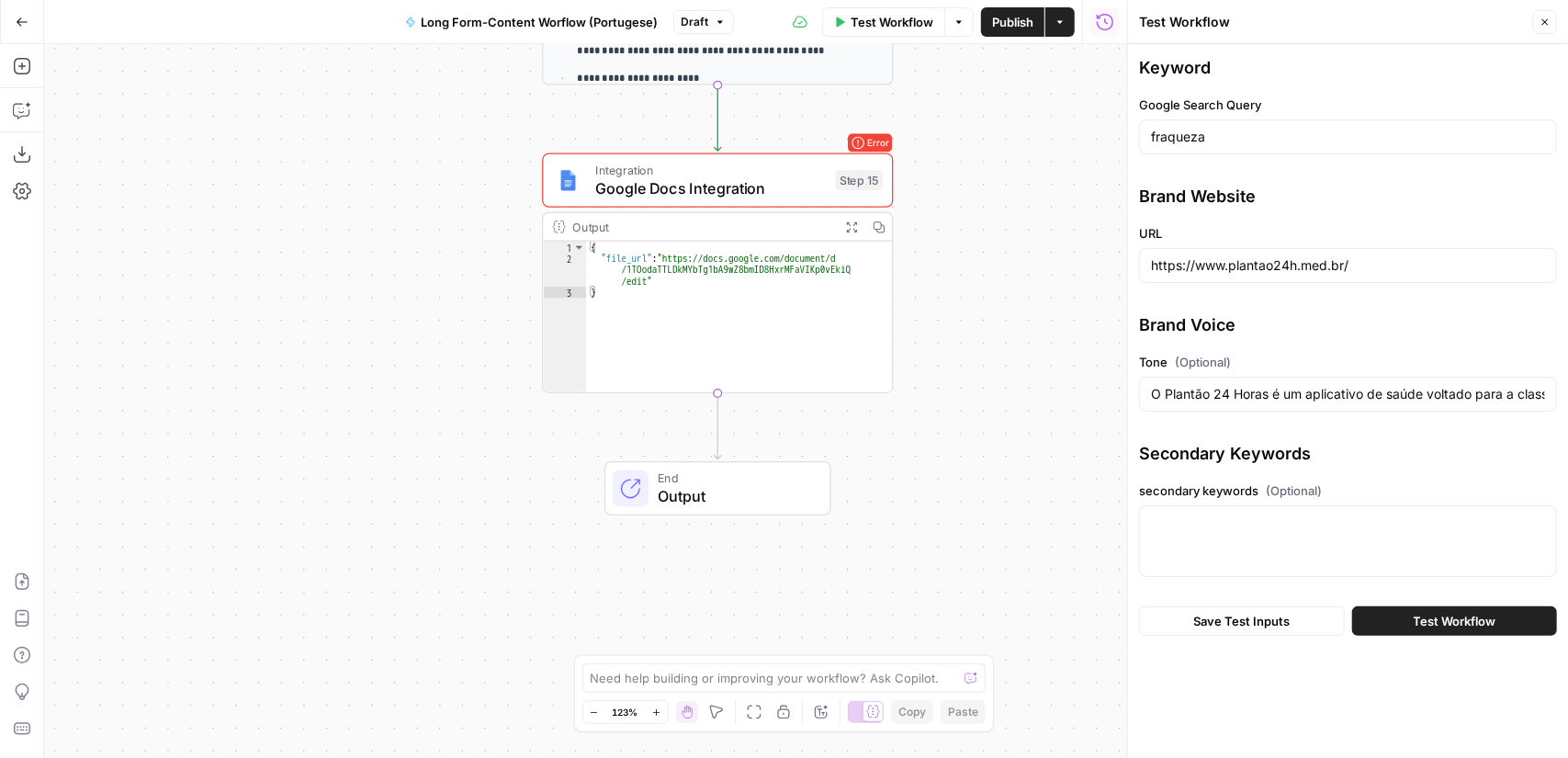 click on "O Plantão 24 Horas é um aplicativo de saúde voltado para a classe média brasileira, visando aproximadamente 36 milhões de pessoas com renda mensal entre R$ 3.500 e R$ 7.000 que não possuem plano de saúde. Nosso objetivo é oferecer acesso mais rápido a consultas médicas de qualidade, com atendimentos em menos de 20 minutos, sem necessidade de agendamento prévio, e a um preço popular de apenas R$ 69,90 por consulta. Um dos principais diferenciais é o uso de Inteligência Artificial (IA) para auxiliar na descrição dos sintomas e na triagem inicial. Nosso público-alvo é composto por consumidores de 25 a 45 anos, em sua maioria moradores de grandes centros urbanos, com renda familiar entre R$ 3.500 e R$ 7.000. São principalmente famílias jovens, nas quais as mulheres têm forte influência nas decisões de compra." at bounding box center [1348, 394] 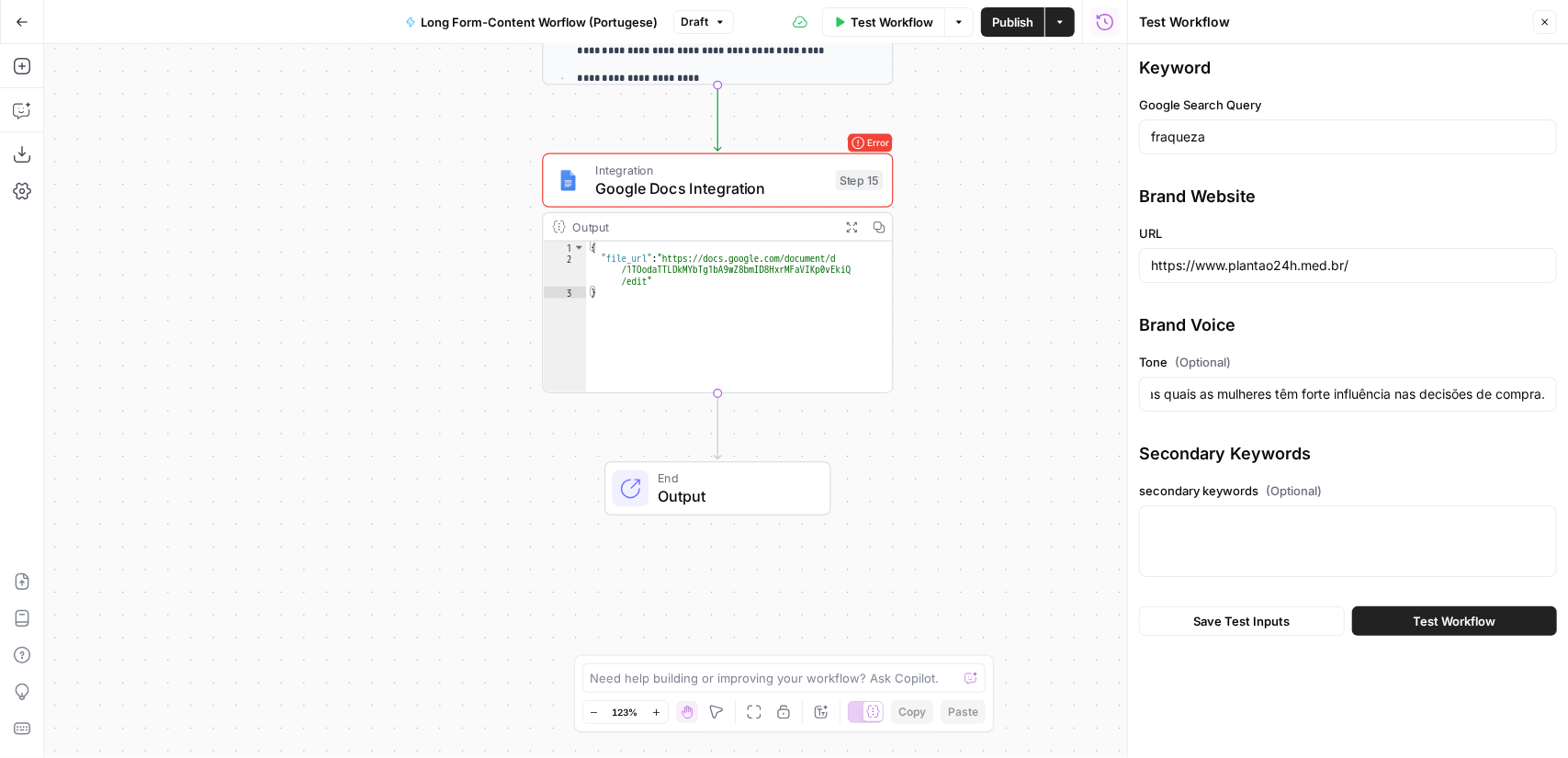 click on "O Plantão 24 Horas é um aplicativo de saúde voltado para a classe média brasileira, visando aproximadamente 36 milhões de pessoas com renda mensal entre R$ 3.500 e R$ 7.000 que não possuem plano de saúde. Nosso objetivo é oferecer acesso mais rápido a consultas médicas de qualidade, com atendimentos em menos de 20 minutos, sem necessidade de agendamento prévio, e a um preço popular de apenas R$ 69,90 por consulta. Um dos principais diferenciais é o uso de Inteligência Artificial (IA) para auxiliar na descrição dos sintomas e na triagem inicial. Nosso público-alvo é composto por consumidores de 25 a 45 anos, em sua maioria moradores de grandes centros urbanos, com renda familiar entre R$ 3.500 e R$ 7.000. São principalmente famílias jovens, nas quais as mulheres têm forte influência nas decisões de compra." at bounding box center [1348, 394] 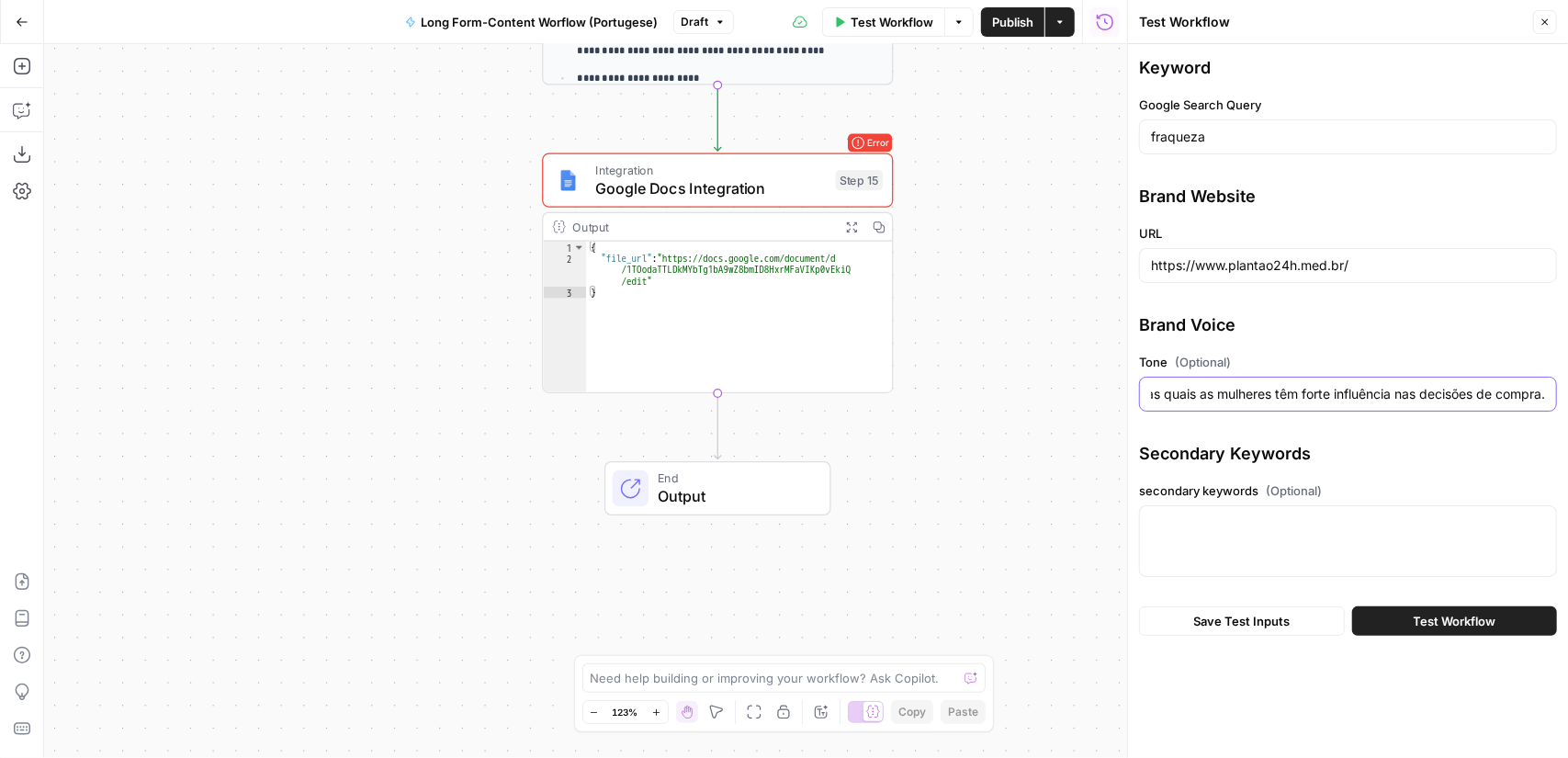scroll, scrollTop: 0, scrollLeft: 4732, axis: horizontal 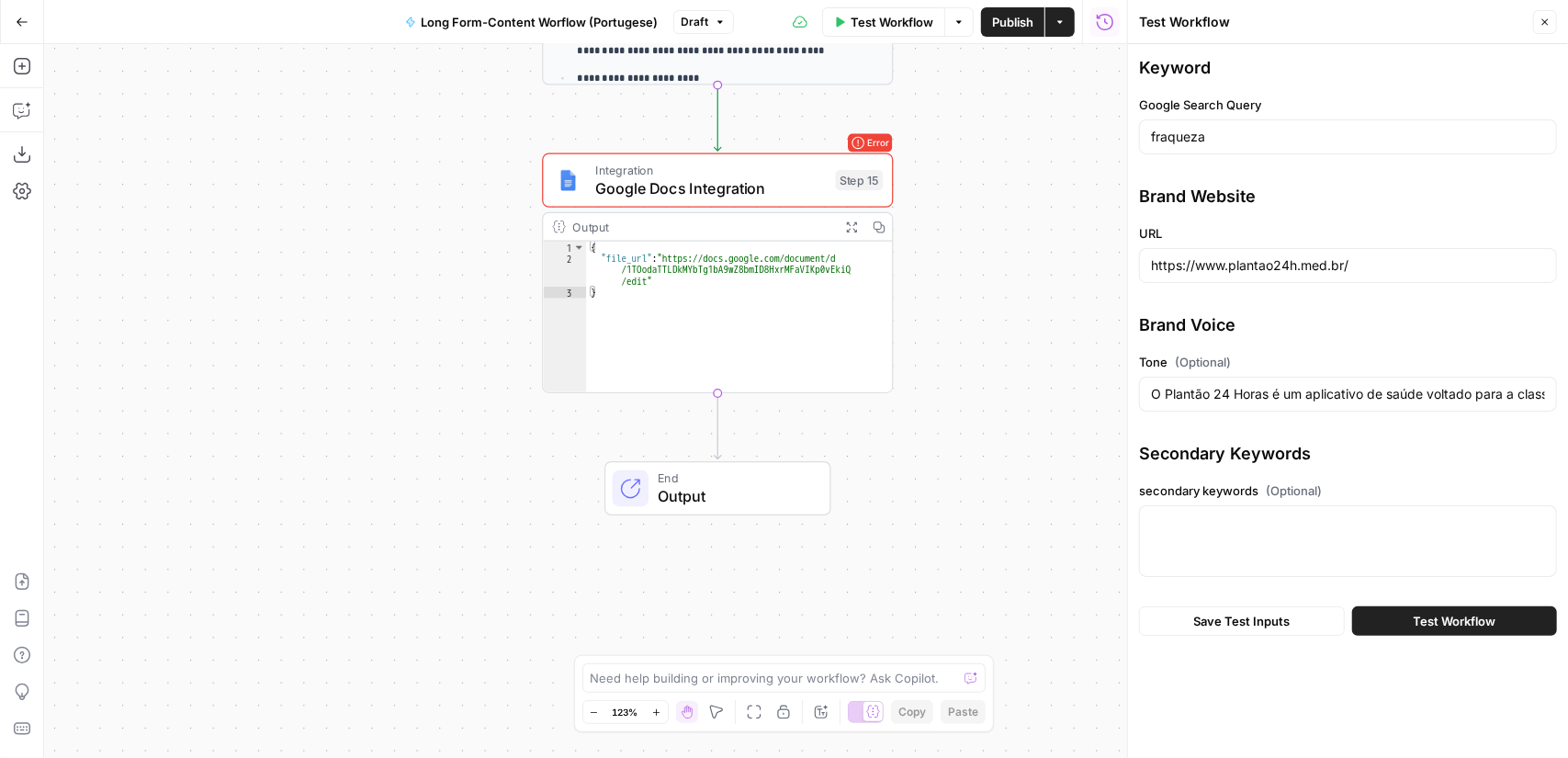 click on "O Plantão 24 Horas é um aplicativo de saúde voltado para a classe média brasileira, visando aproximadamente 36 milhões de pessoas com renda mensal entre R$ 3.500 e R$ 7.000 que não possuem plano de saúde. Nosso objetivo é oferecer acesso mais rápido a consultas médicas de qualidade, com atendimentos em menos de 20 minutos, sem necessidade de agendamento prévio, e a um preço popular de apenas R$ 69,90 por consulta. Um dos principais diferenciais é o uso de Inteligência Artificial (IA) para auxiliar na descrição dos sintomas e na triagem inicial. Nosso público-alvo é composto por consumidores de 25 a 45 anos, em sua maioria moradores de grandes centros urbanos, com renda familiar entre R$ 3.500 e R$ 7.000. São principalmente famílias jovens, nas quais as mulheres têm forte influência nas decisões de compra." at bounding box center (1348, 394) 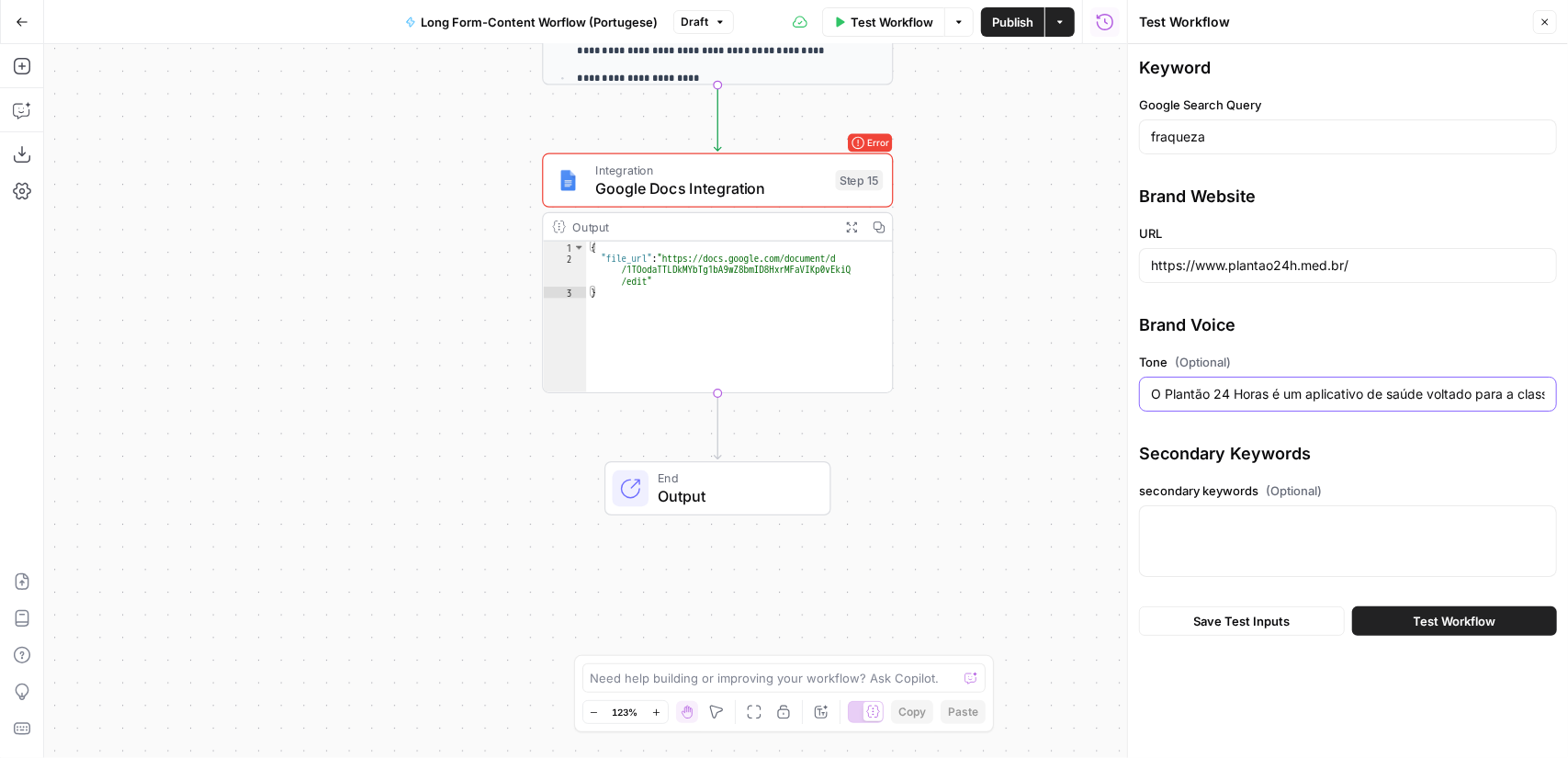 scroll, scrollTop: 0, scrollLeft: 4732, axis: horizontal 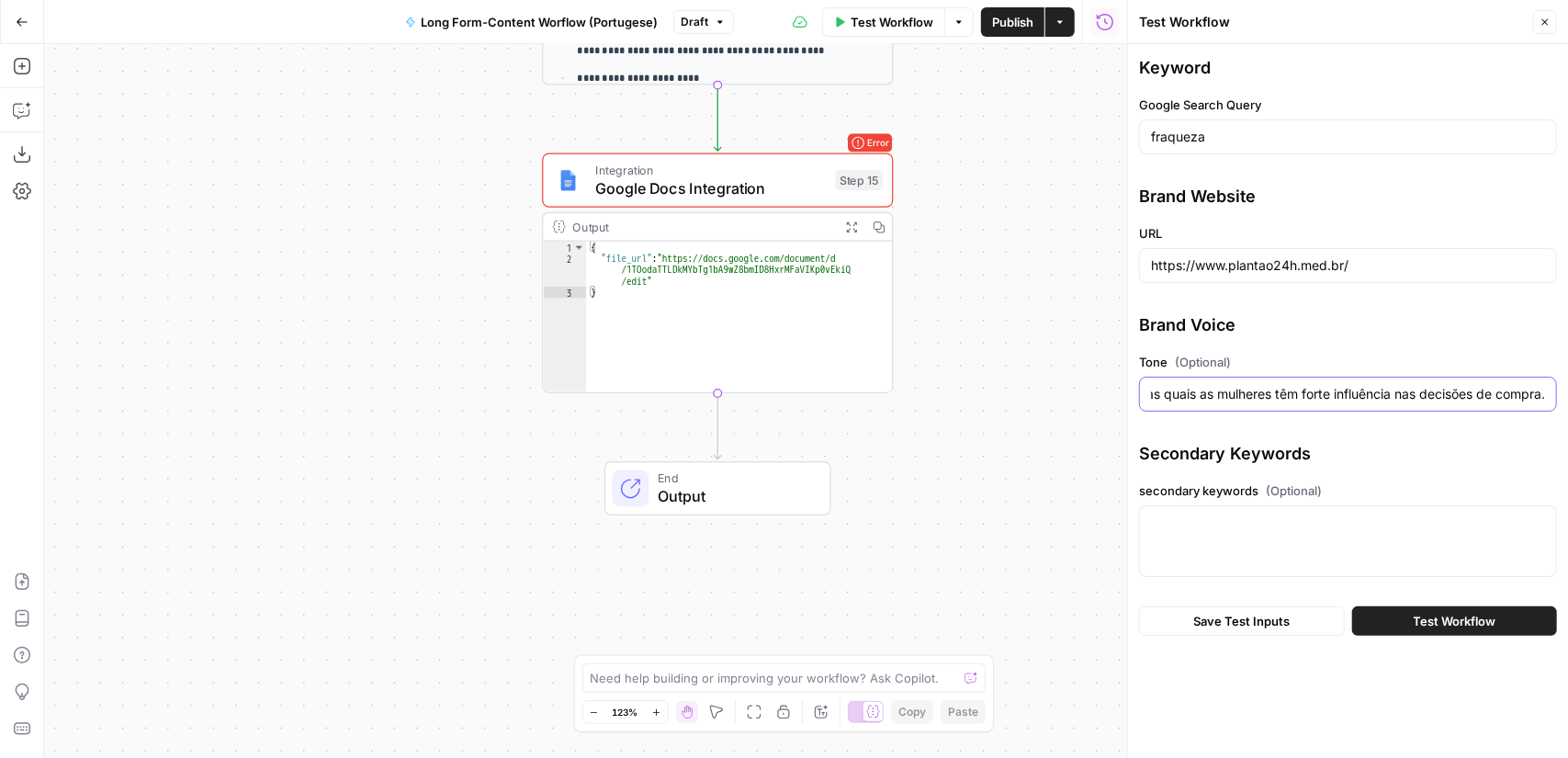 click on "O Plantão 24 Horas é um aplicativo de saúde voltado para a classe média brasileira, visando aproximadamente 36 milhões de pessoas com renda mensal entre R$ 3.500 e R$ 7.000 que não possuem plano de saúde. Nosso objetivo é oferecer acesso mais rápido a consultas médicas de qualidade, com atendimentos em menos de 20 minutos, sem necessidade de agendamento prévio, e a um preço popular de apenas R$ 69,90 por consulta. Um dos principais diferenciais é o uso de Inteligência Artificial (IA) para auxiliar na descrição dos sintomas e na triagem inicial. Nosso público-alvo é composto por consumidores de 25 a 45 anos, em sua maioria moradores de grandes centros urbanos, com renda familiar entre R$ 3.500 e R$ 7.000. São principalmente famílias jovens, nas quais as mulheres têm forte influência nas decisões de compra." at bounding box center [1348, 394] 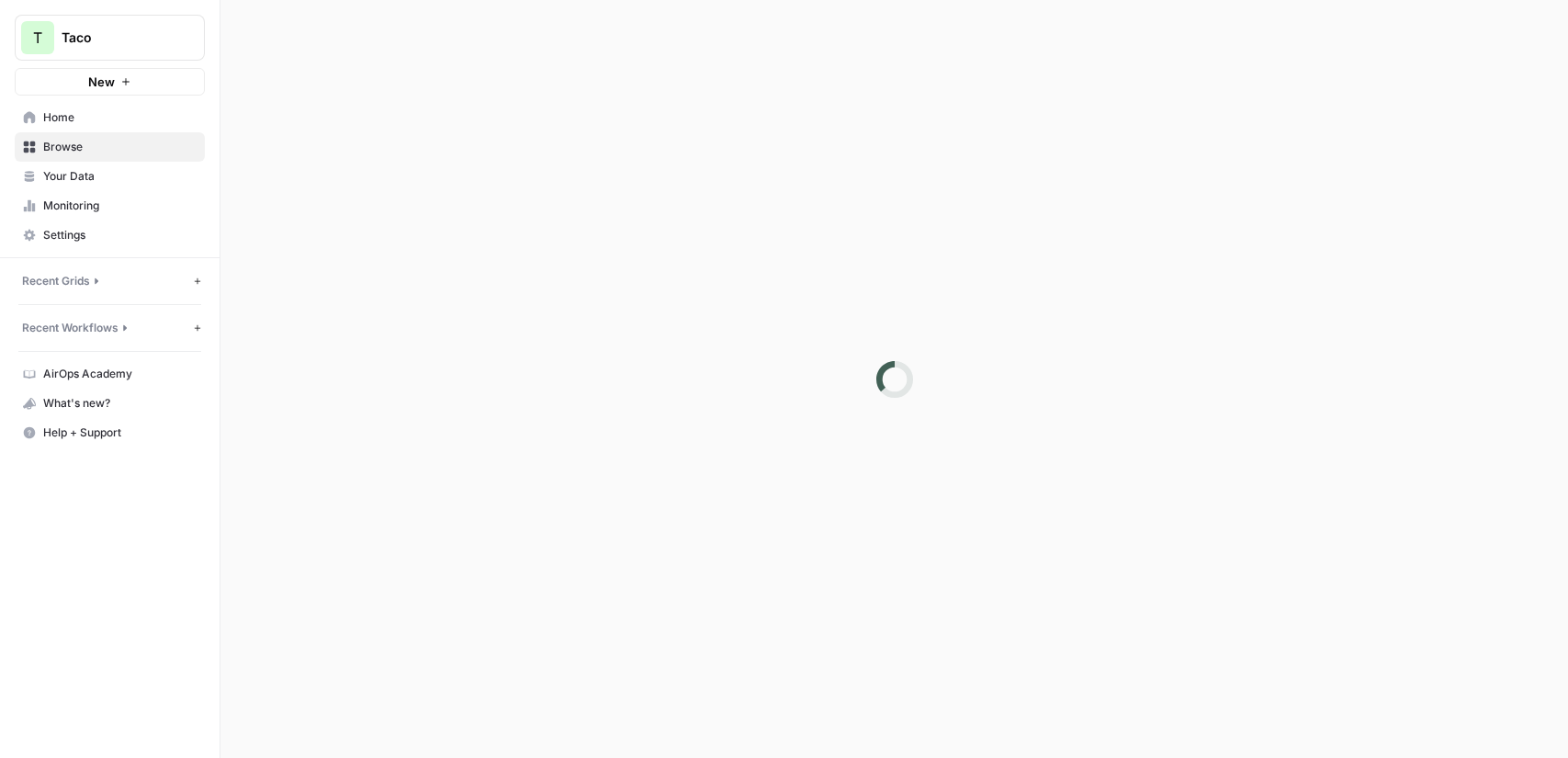 scroll, scrollTop: 0, scrollLeft: 0, axis: both 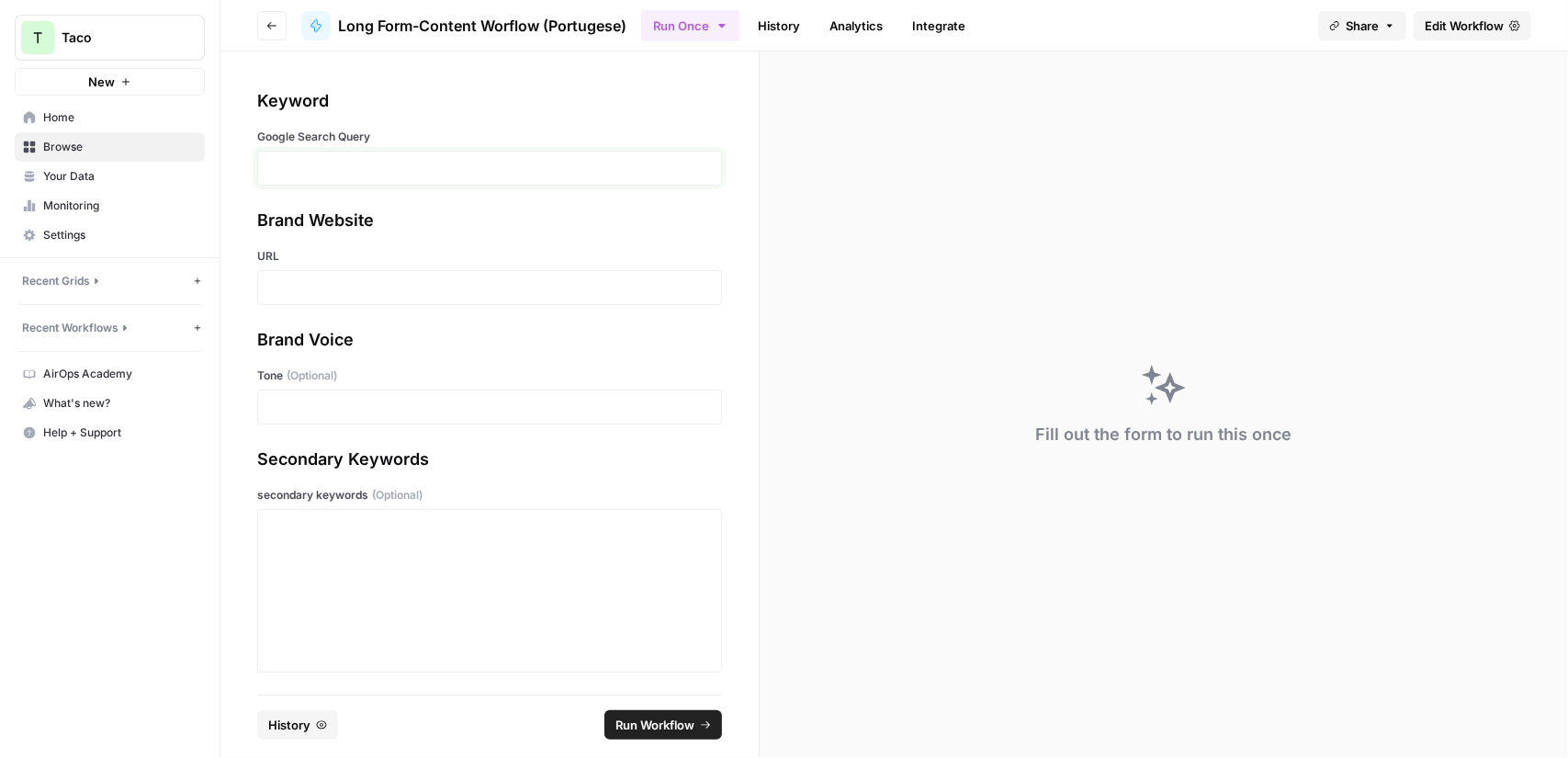 click at bounding box center [490, 168] 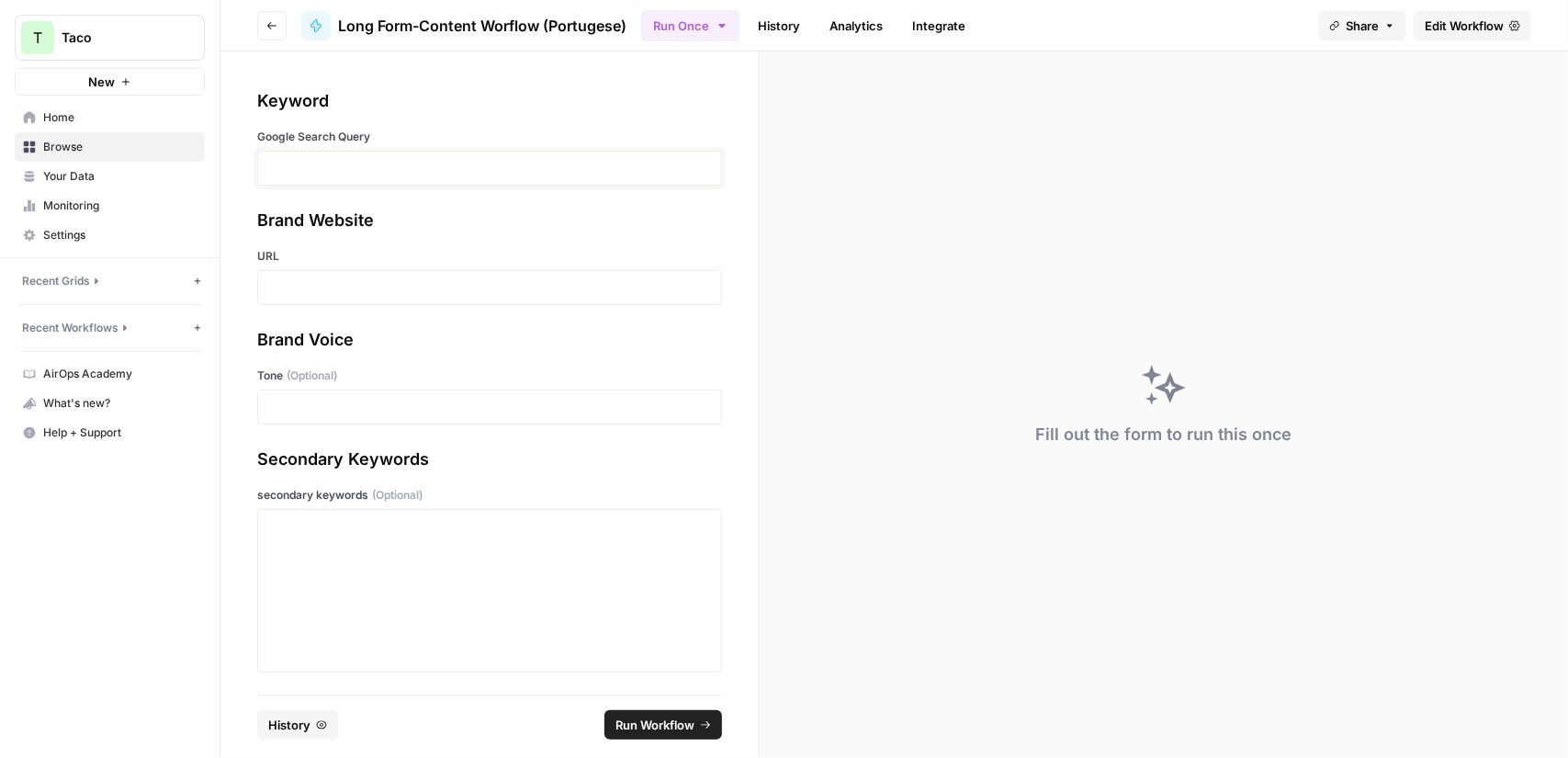 click at bounding box center (490, 168) 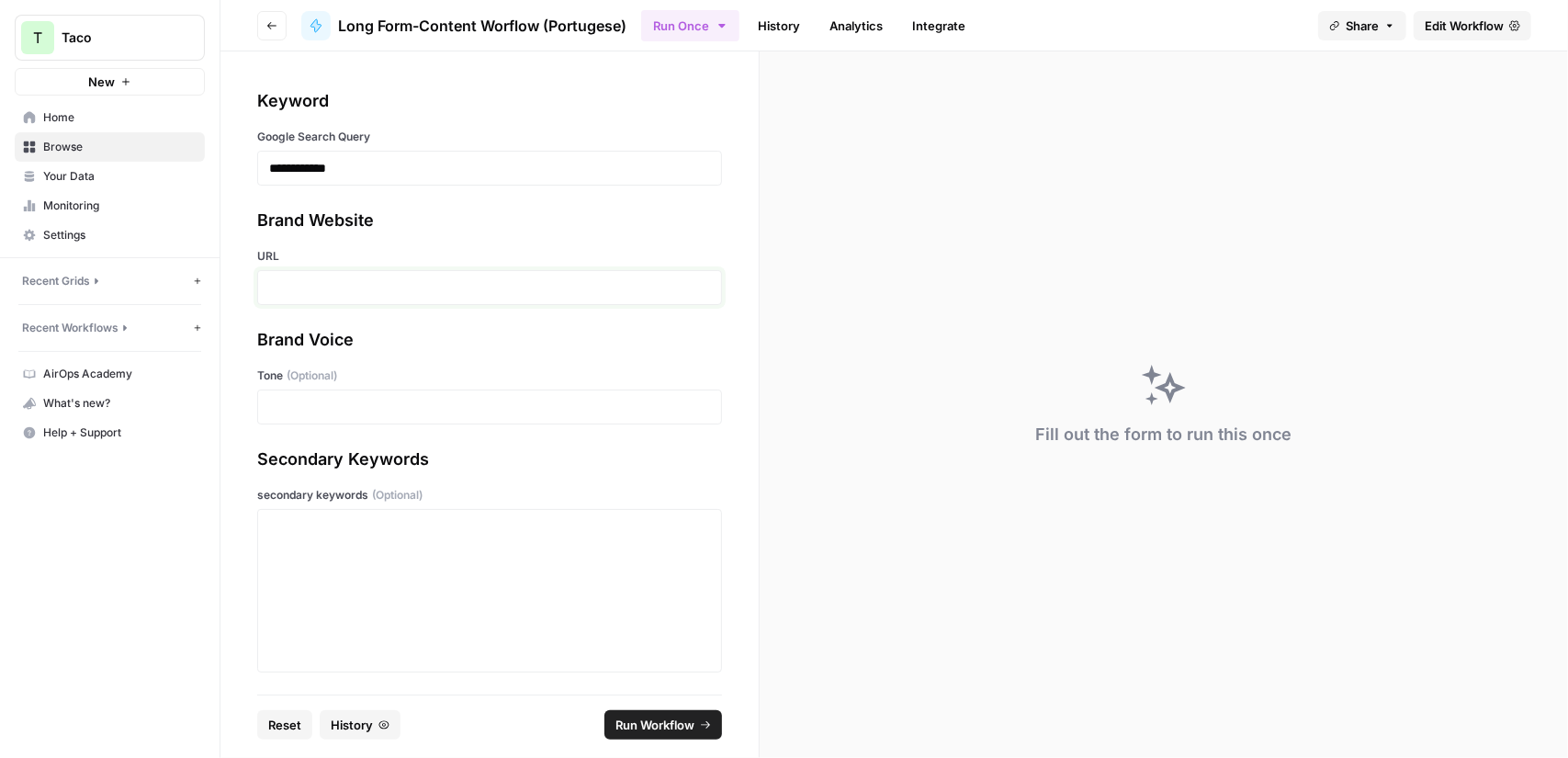 click at bounding box center [490, 288] 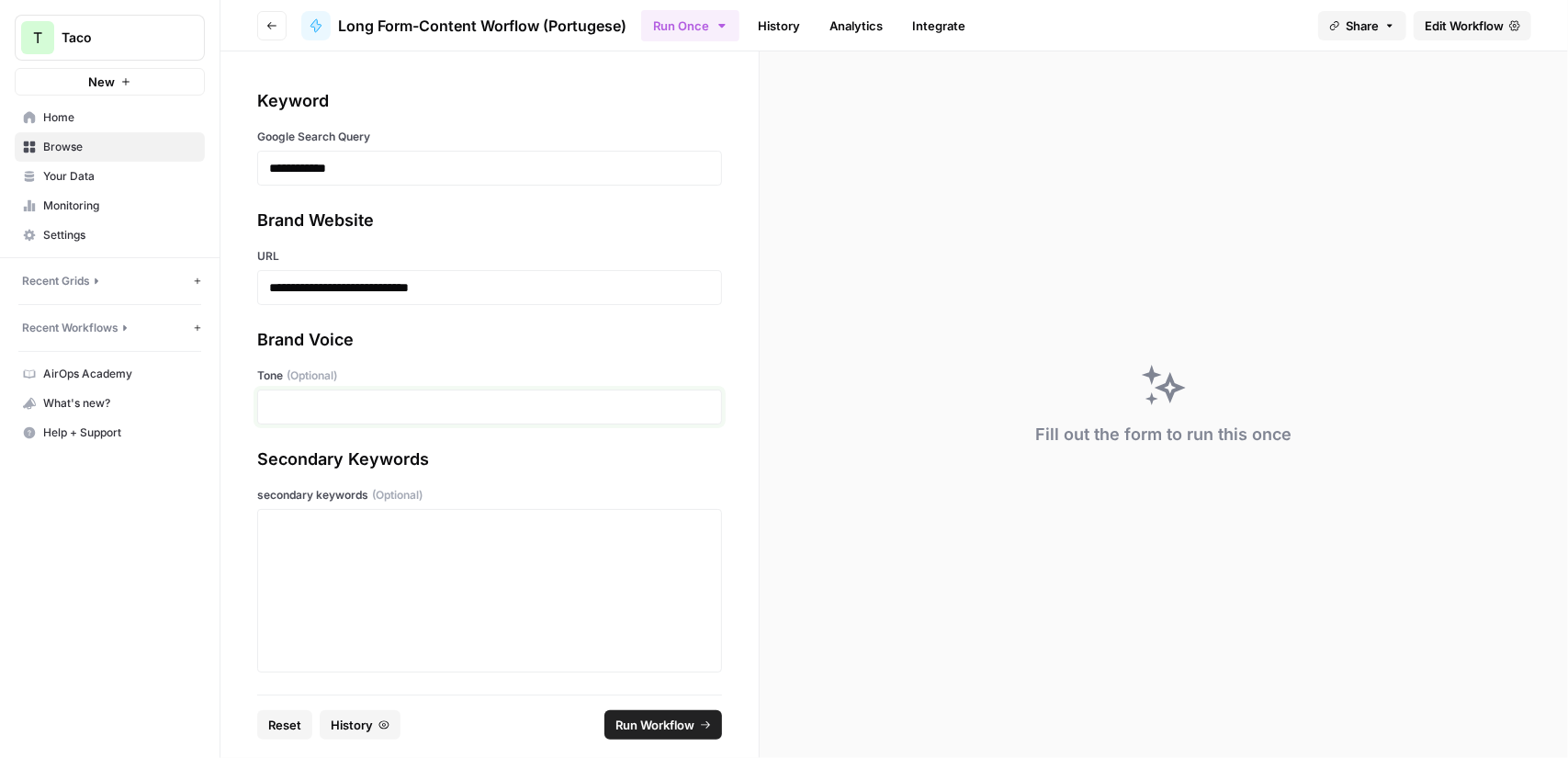 click at bounding box center (490, 407) 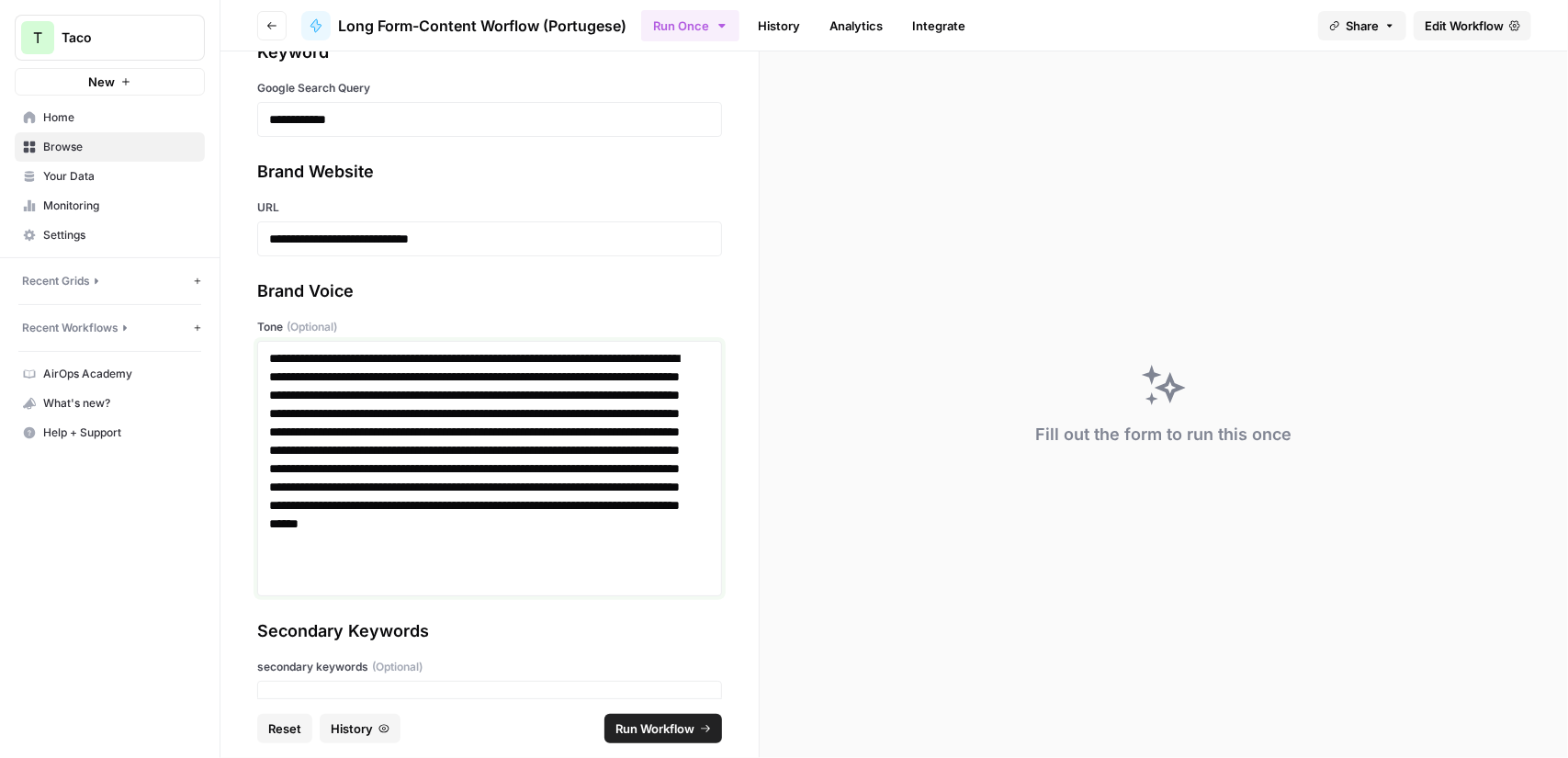 scroll, scrollTop: 213, scrollLeft: 0, axis: vertical 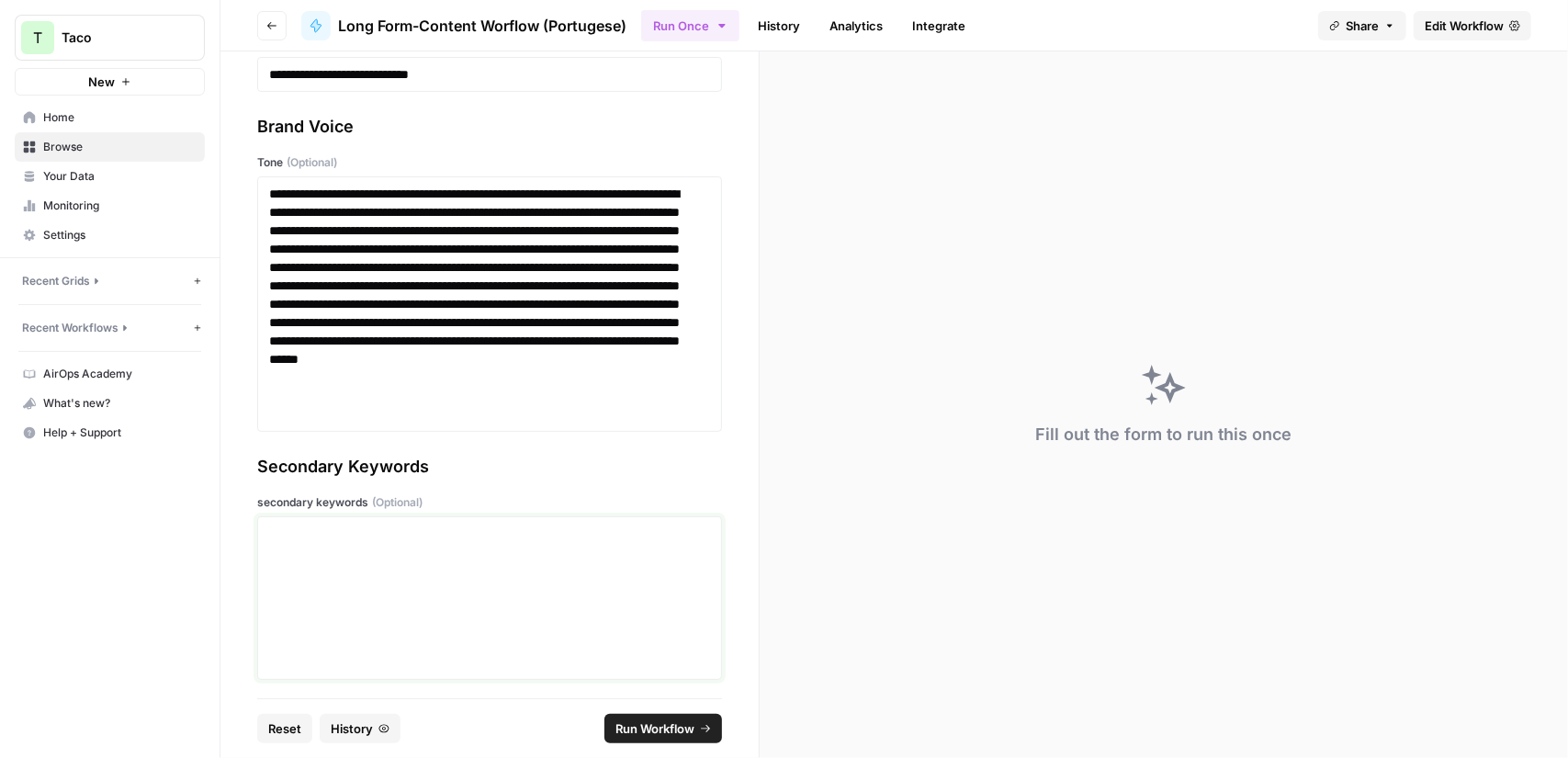 click at bounding box center (490, 598) 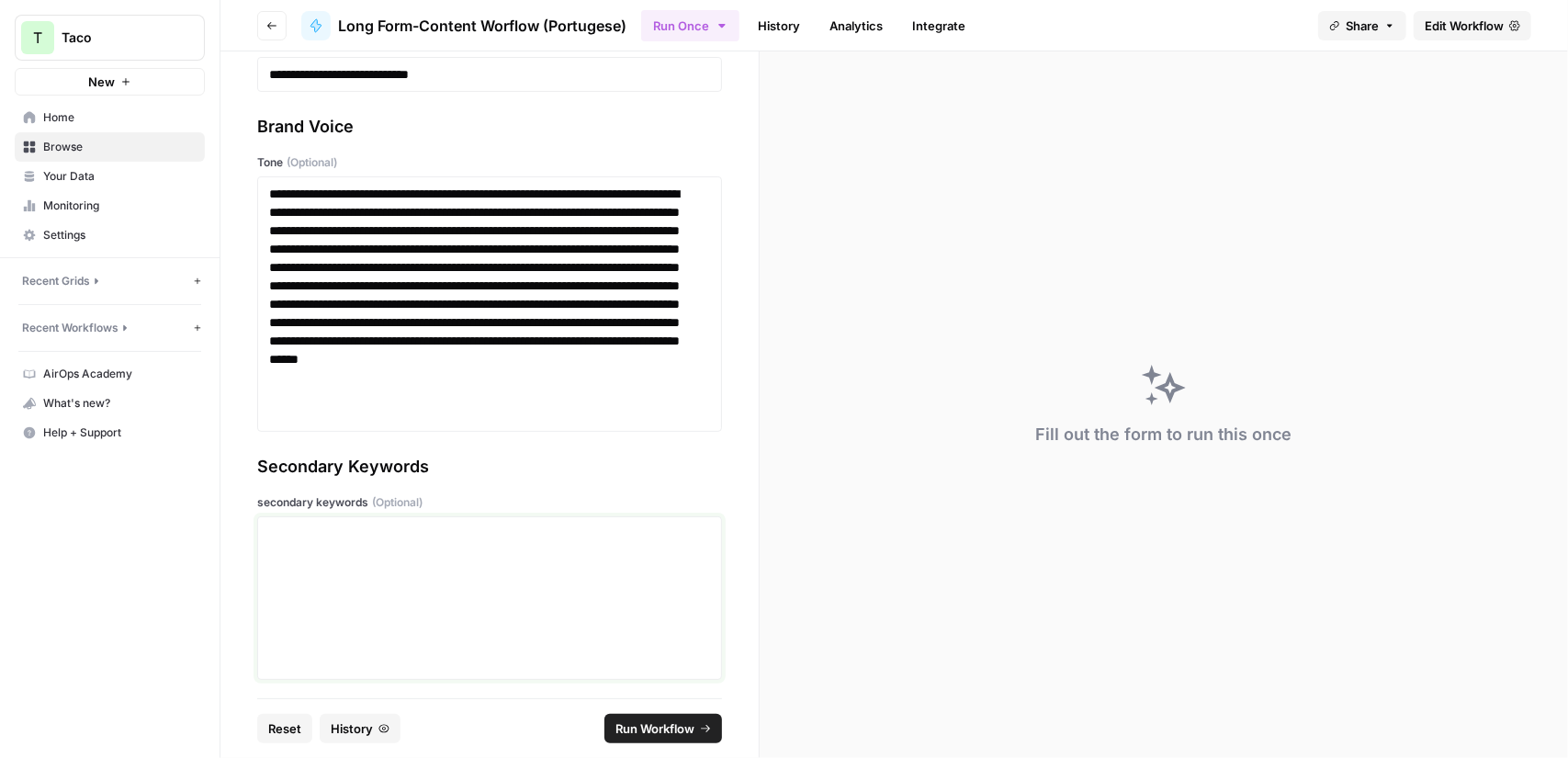 click at bounding box center (490, 598) 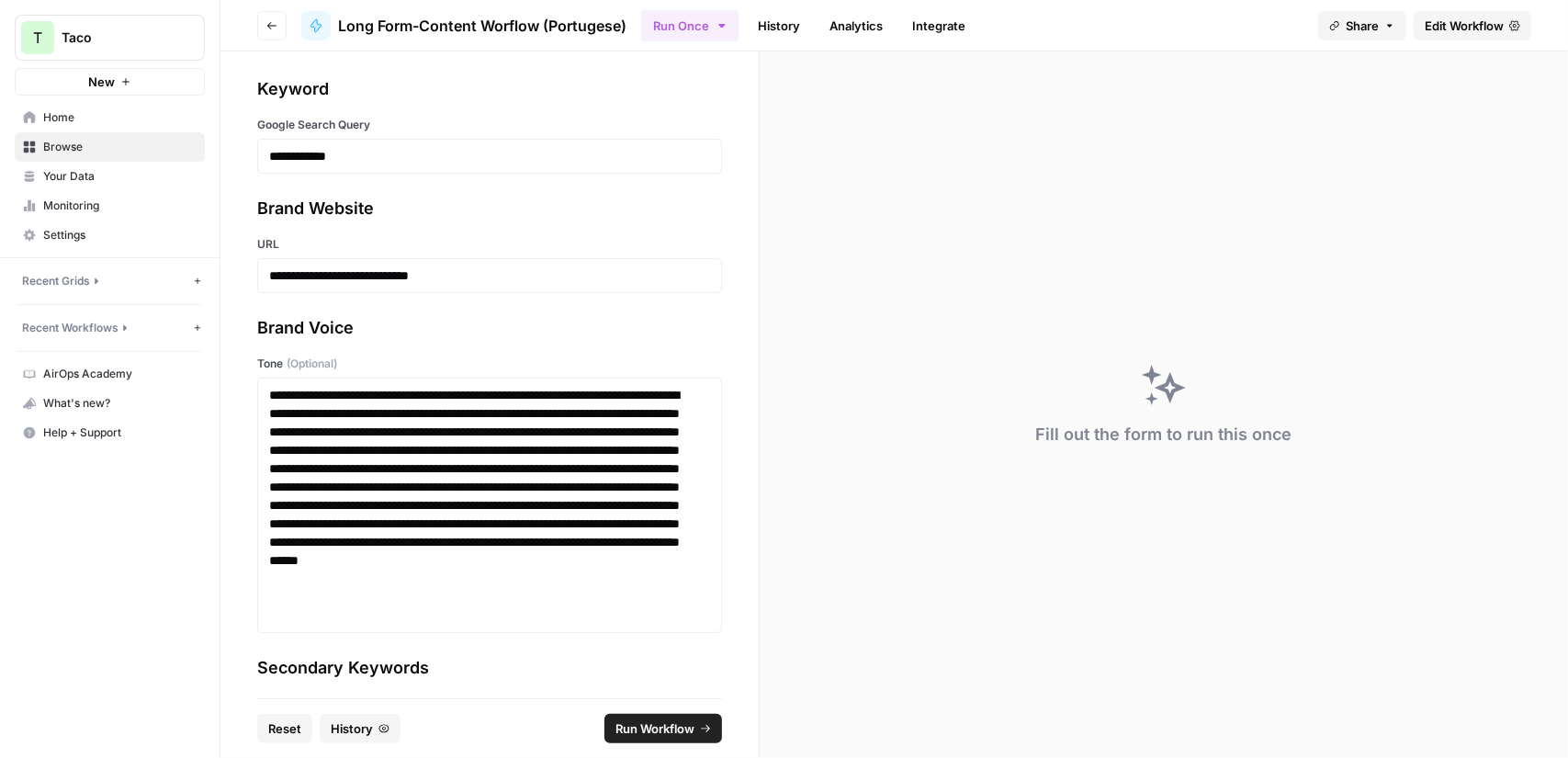 scroll, scrollTop: 0, scrollLeft: 0, axis: both 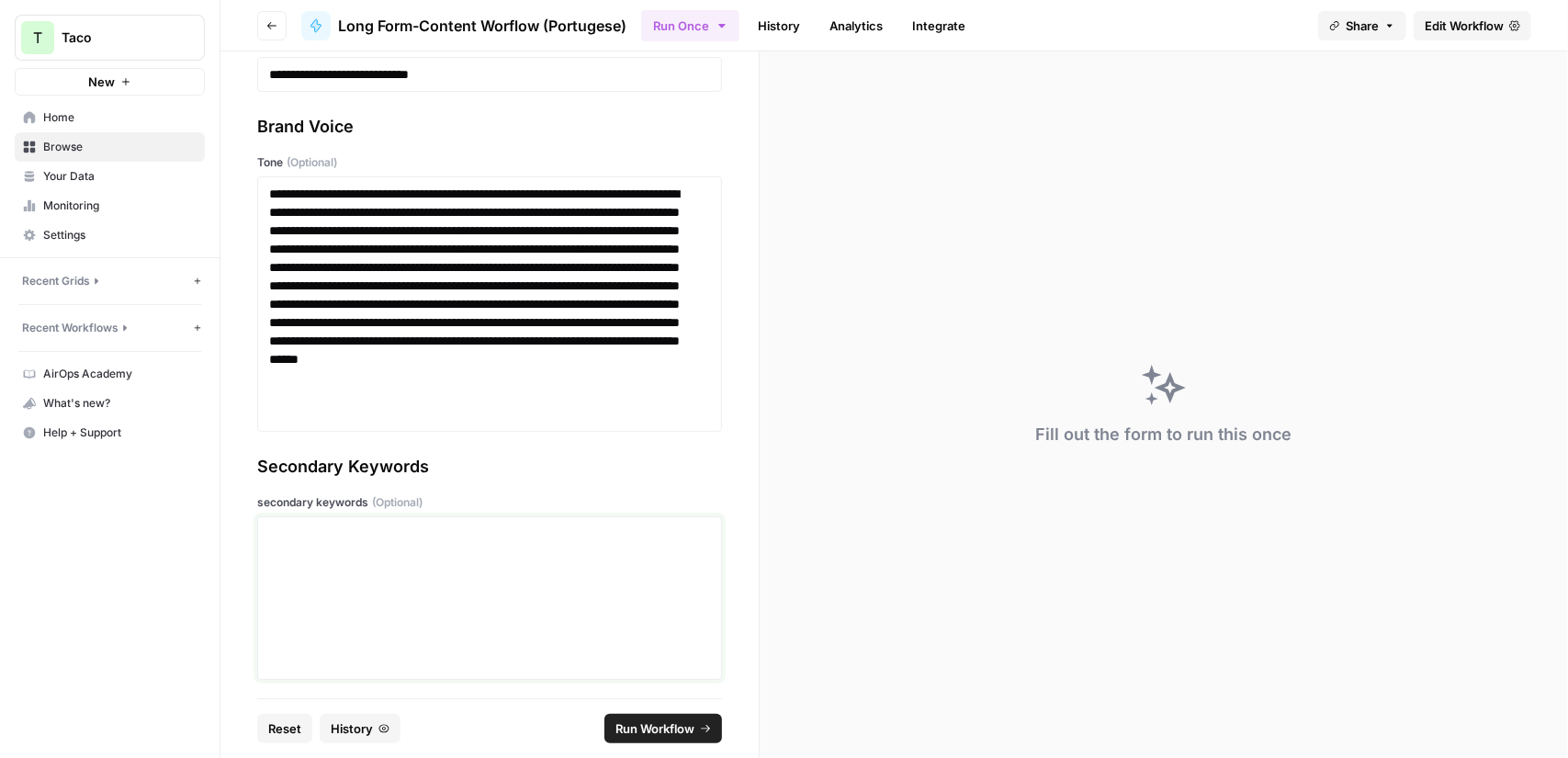 click at bounding box center [490, 598] 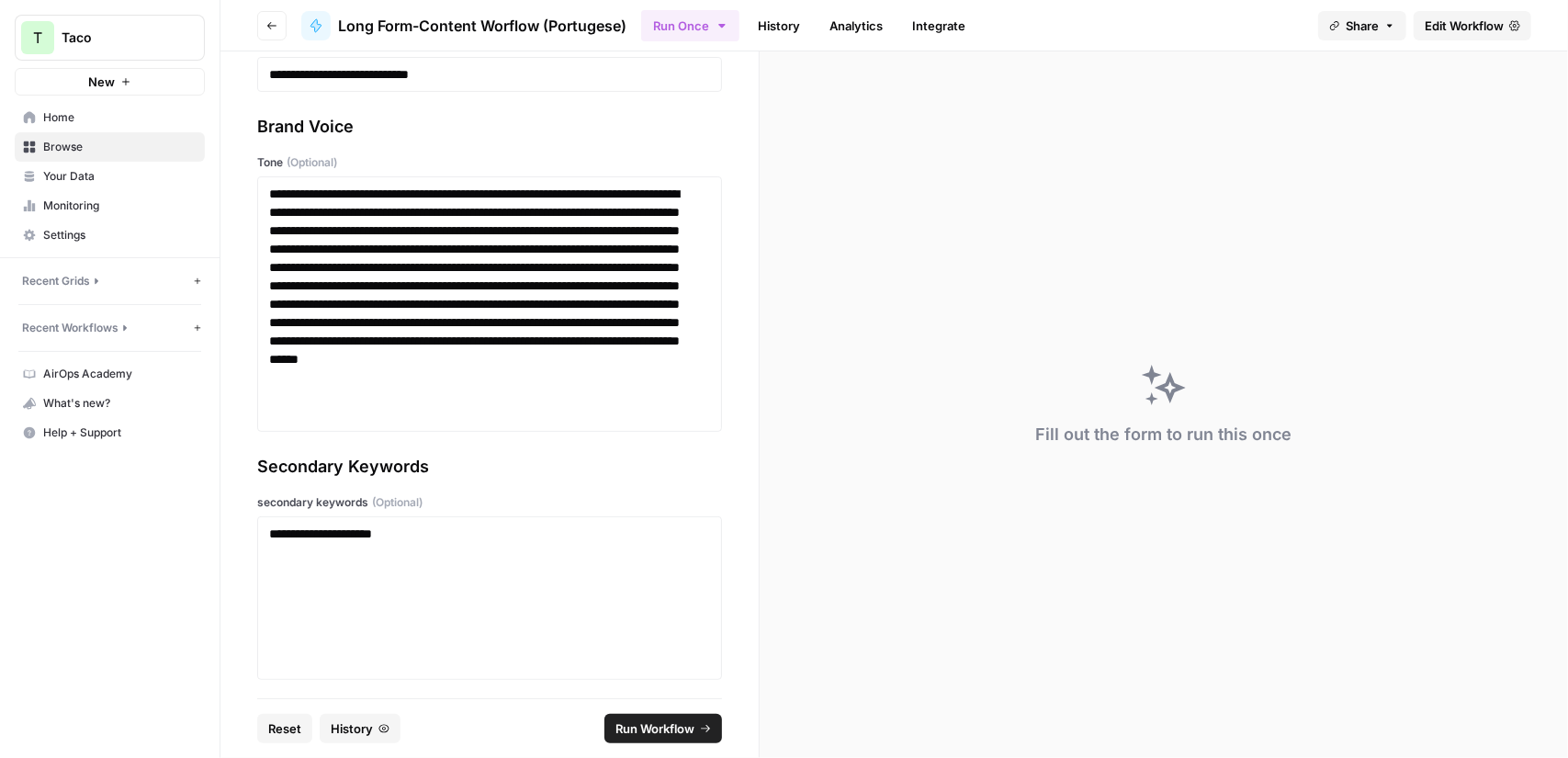 click on "Run Workflow" at bounding box center [655, 729] 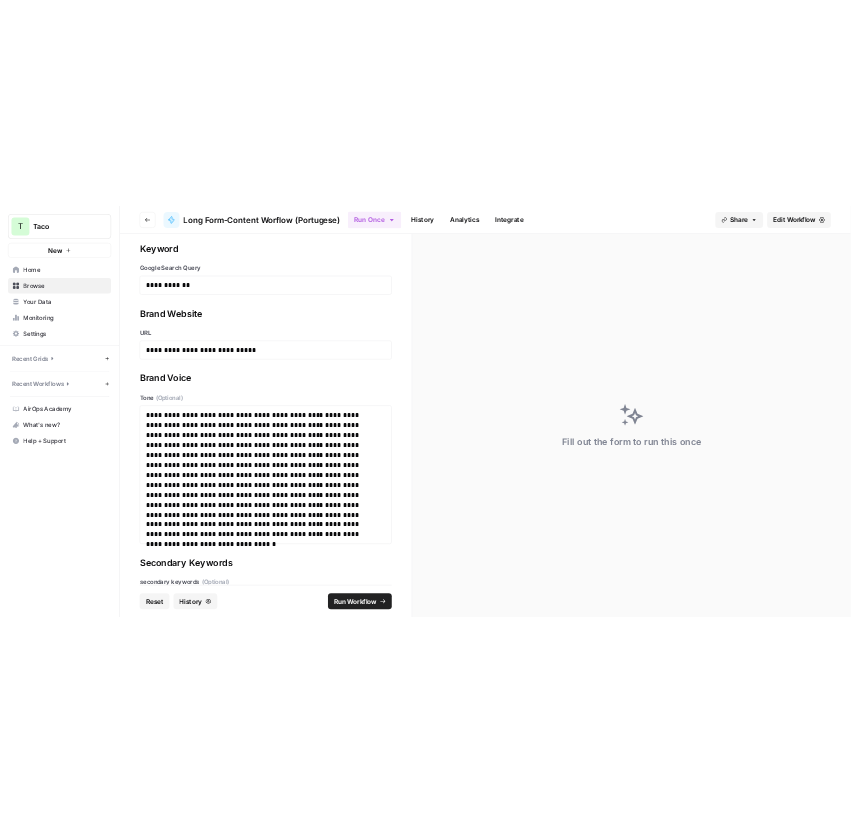 scroll, scrollTop: 0, scrollLeft: 0, axis: both 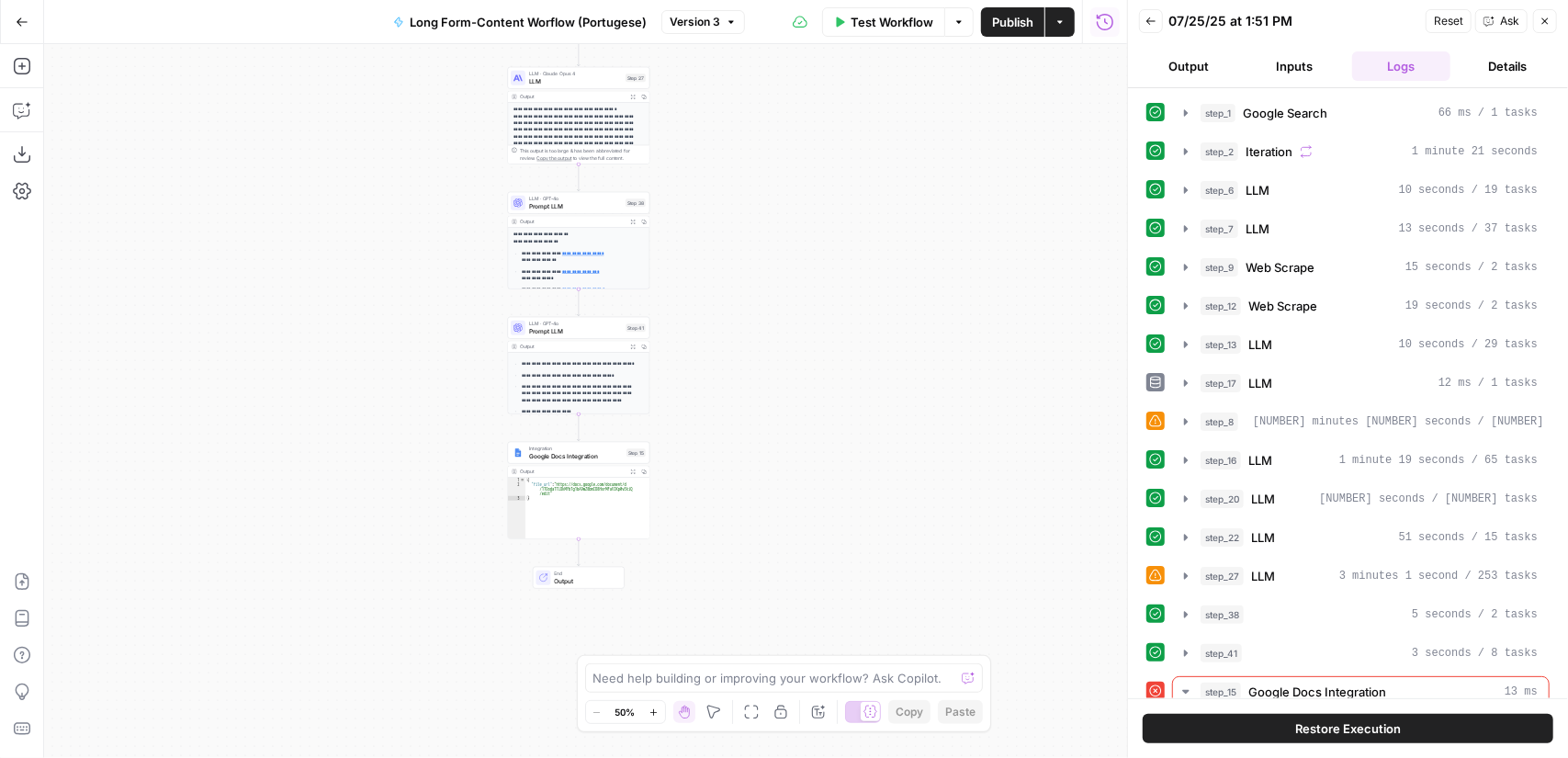 click on "Test Workflow" at bounding box center (892, 22) 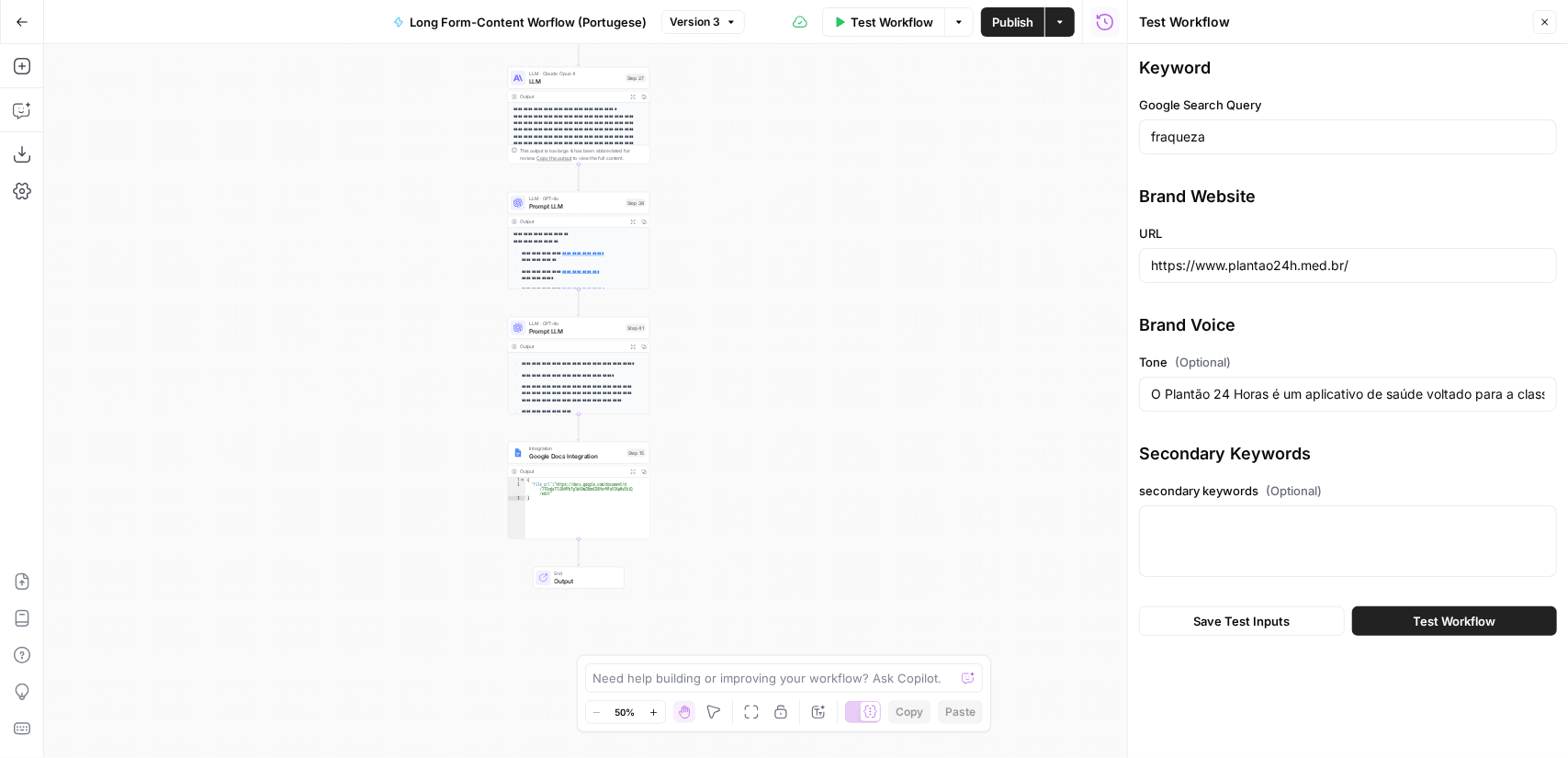click on "fraqueza" at bounding box center [1348, 137] 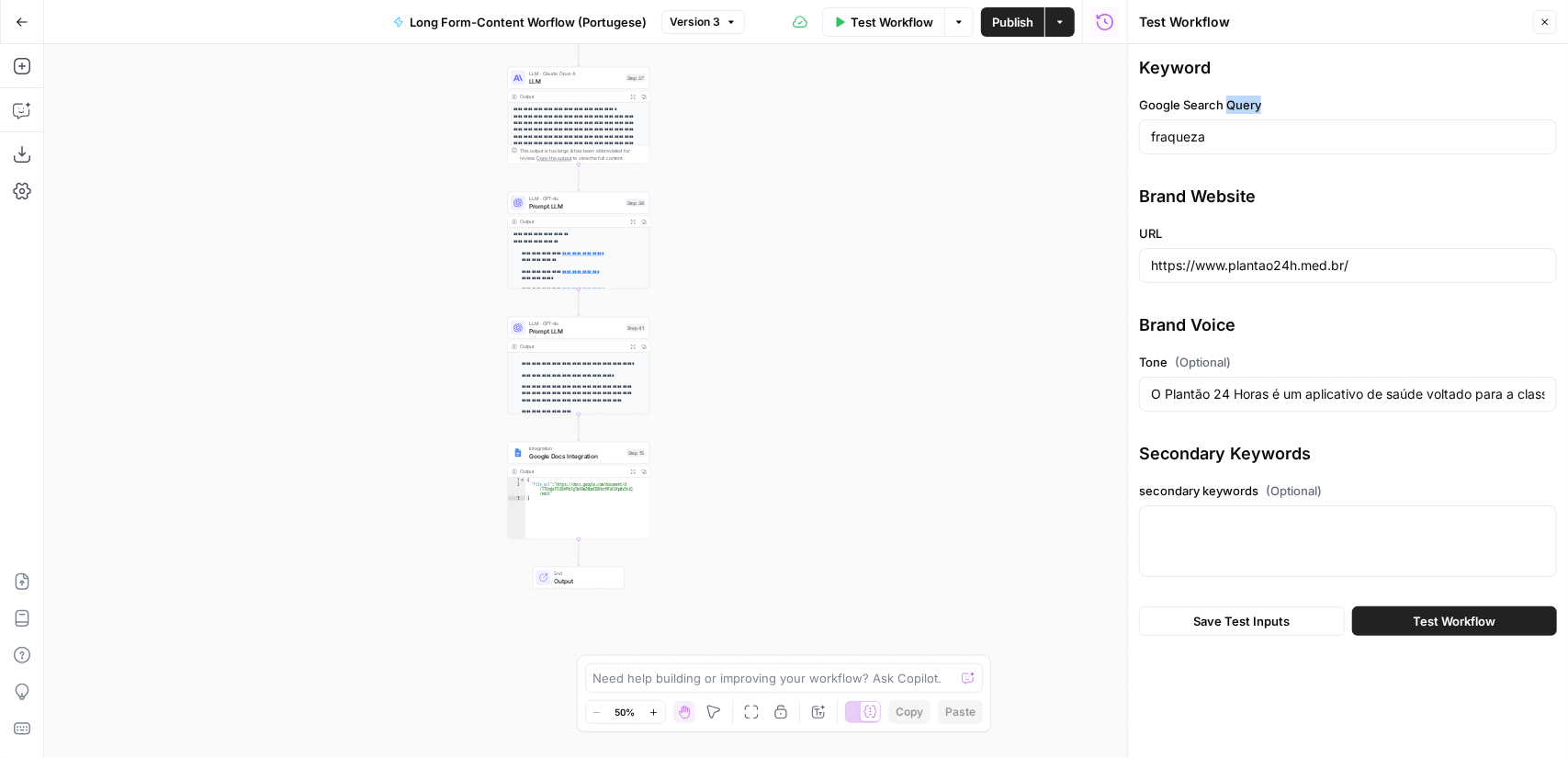 click on "fraqueza" at bounding box center (1348, 137) 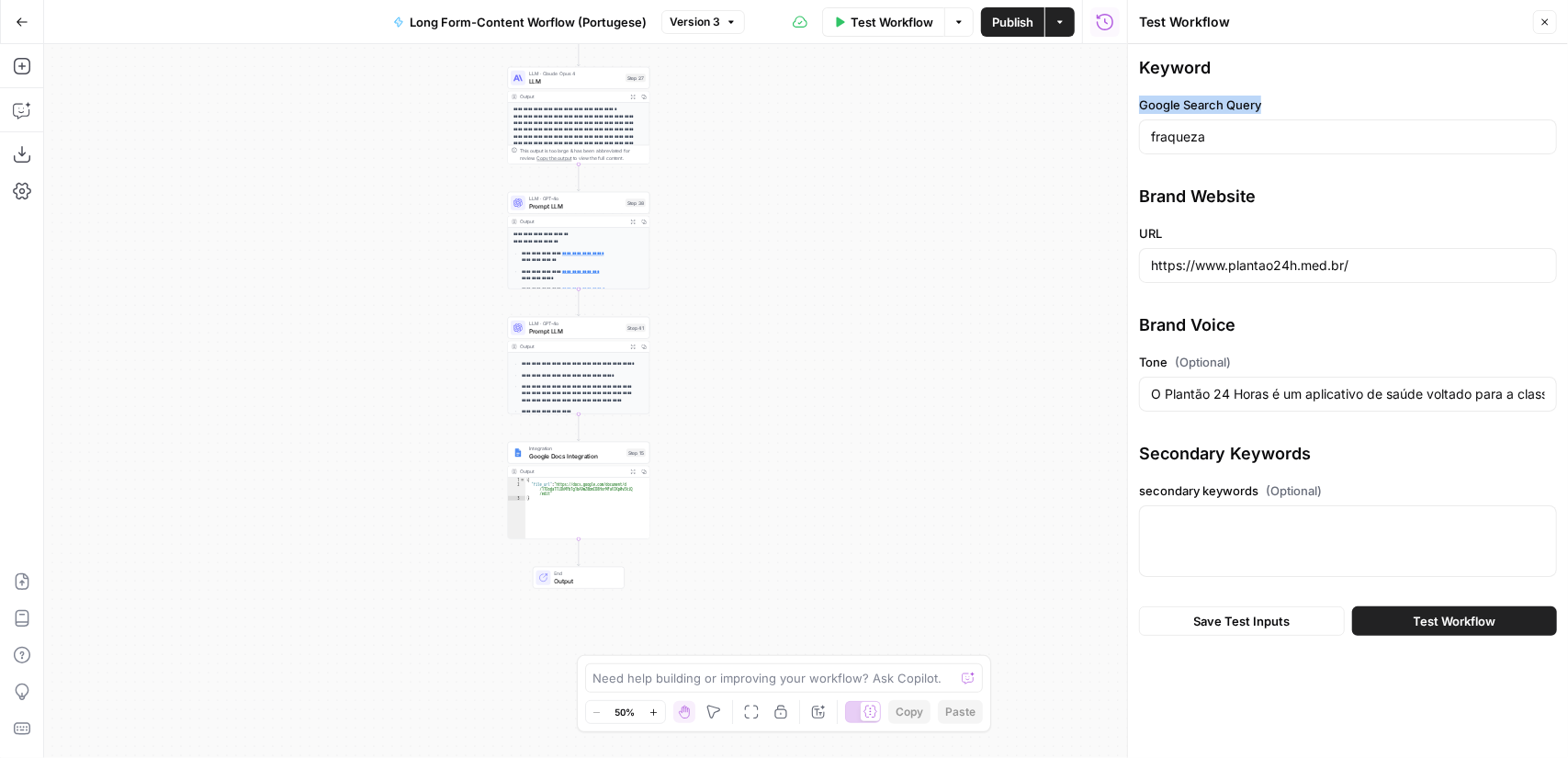 click on "fraqueza" at bounding box center (1348, 137) 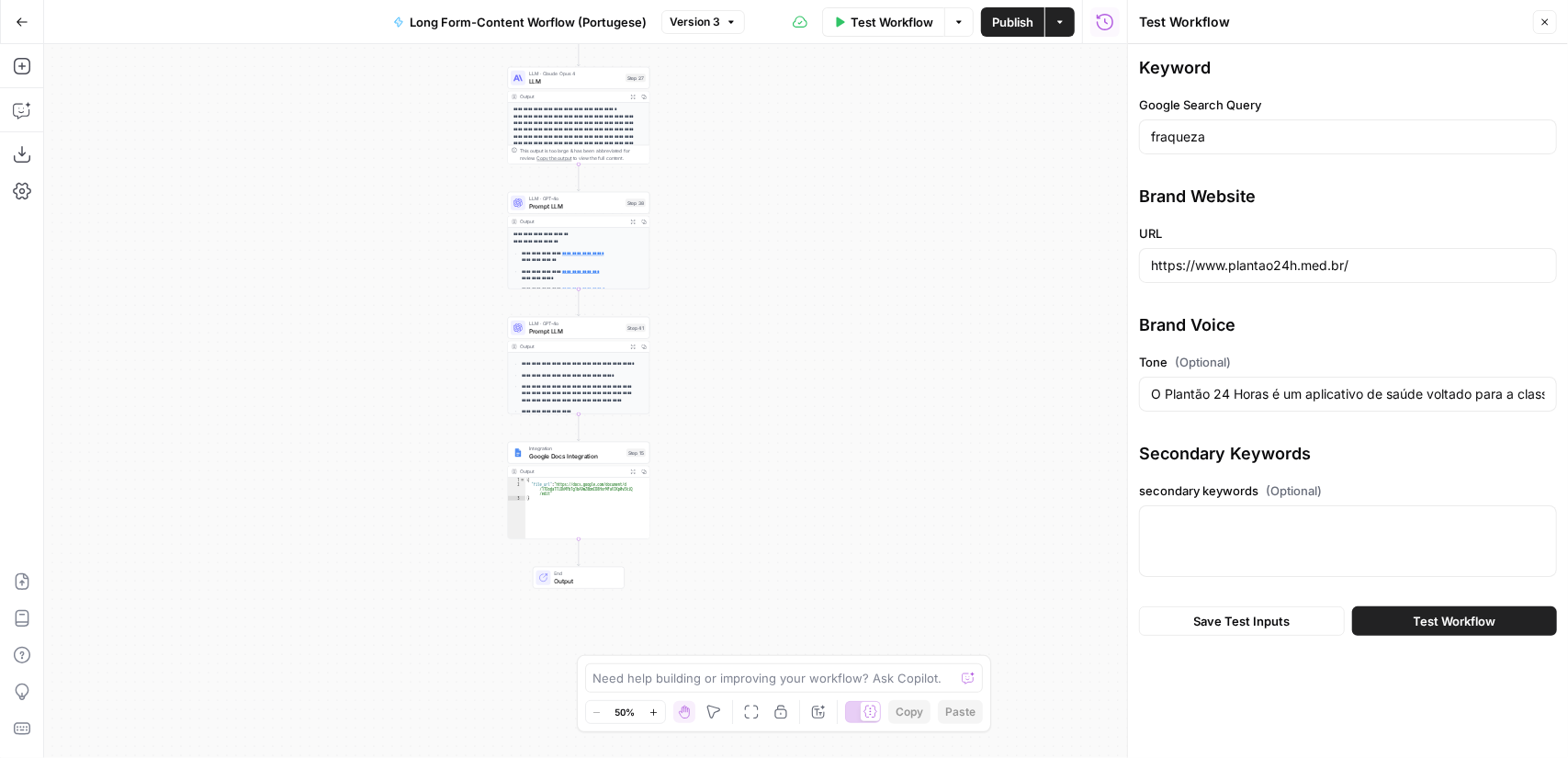 click on "fraqueza" at bounding box center [1348, 137] 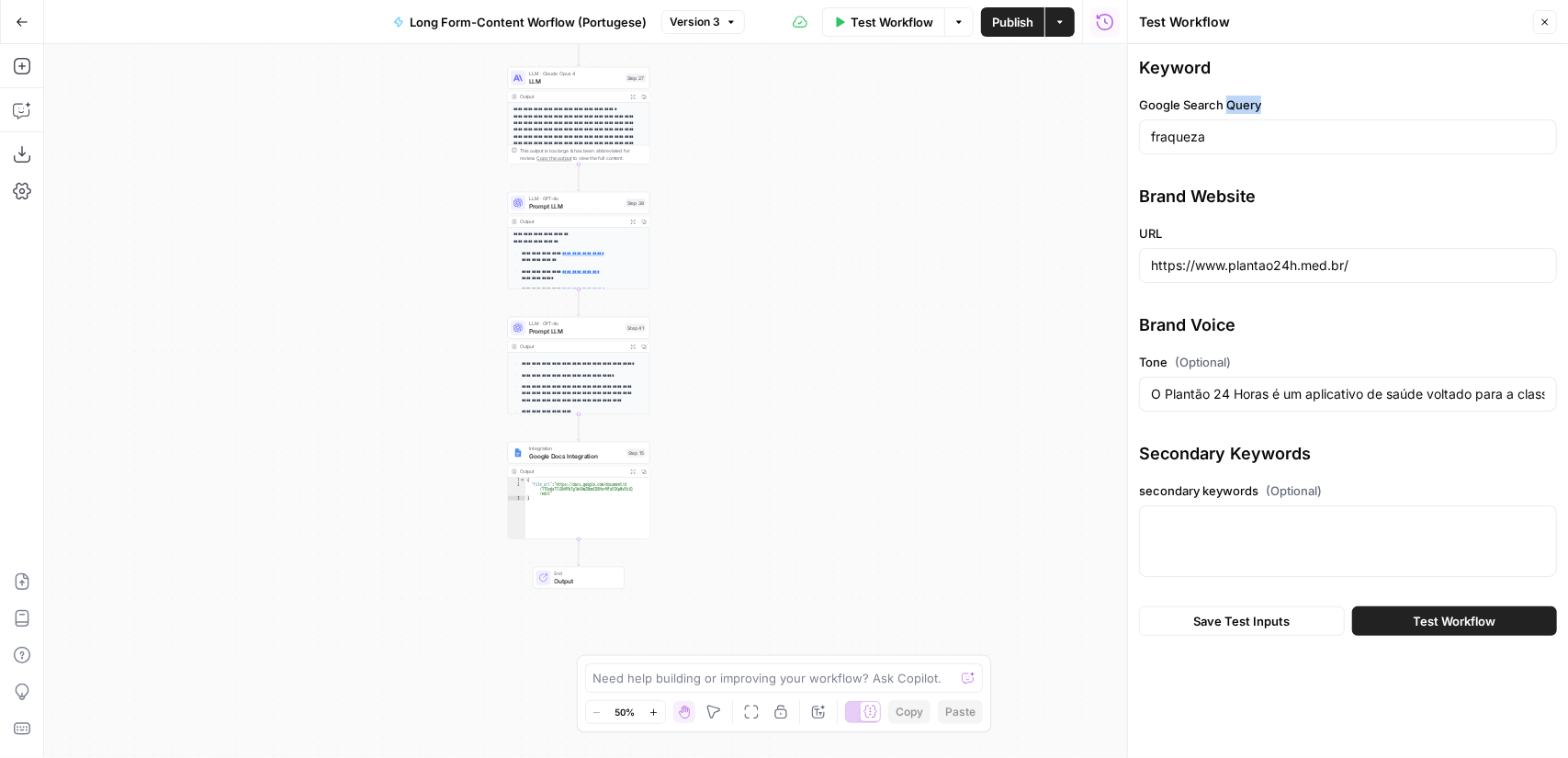 click on "fraqueza" at bounding box center (1348, 137) 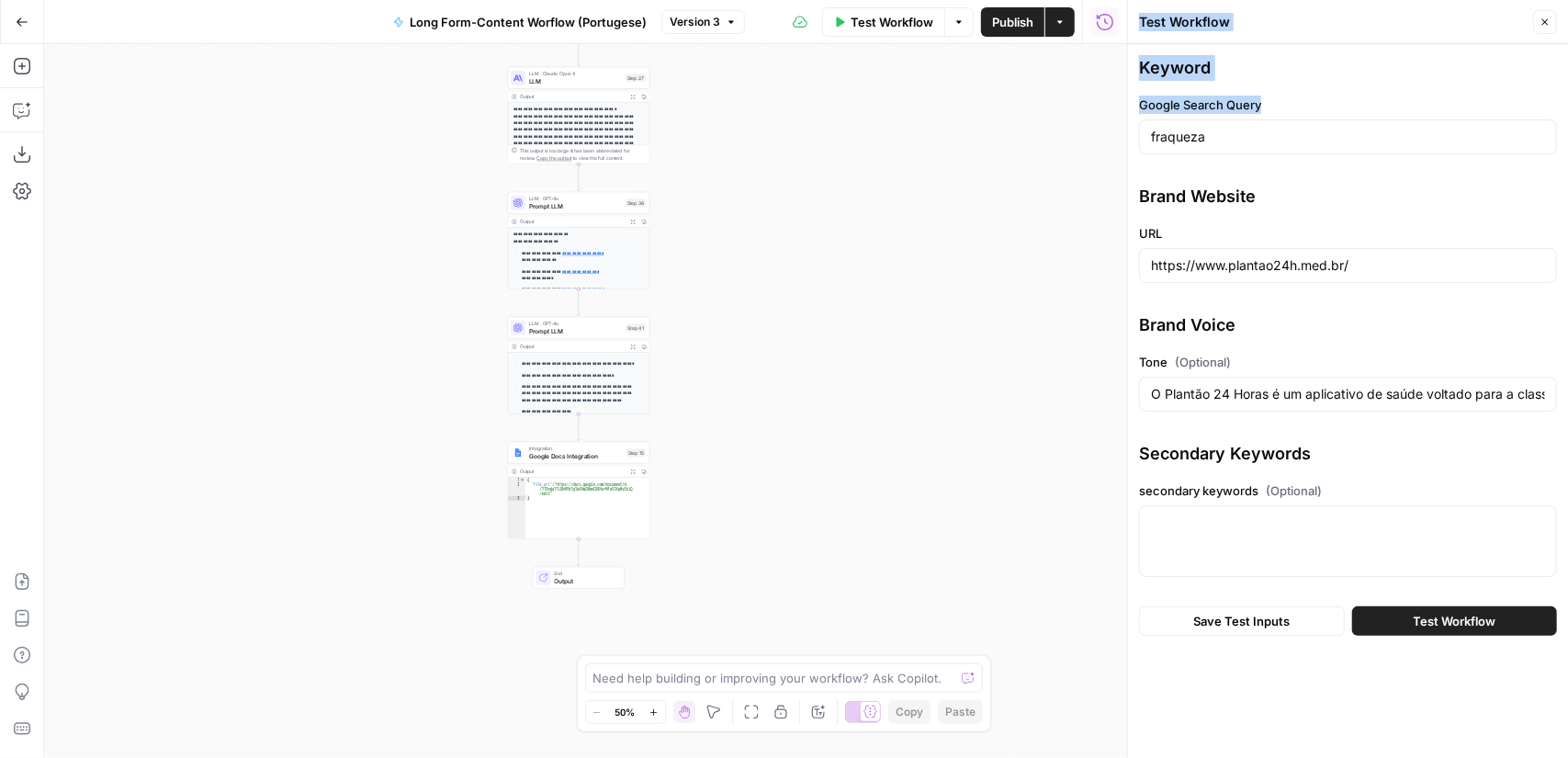 drag, startPoint x: 1189, startPoint y: 152, endPoint x: 1090, endPoint y: 153, distance: 99.00505 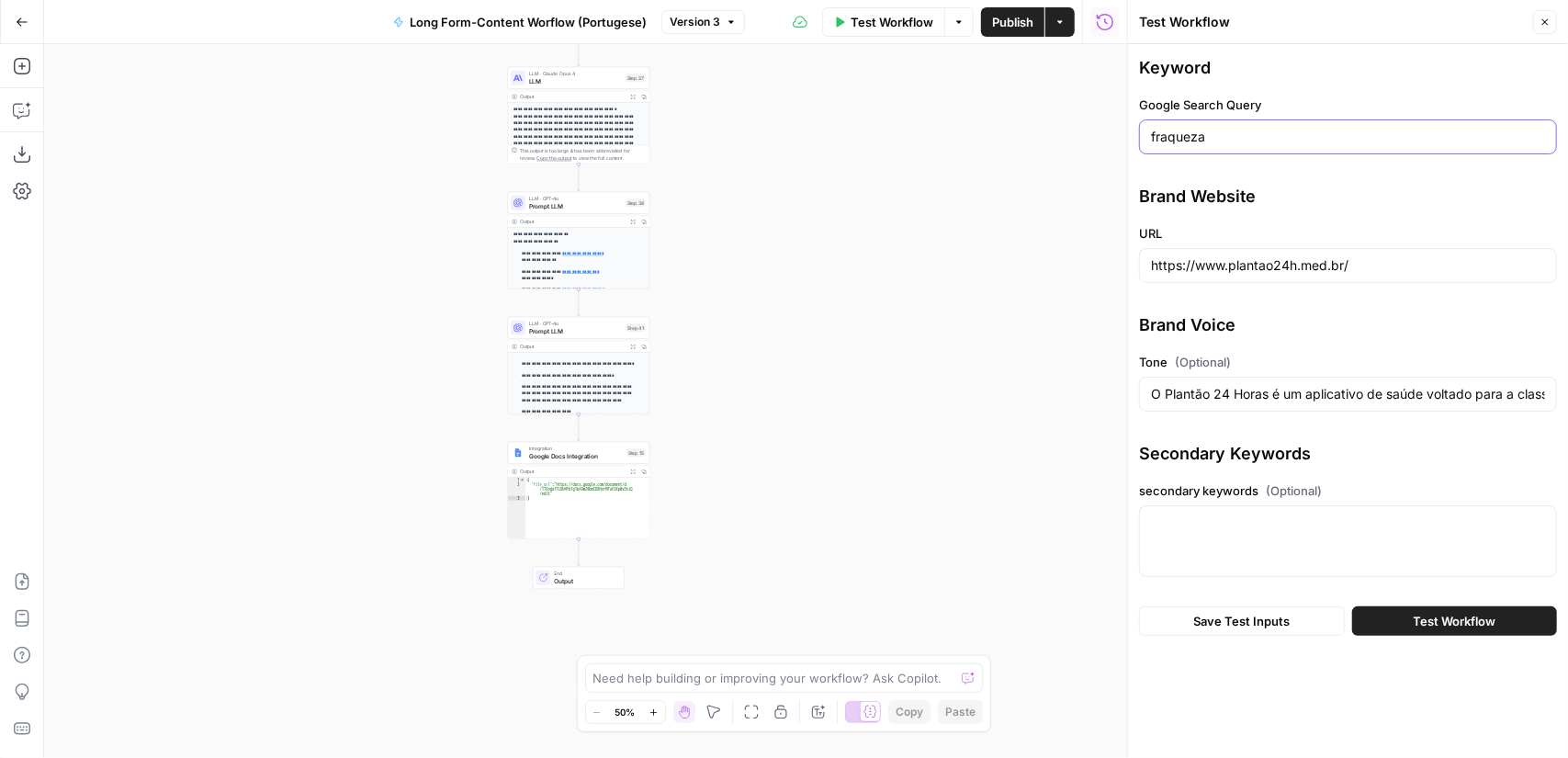 click on "fraqueza" at bounding box center (1348, 137) 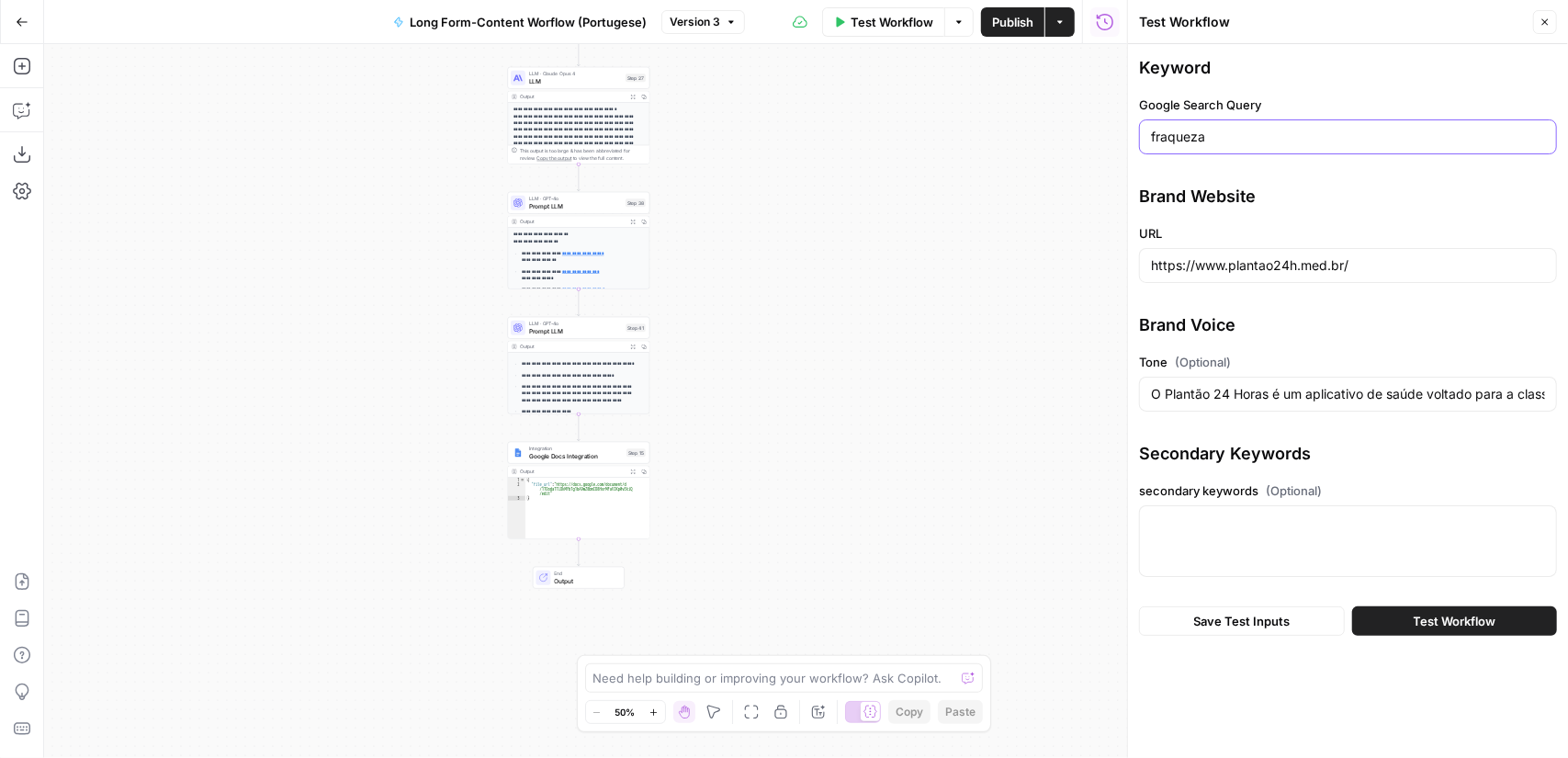 click on "fraqueza" at bounding box center [1348, 137] 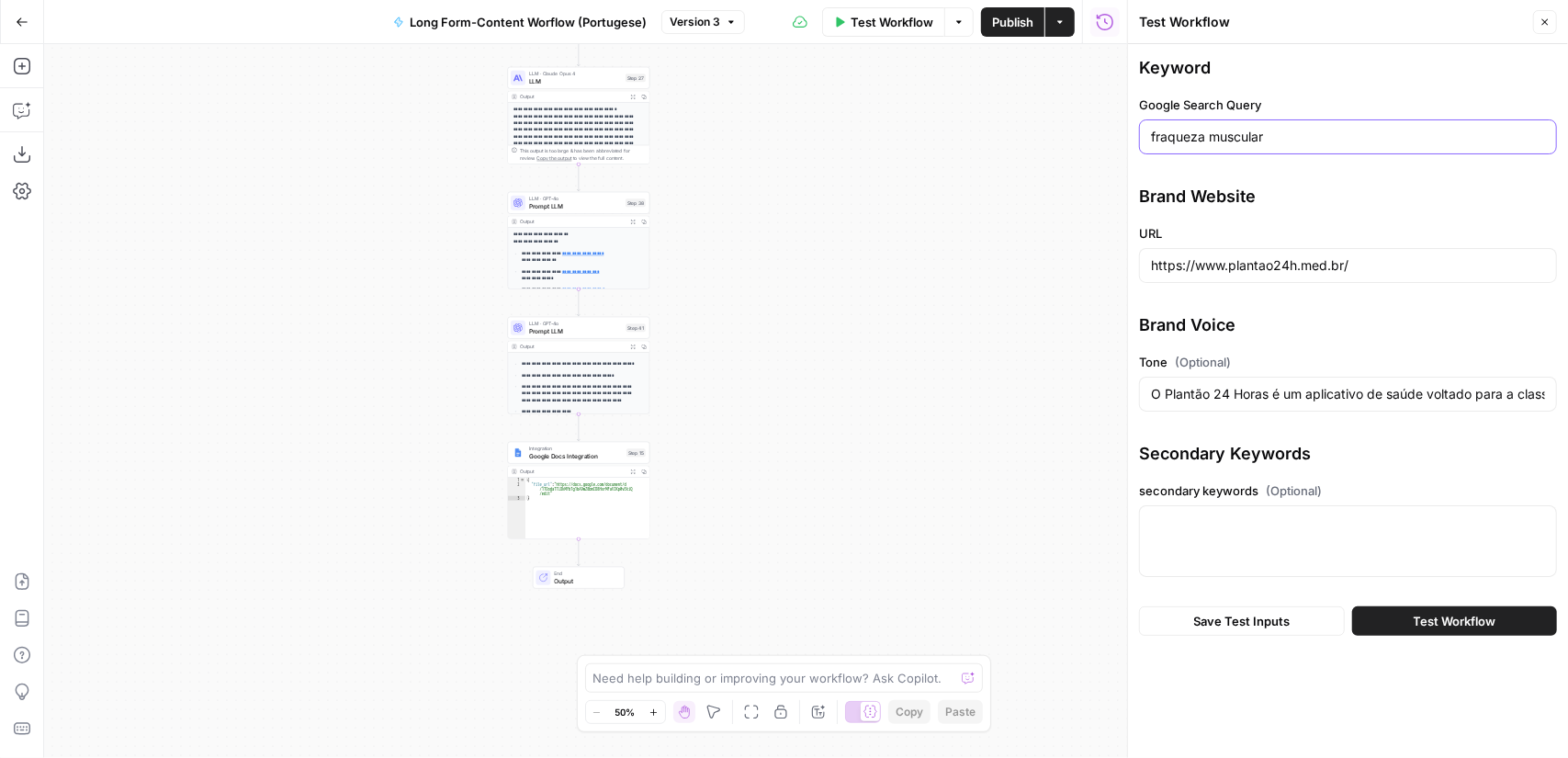 type on "fraqueza muscular" 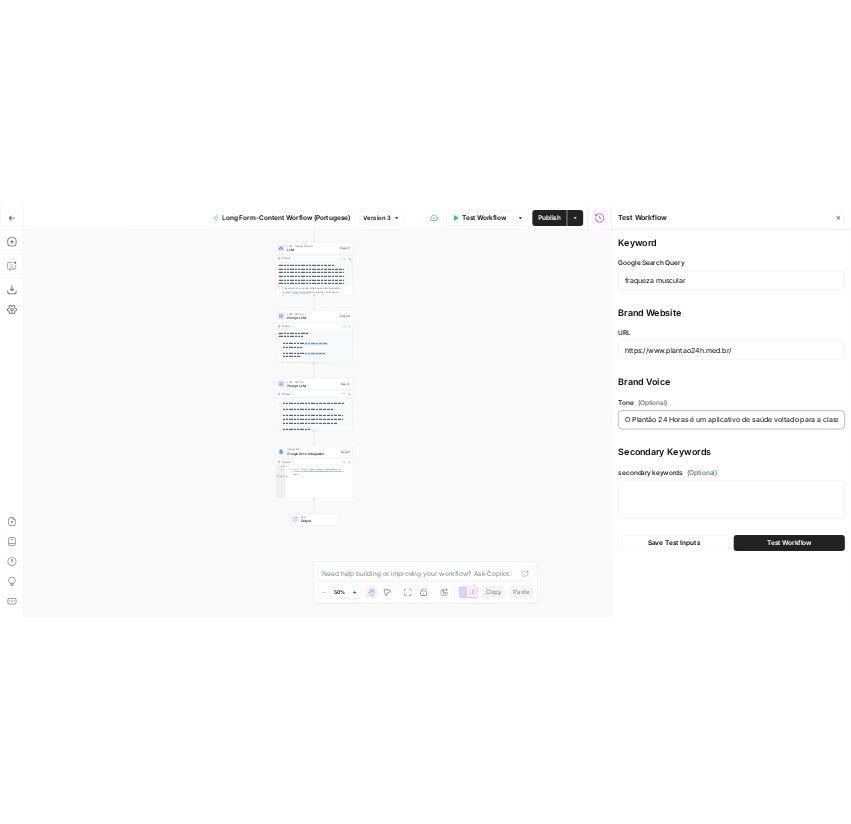 scroll, scrollTop: 0, scrollLeft: 0, axis: both 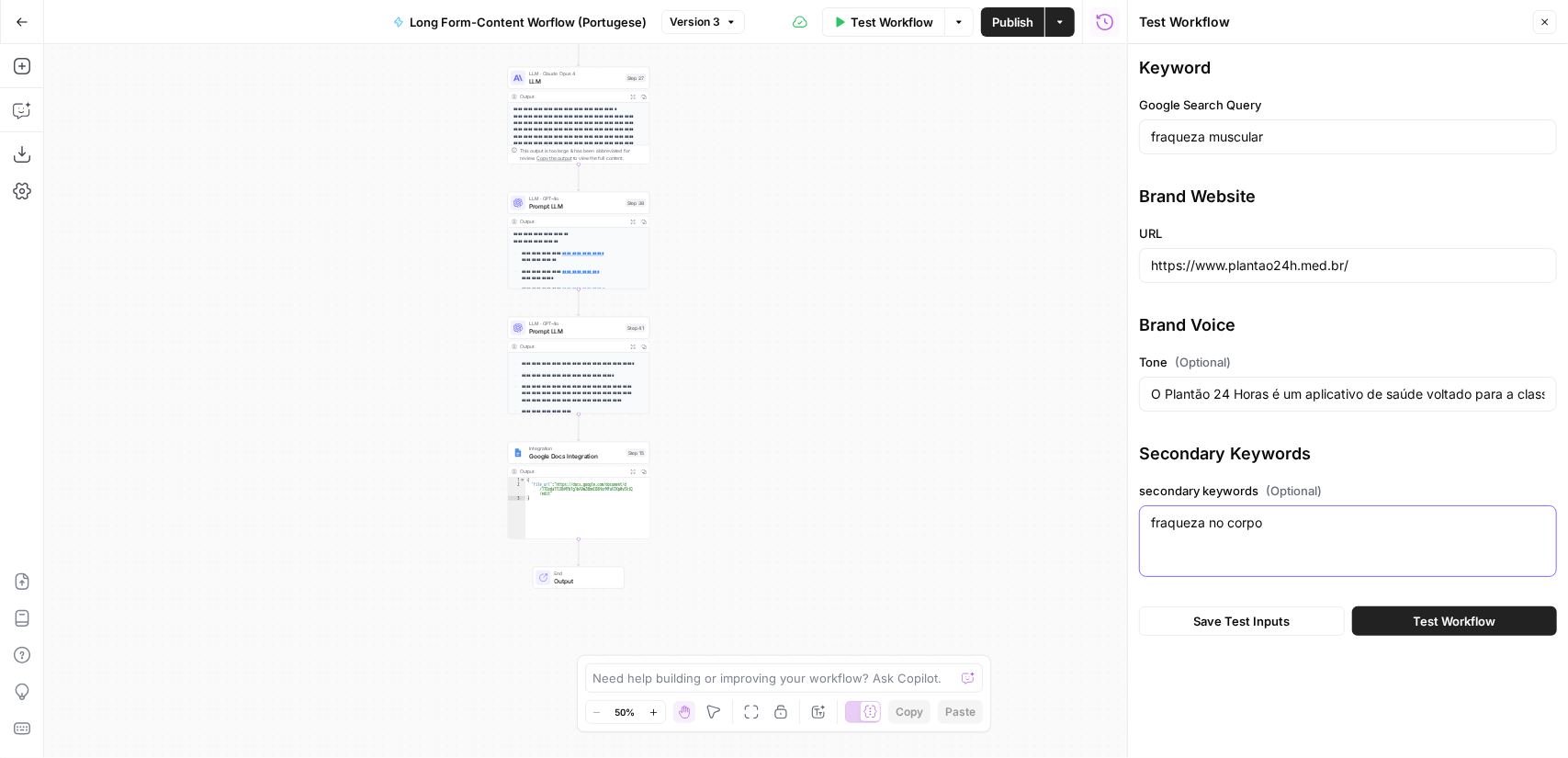 type on "fraqueza no corpo" 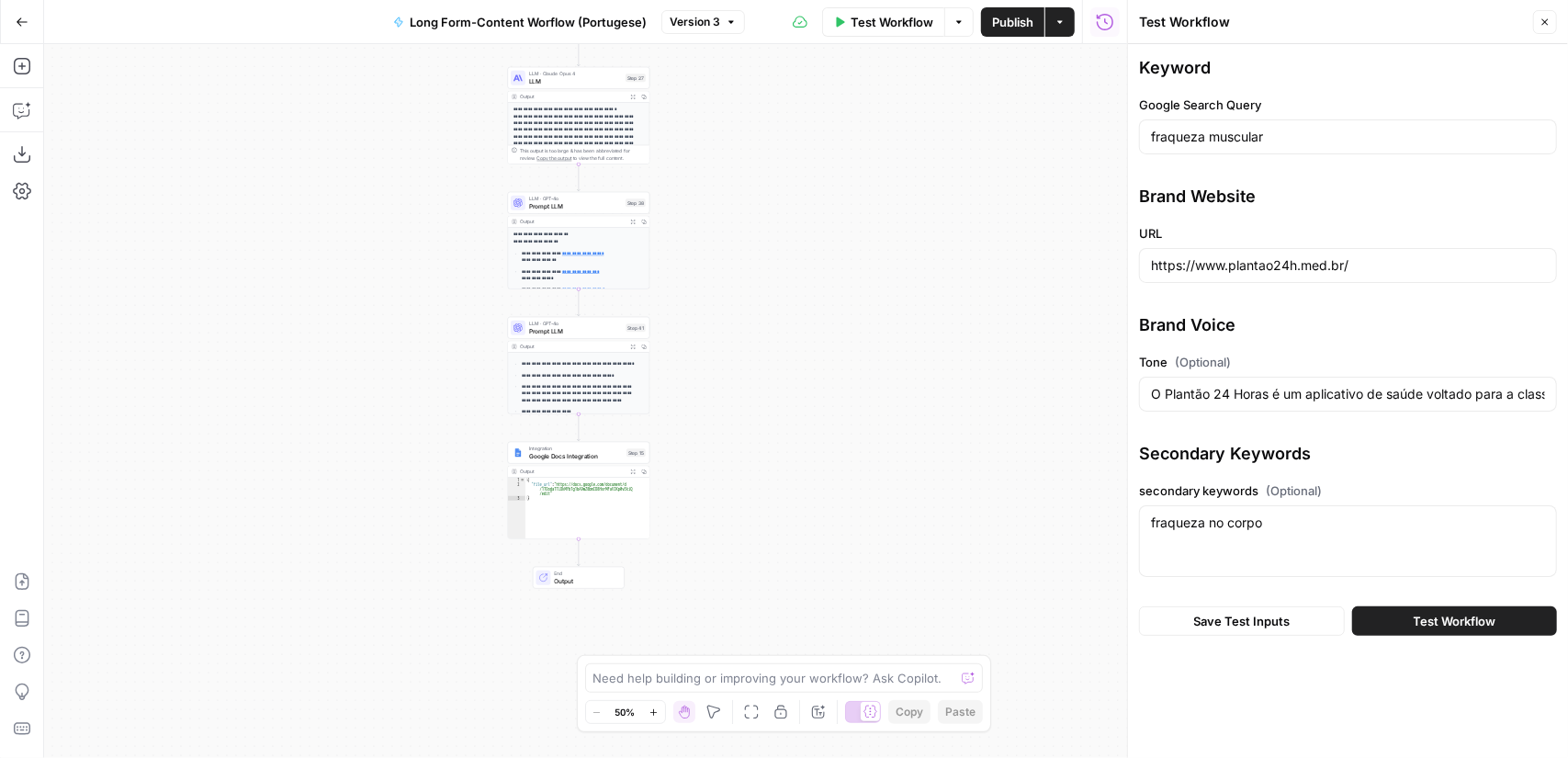 click on "Test Workflow" at bounding box center [1455, 621] 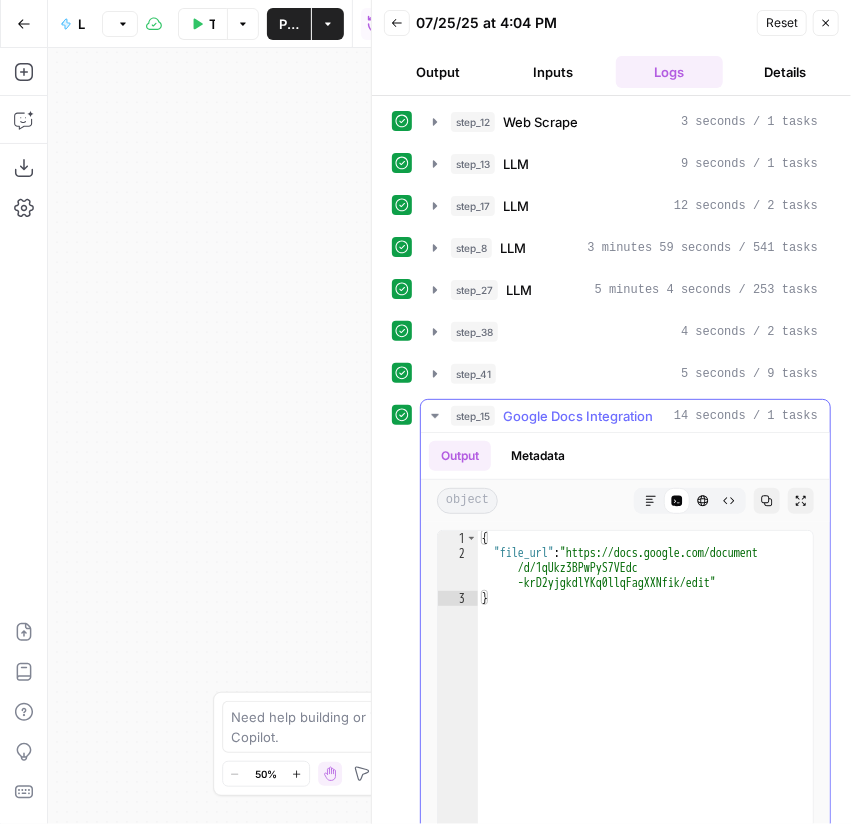 scroll, scrollTop: 300, scrollLeft: 0, axis: vertical 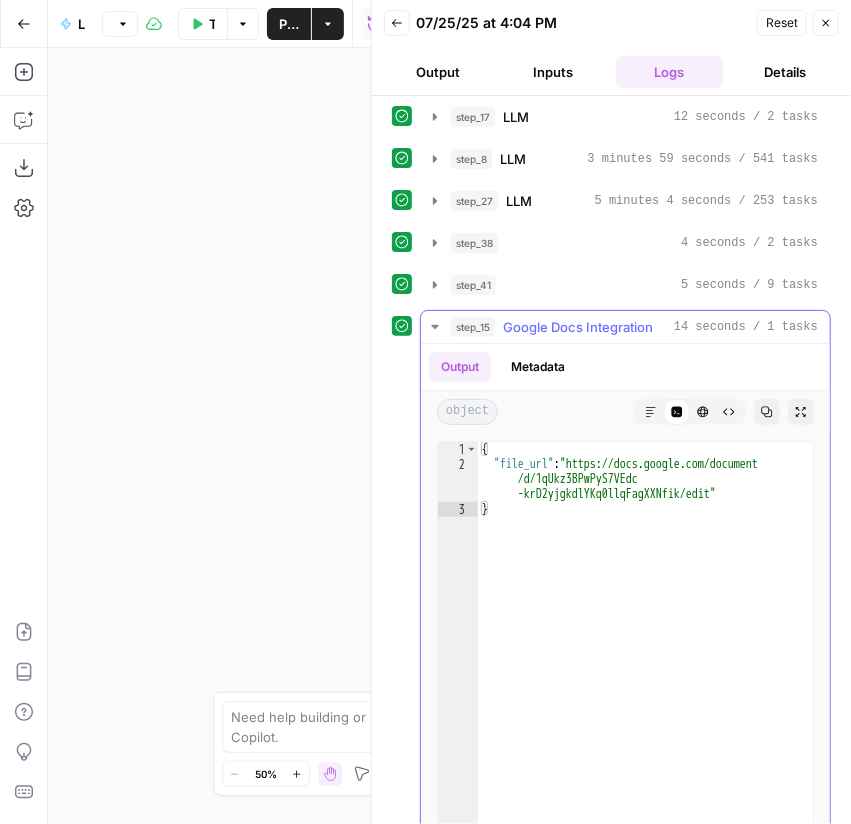 type on "**********" 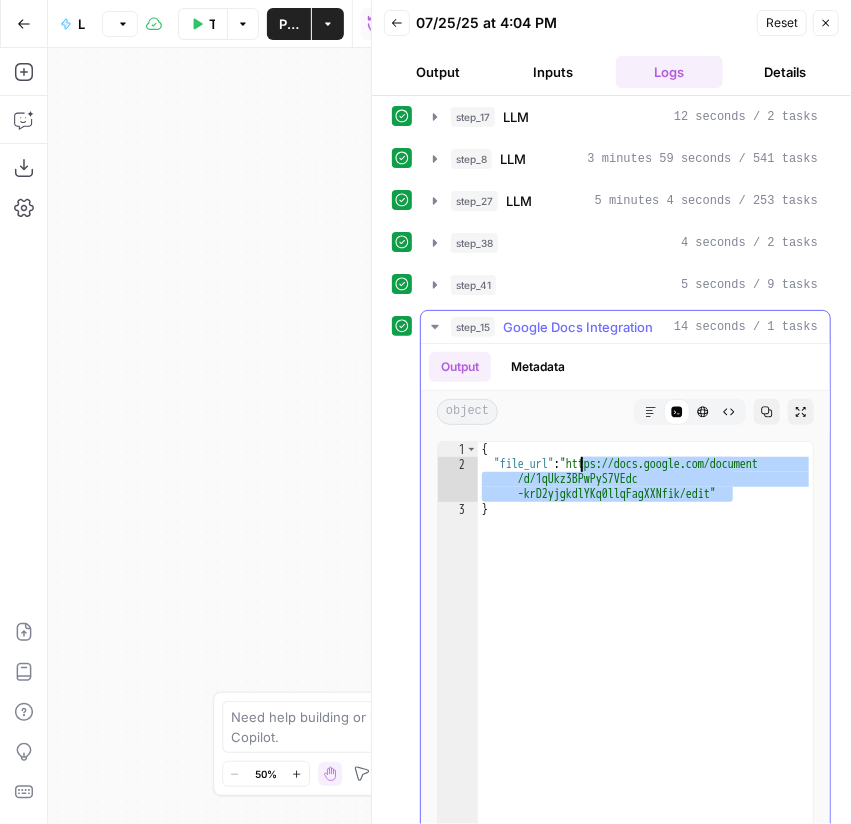 drag, startPoint x: 733, startPoint y: 482, endPoint x: 580, endPoint y: 456, distance: 155.19342 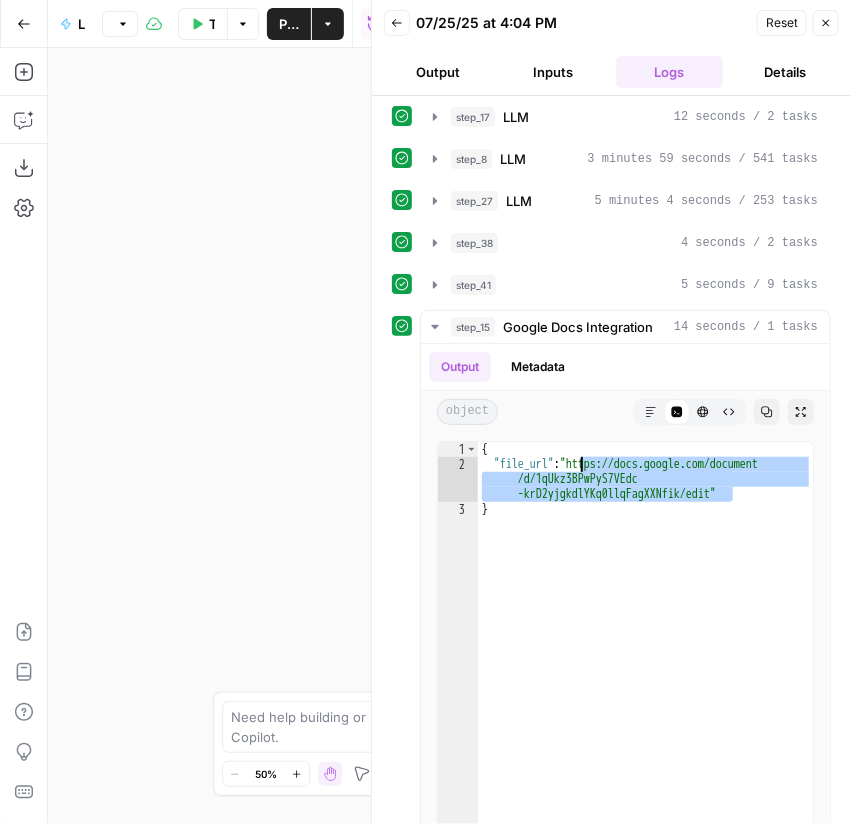 scroll, scrollTop: 0, scrollLeft: 0, axis: both 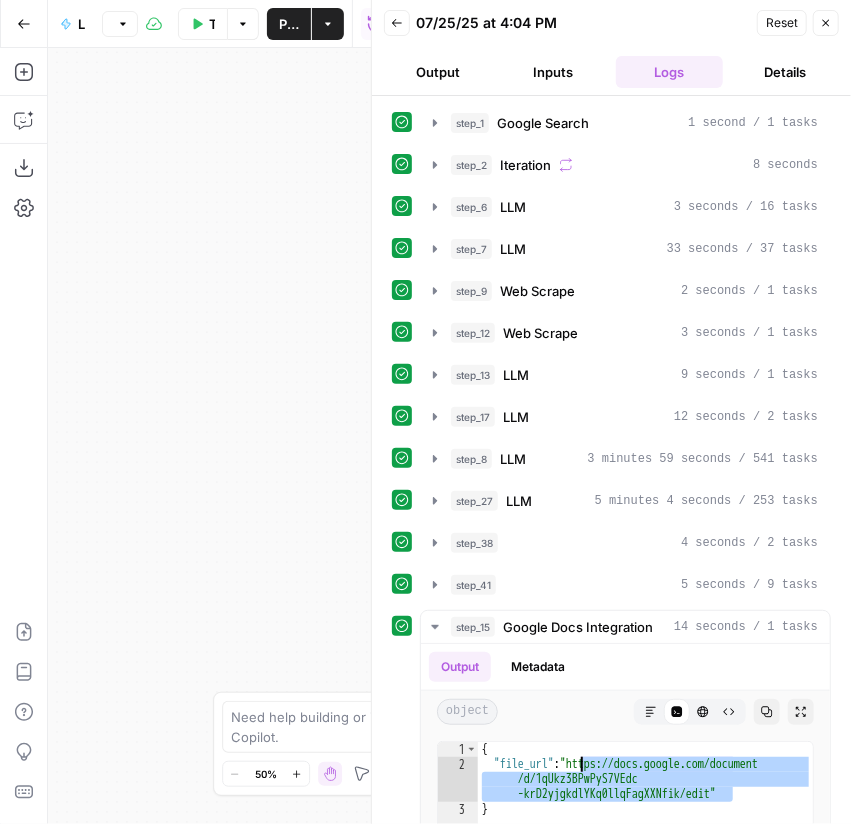 click on "Test Workflow" at bounding box center (203, 24) 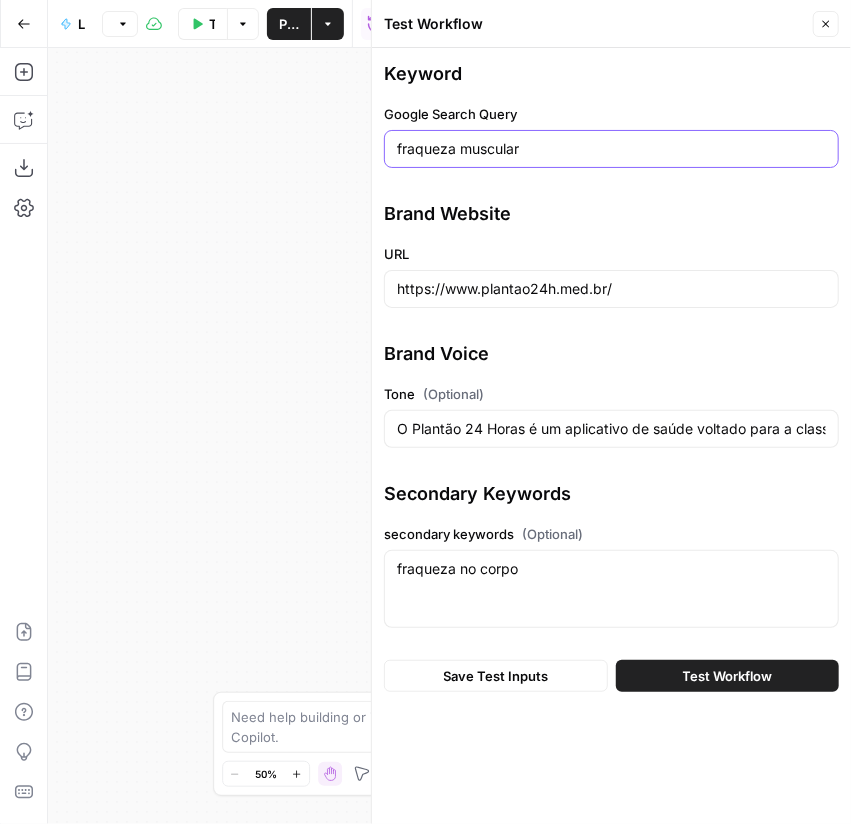 drag, startPoint x: 523, startPoint y: 152, endPoint x: 240, endPoint y: 138, distance: 283.34607 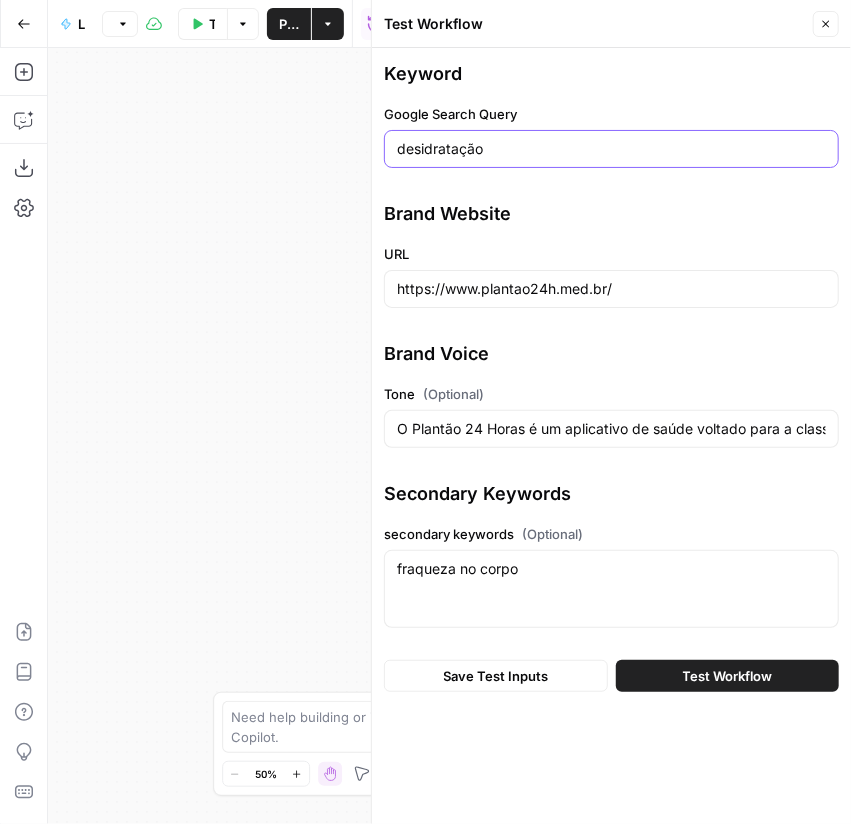 type on "desidratação" 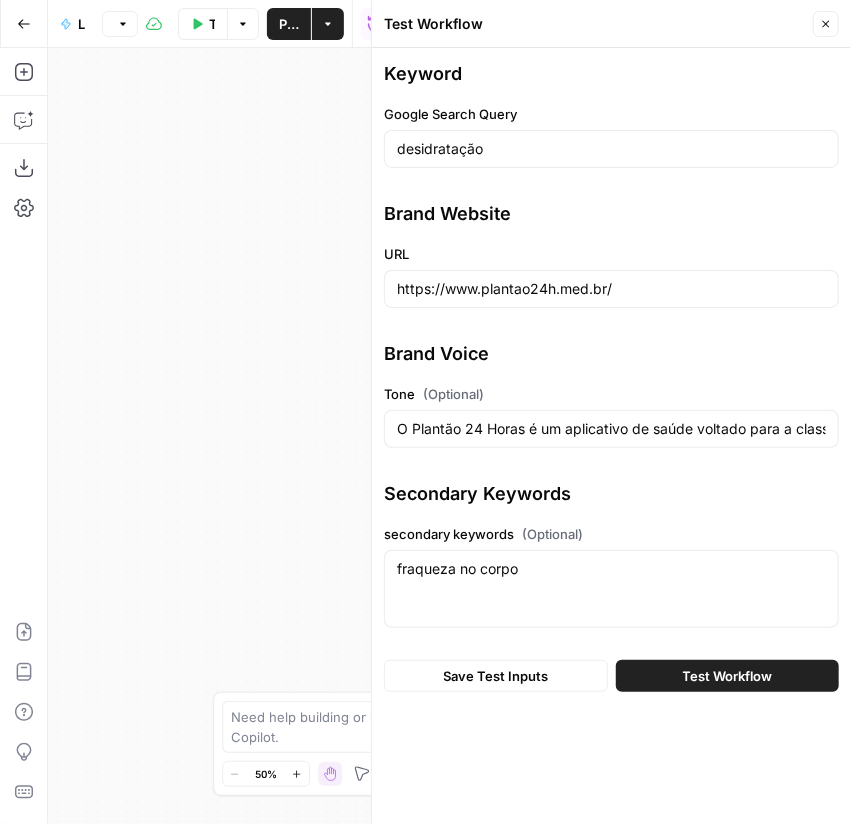 drag, startPoint x: 569, startPoint y: 579, endPoint x: 113, endPoint y: 528, distance: 458.8431 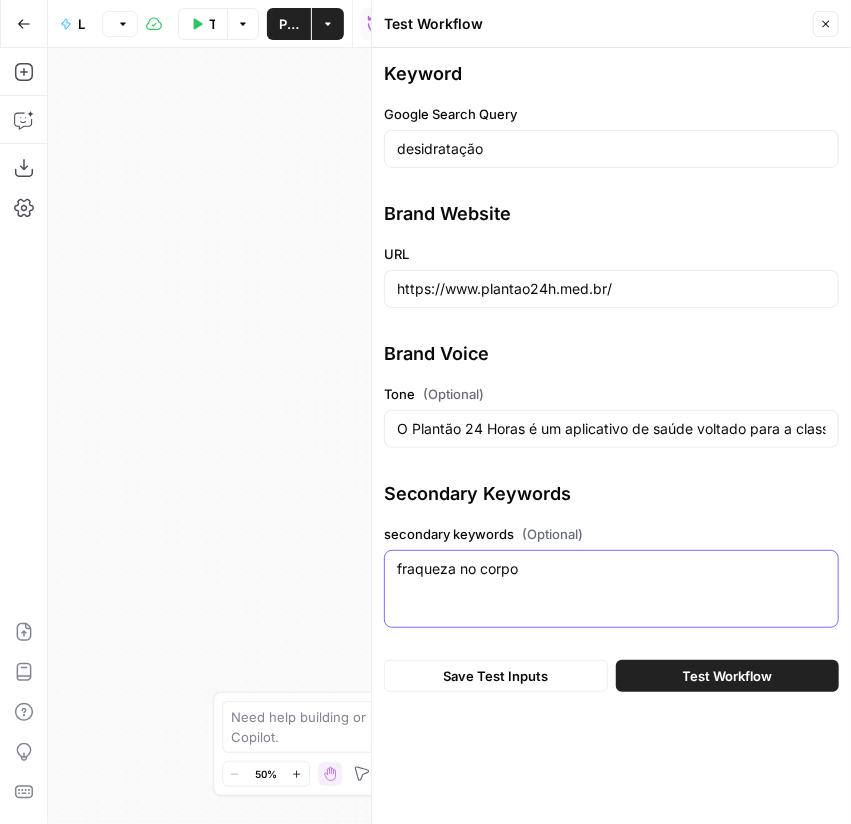 click on "fraqueza no corpo" at bounding box center (611, 569) 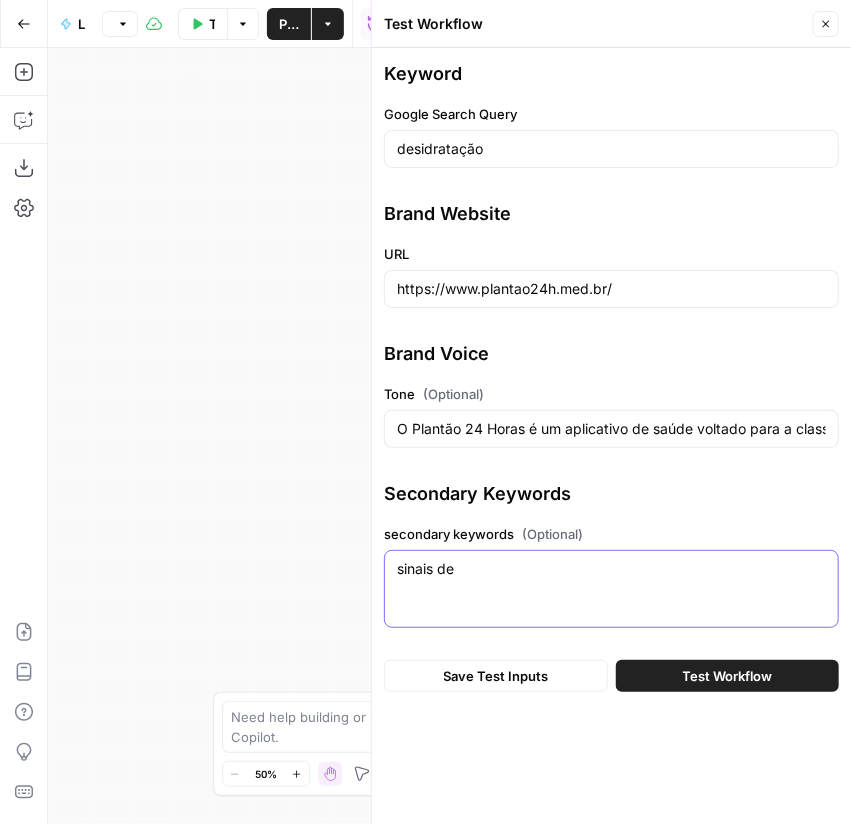 paste on "desidratação" 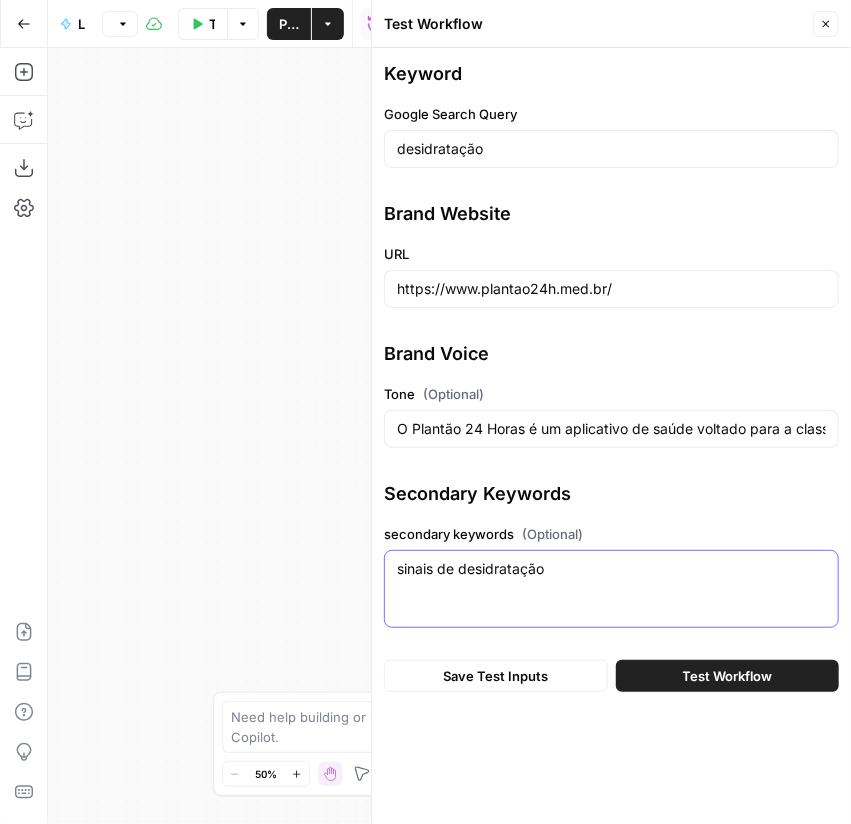 type on "sinais de desidratação" 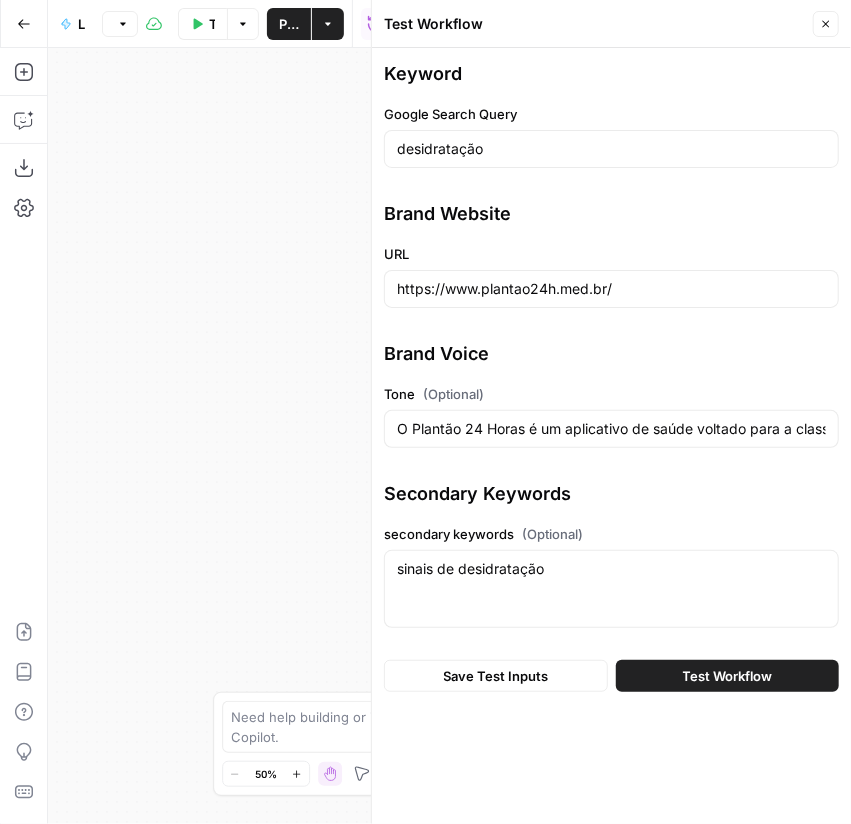 click on "Test Workflow" at bounding box center [727, 676] 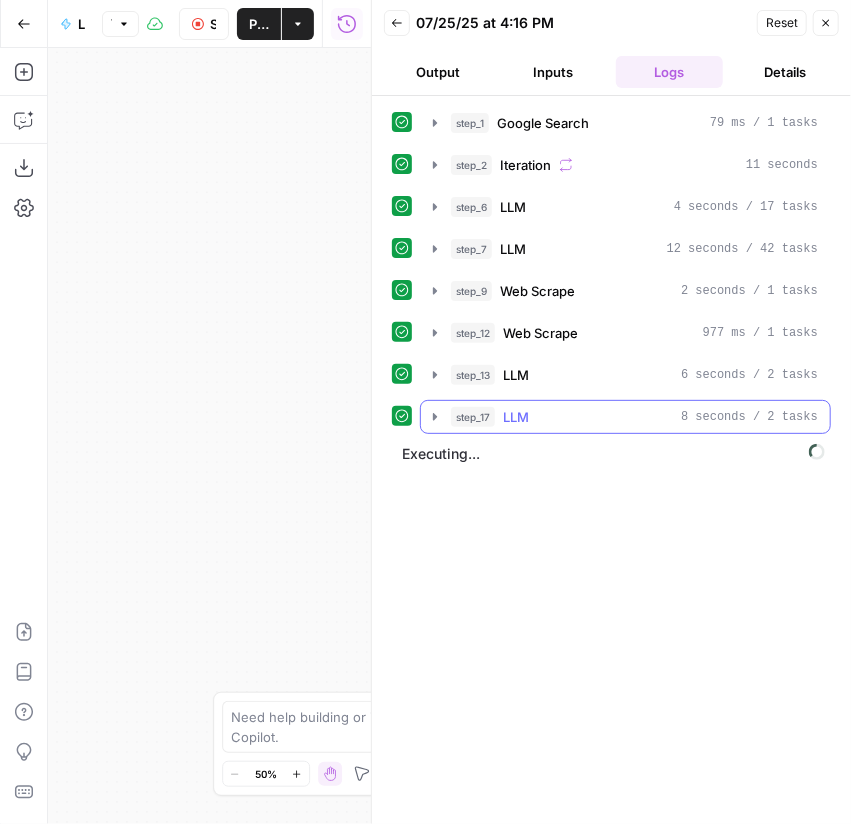 click 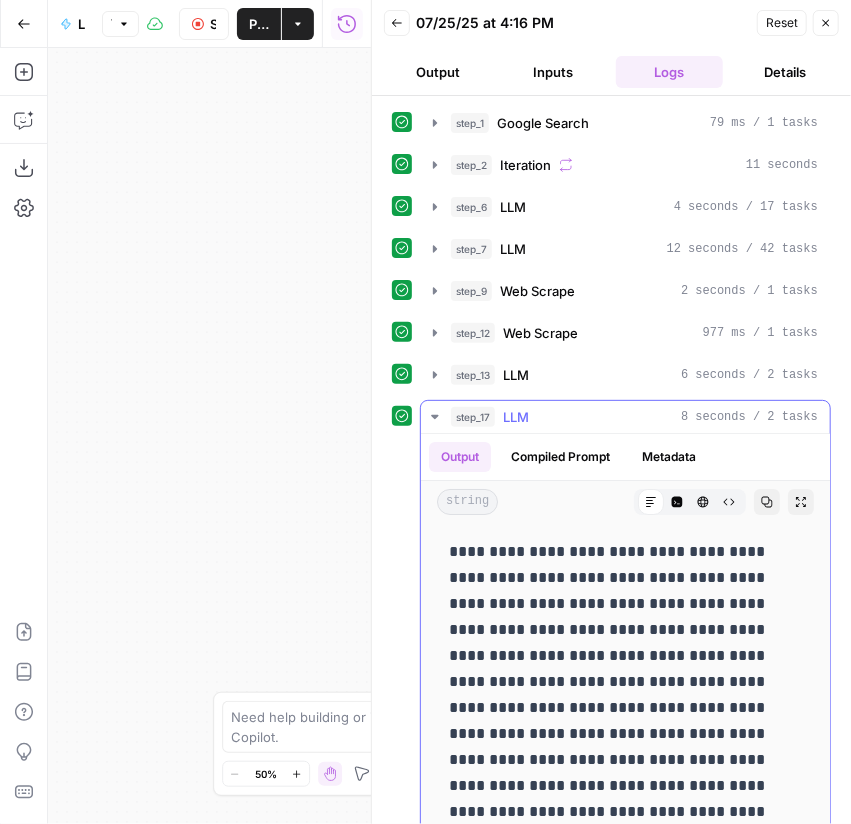 click 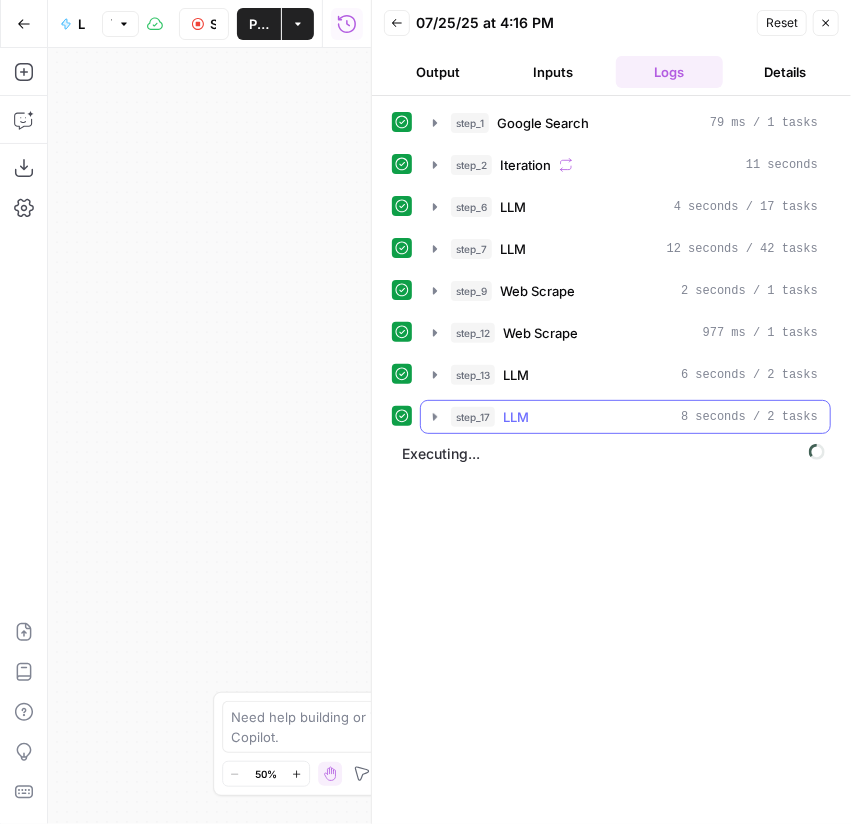 click on "step_13 LLM 6 seconds / 2 tasks" at bounding box center (625, 375) 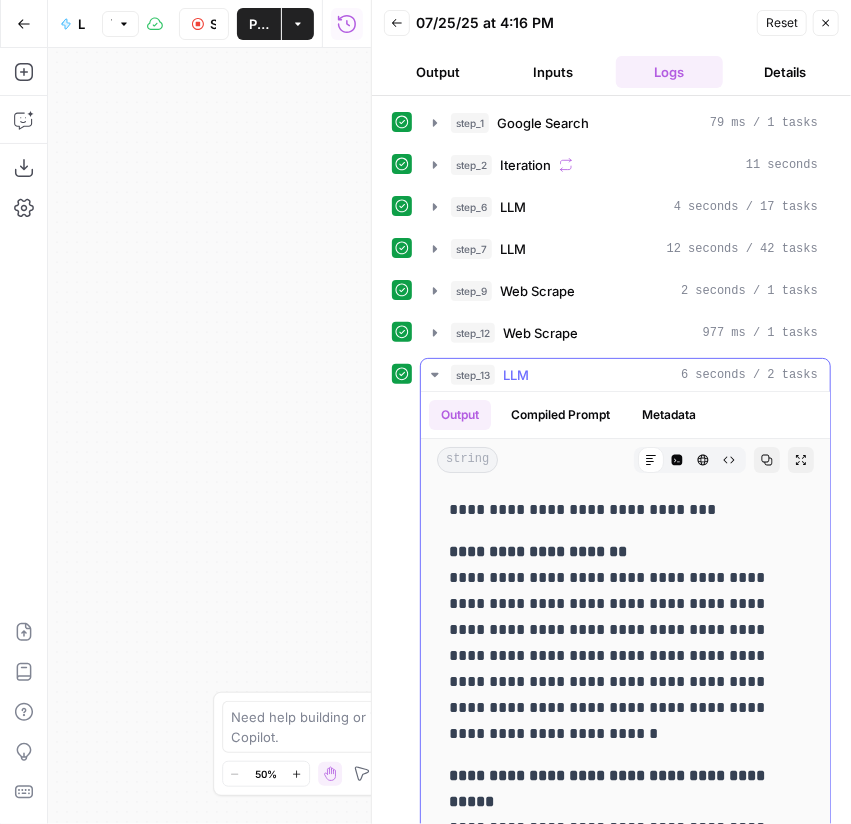 scroll, scrollTop: 150, scrollLeft: 0, axis: vertical 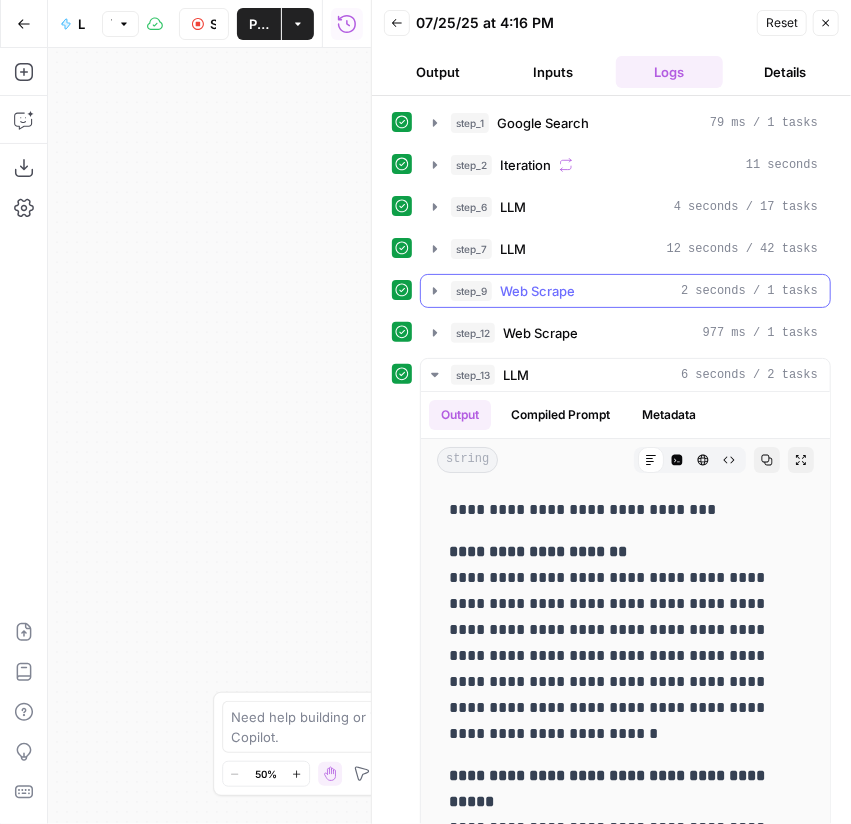 click on "step_9 Web Scrape 2 seconds / 1 tasks" at bounding box center [625, 291] 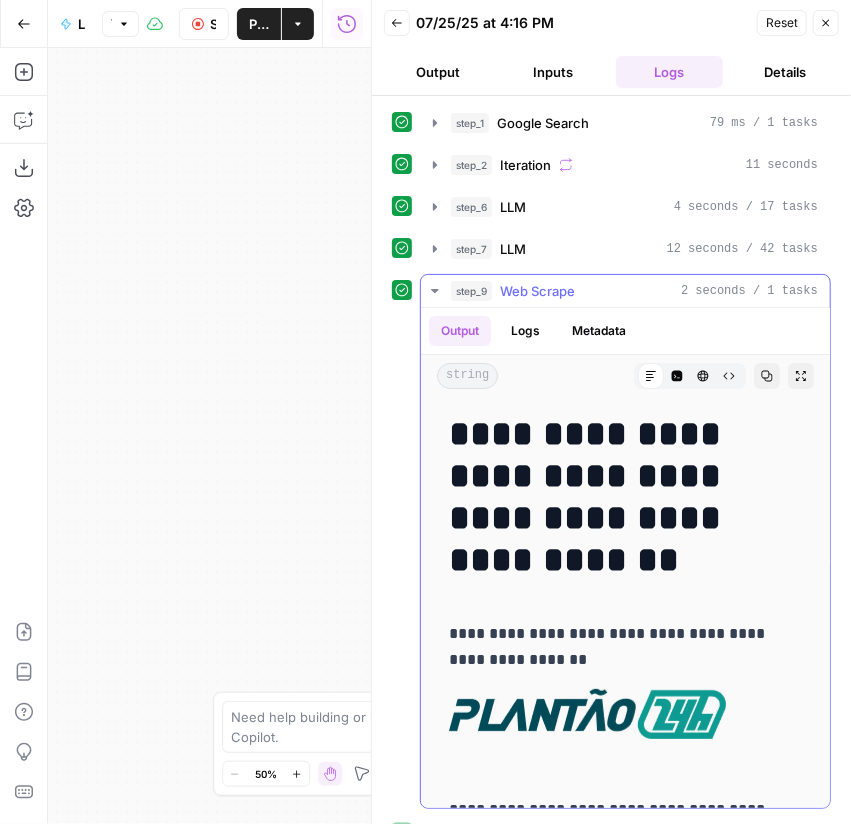 click on "step_9 Web Scrape 2 seconds / 1 tasks" at bounding box center (625, 291) 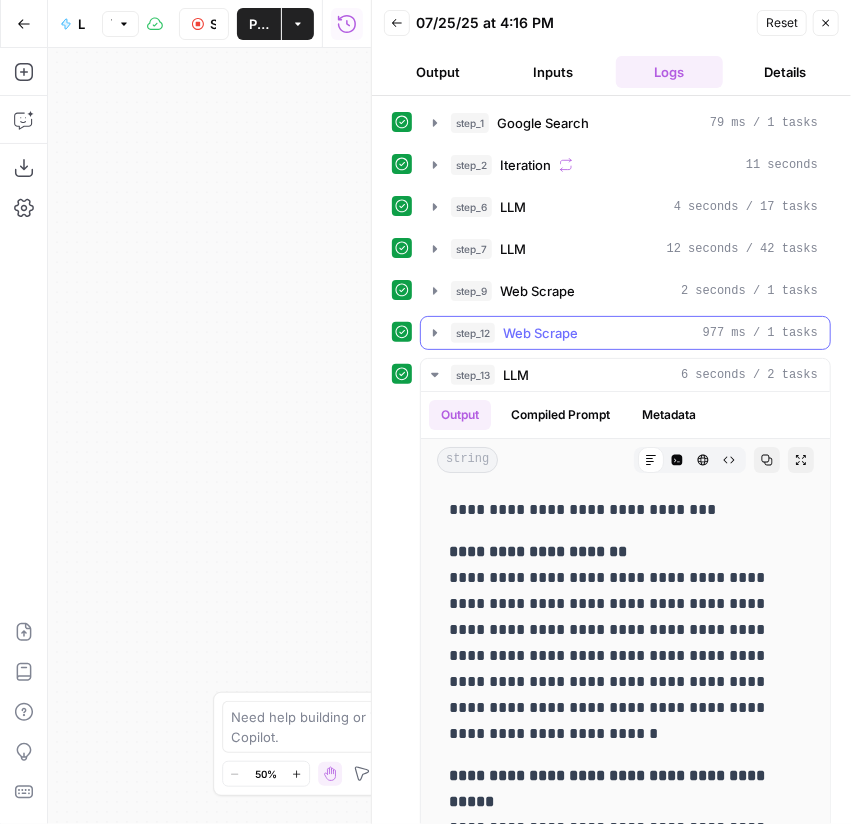 click on "step_12 Web Scrape 977 ms / 1 tasks" at bounding box center (625, 333) 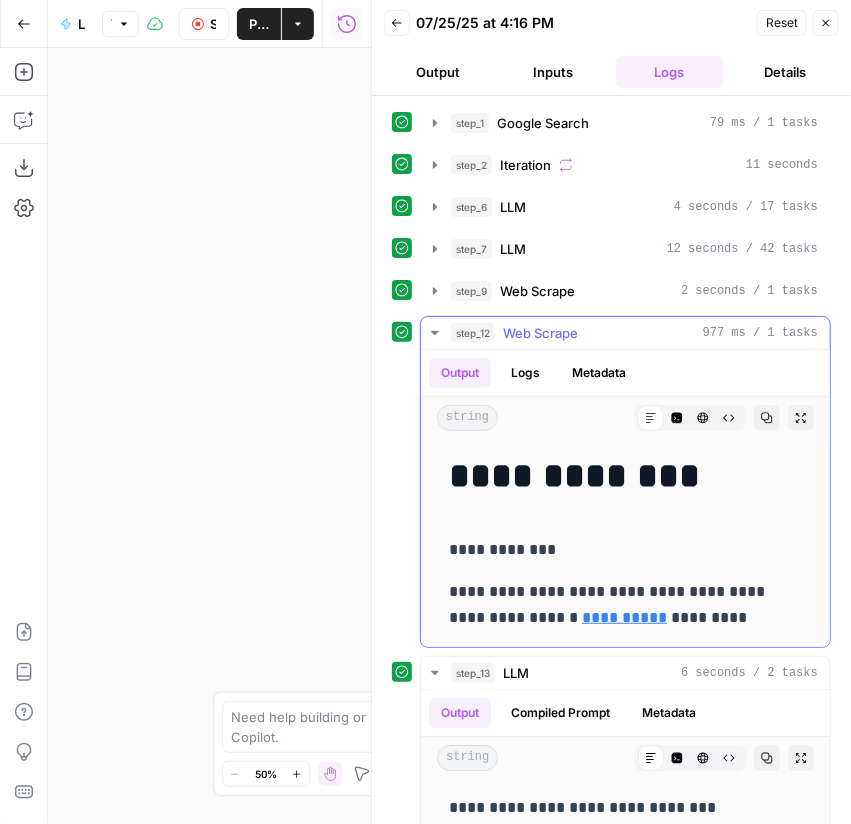 click 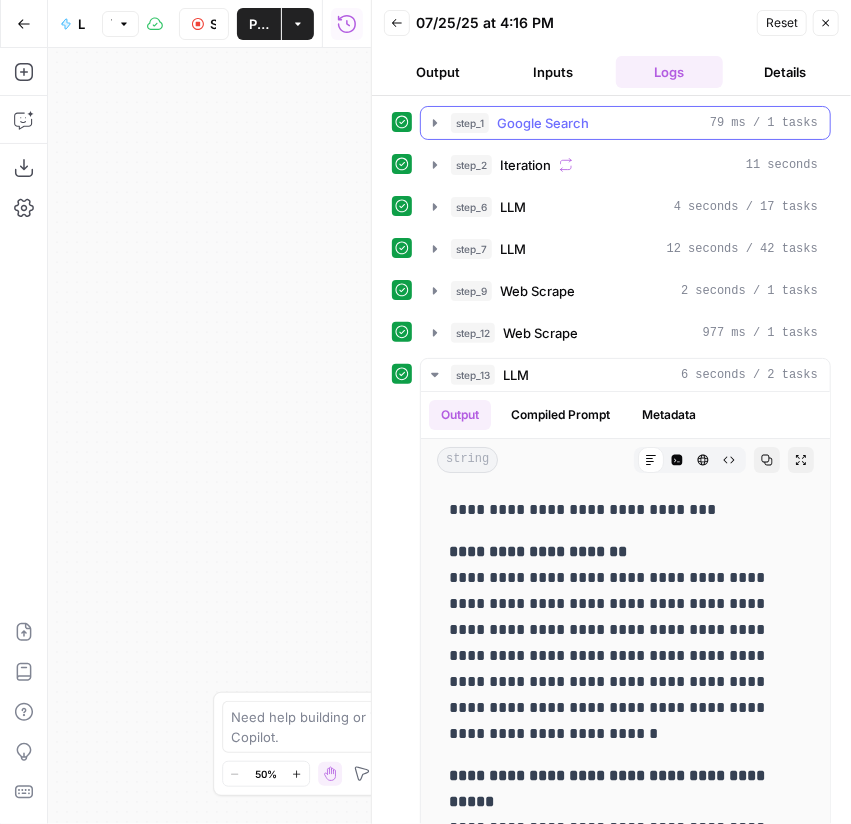 click 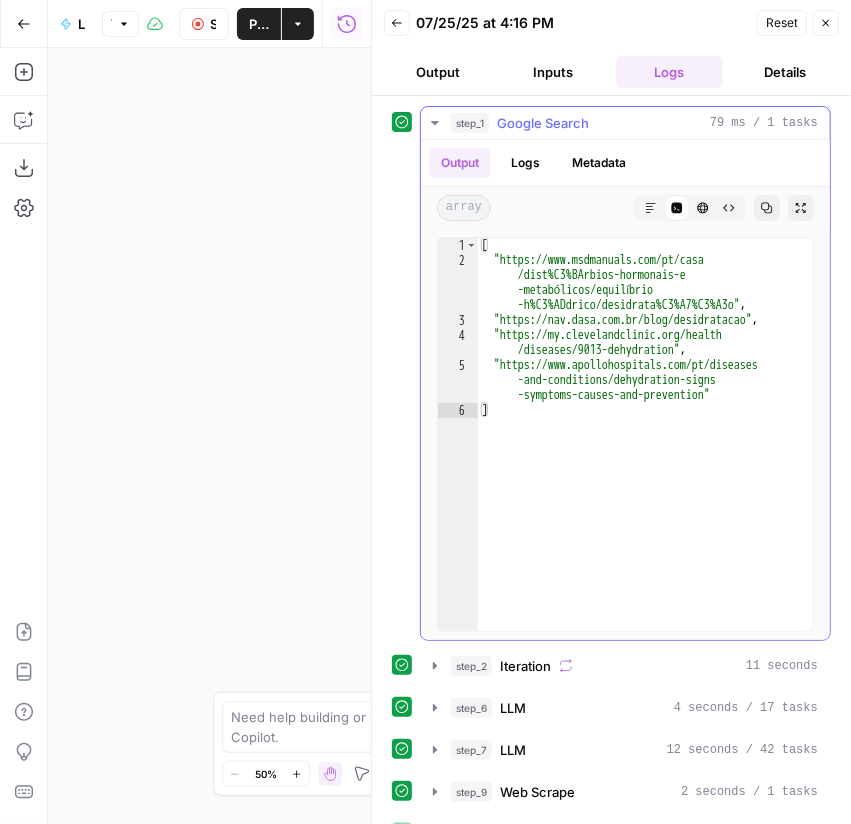 click 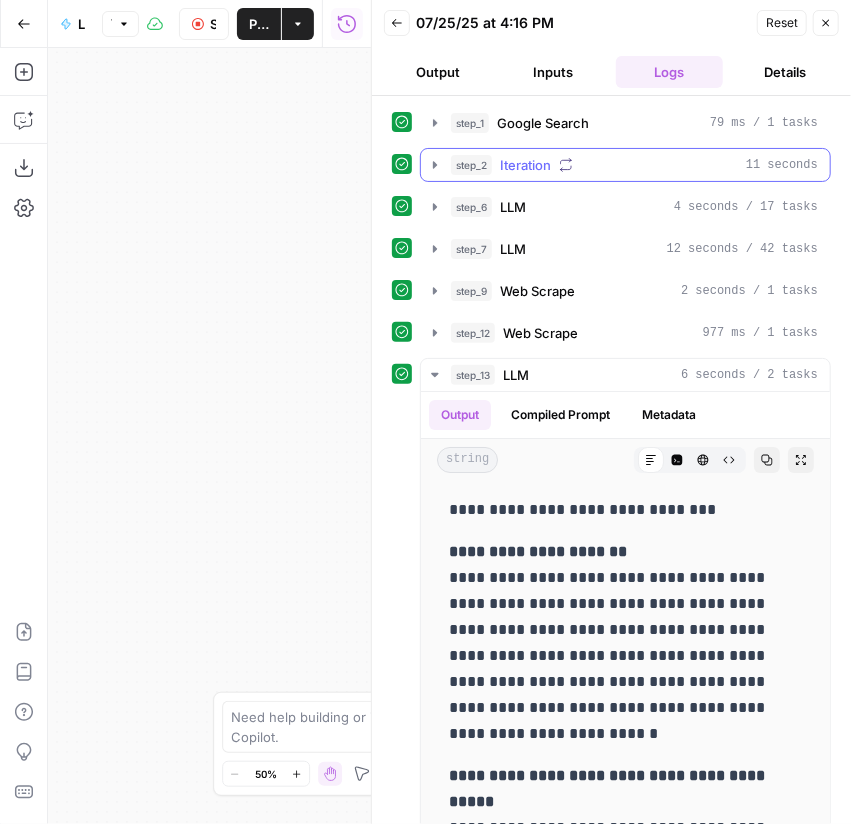 click 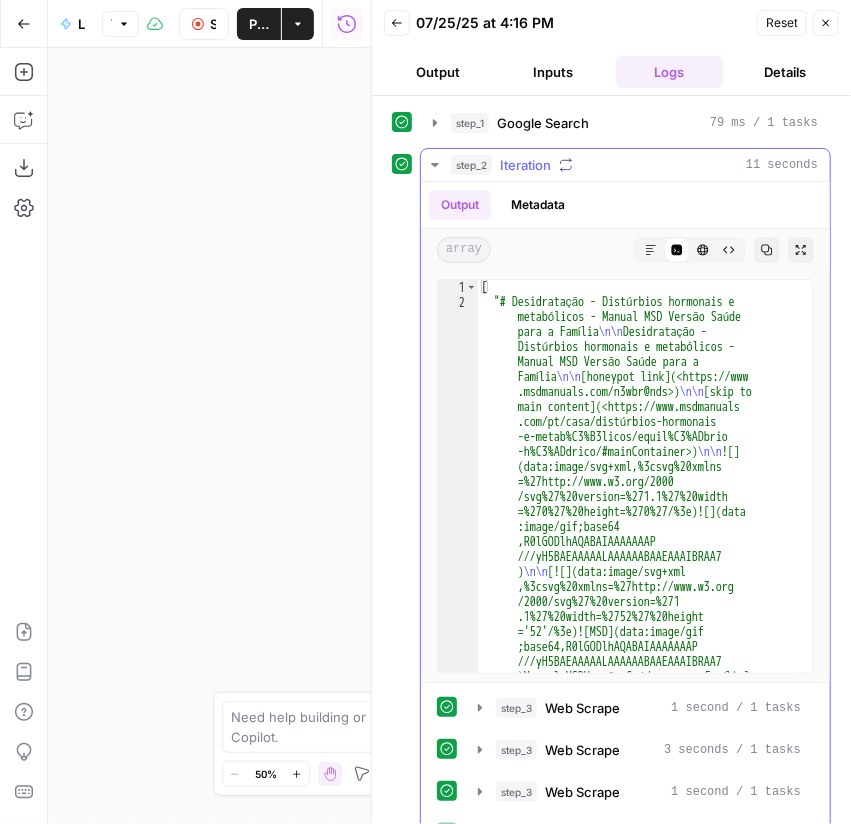 click 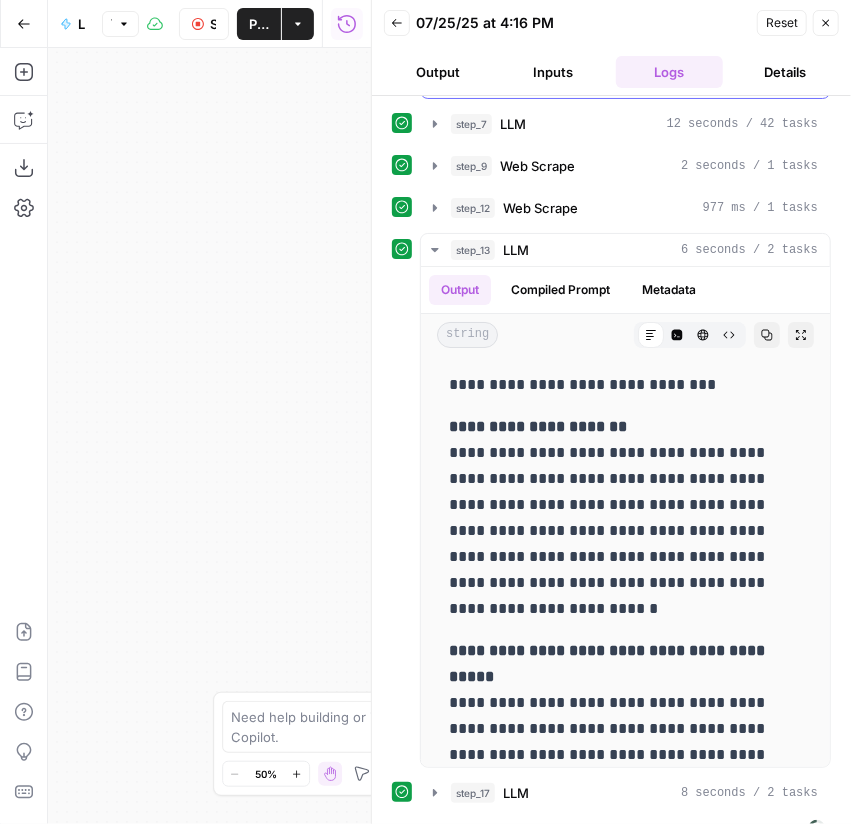 scroll, scrollTop: 150, scrollLeft: 0, axis: vertical 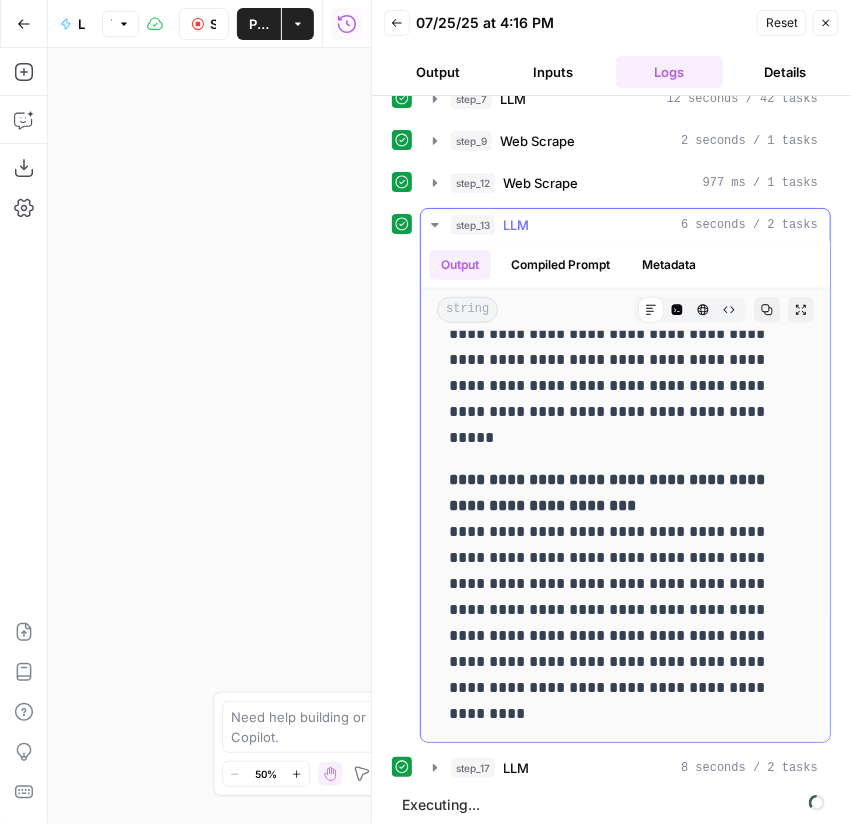 click on "**********" at bounding box center (625, 214) 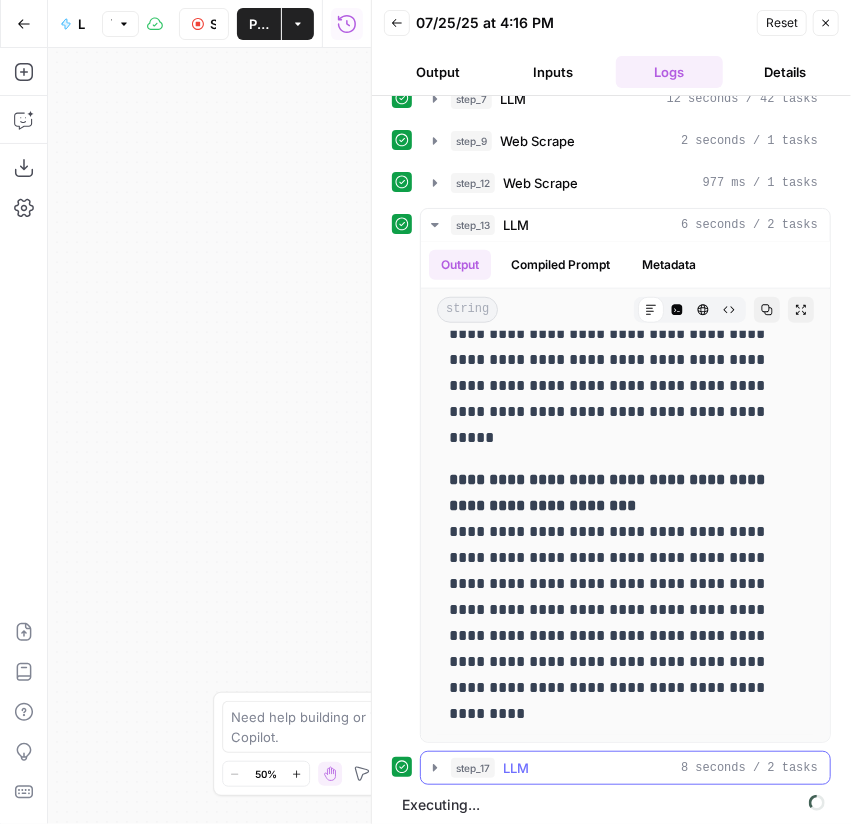 click 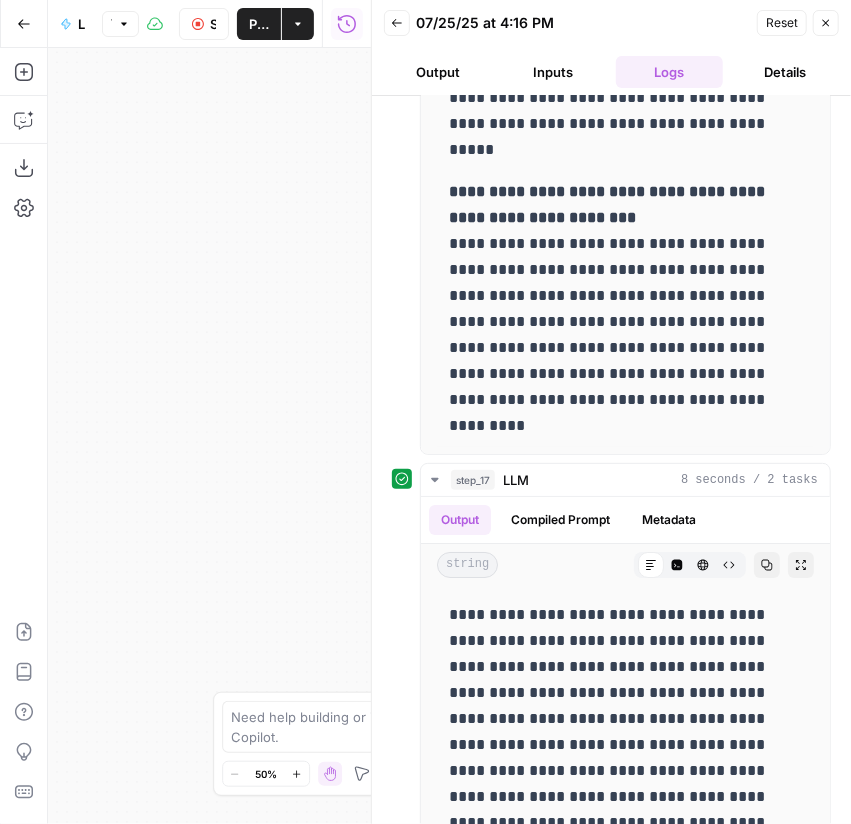 scroll, scrollTop: 450, scrollLeft: 0, axis: vertical 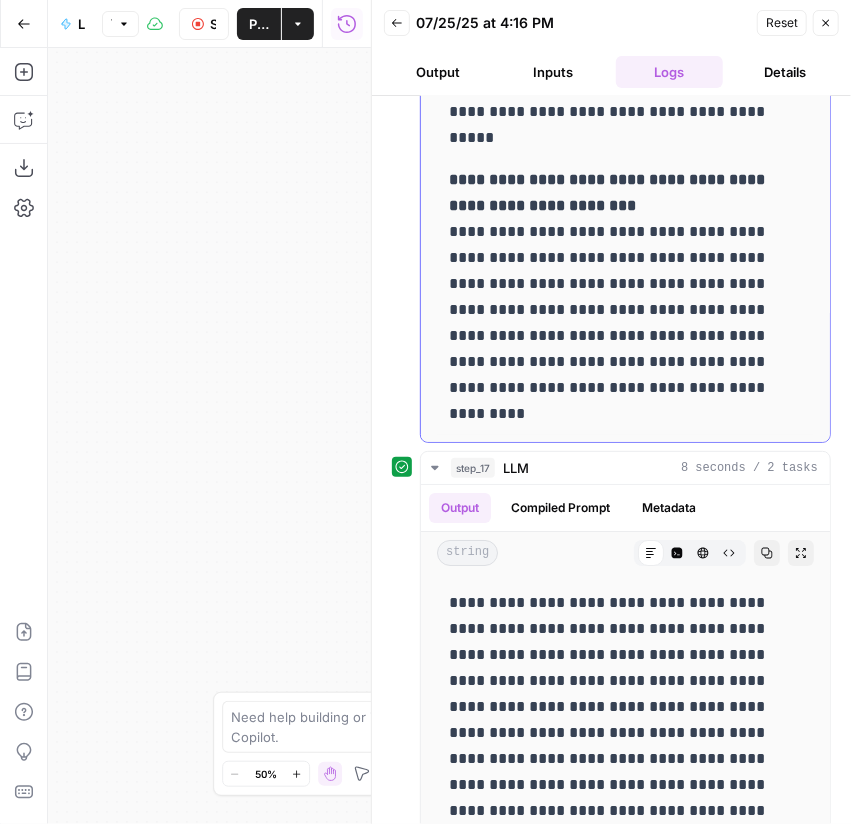 click on "**********" at bounding box center (625, -86) 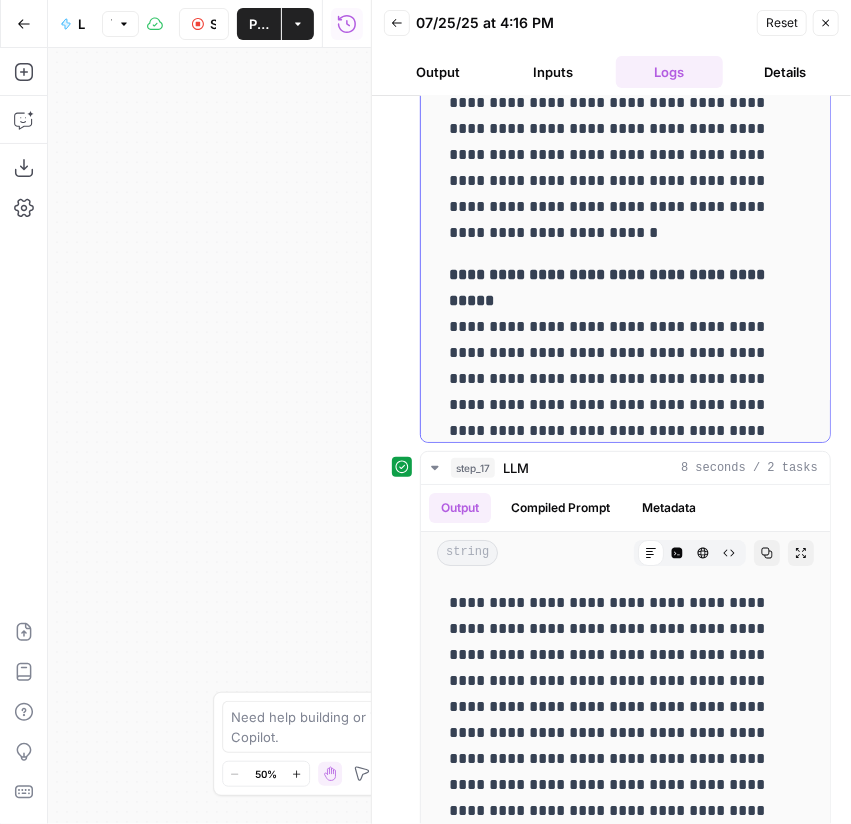 scroll, scrollTop: 46, scrollLeft: 0, axis: vertical 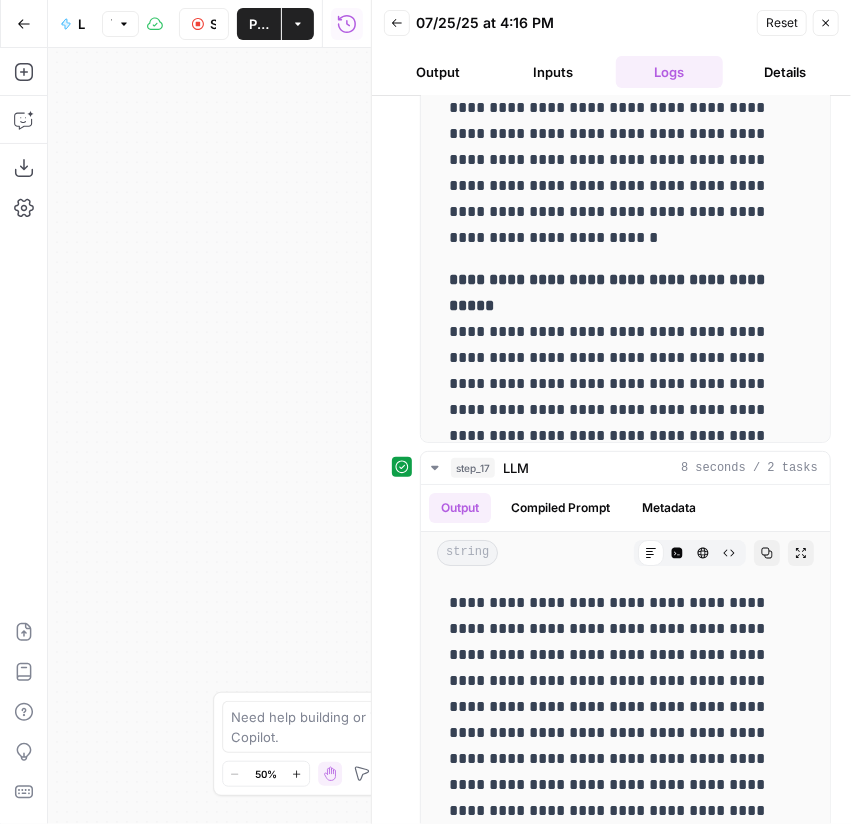 click on "**********" at bounding box center (611, 460) 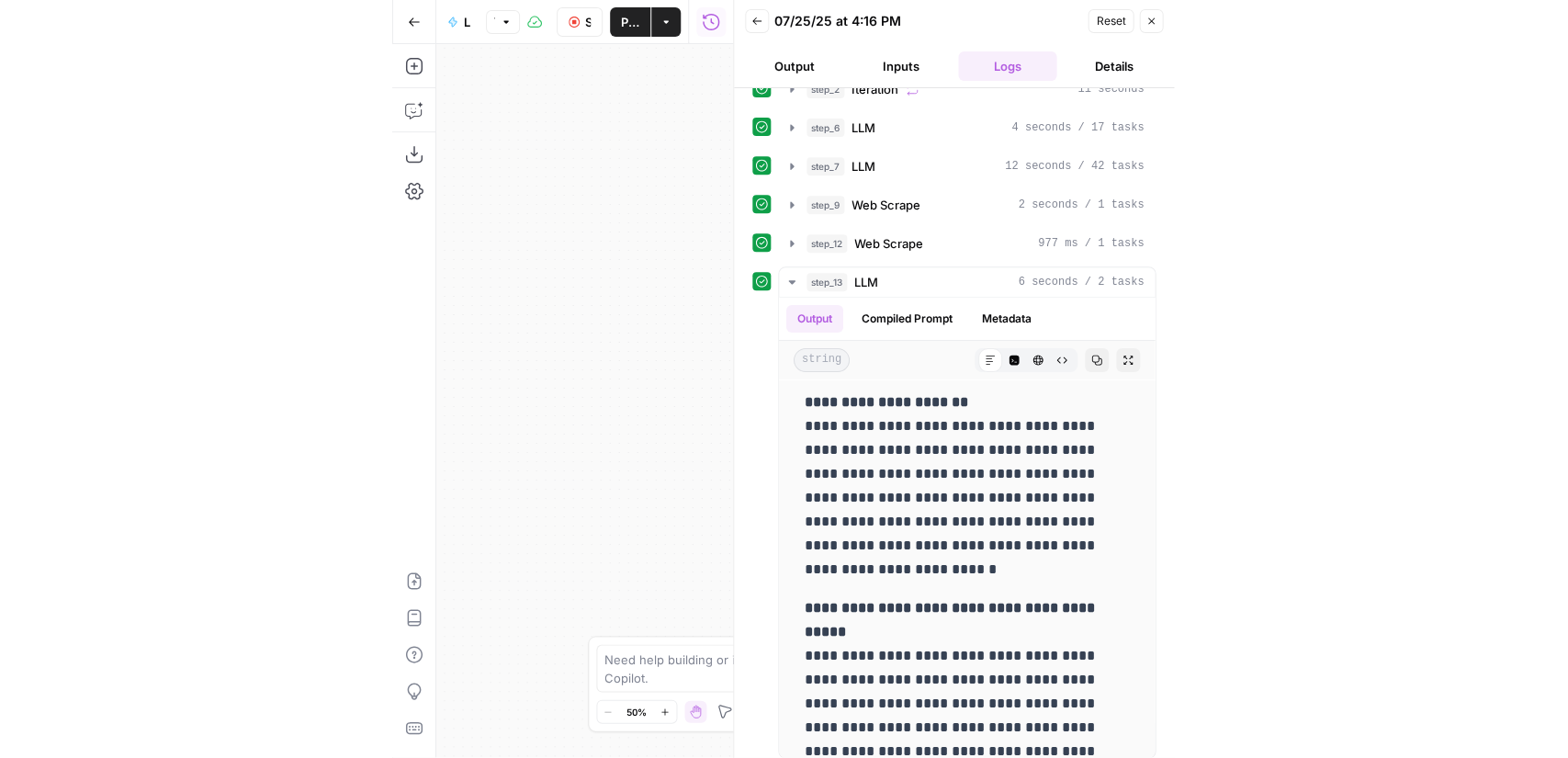 scroll, scrollTop: 46, scrollLeft: 0, axis: vertical 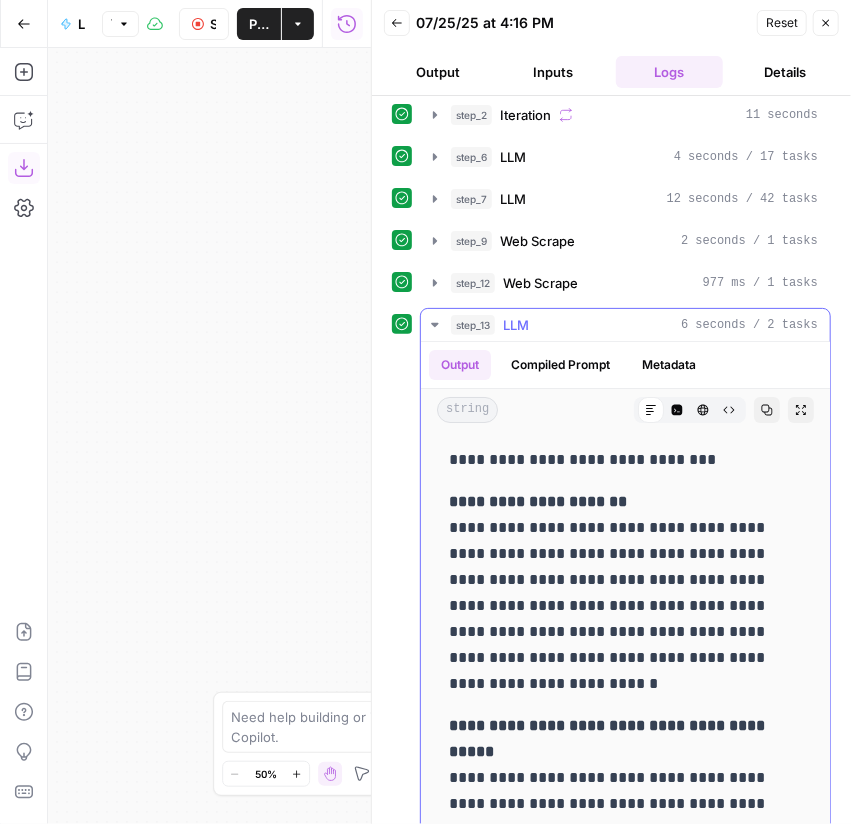 click 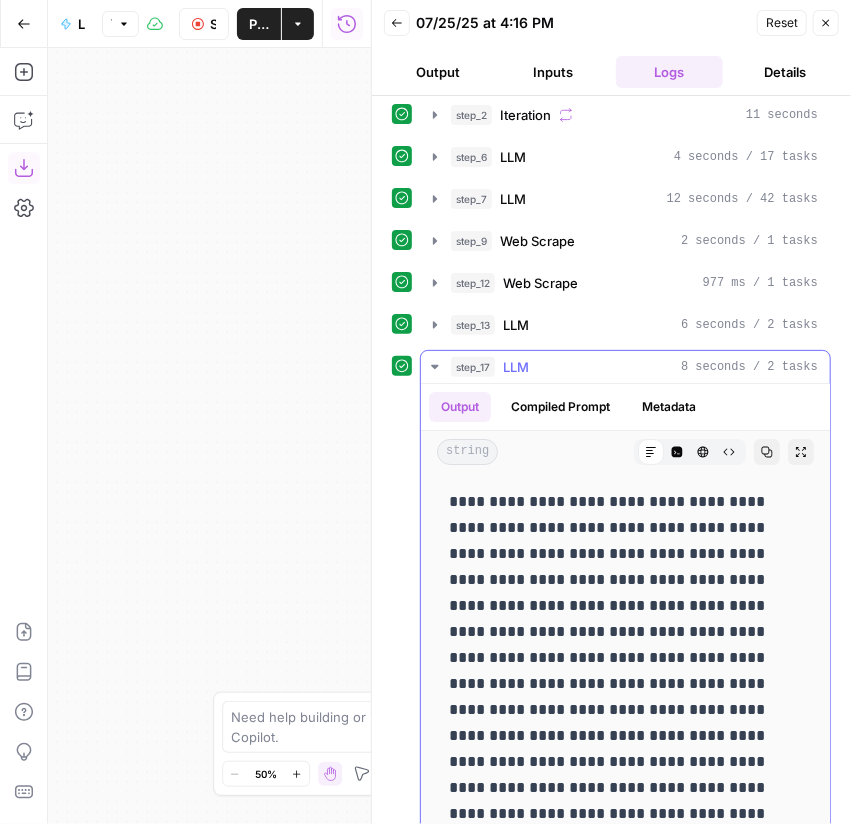 click 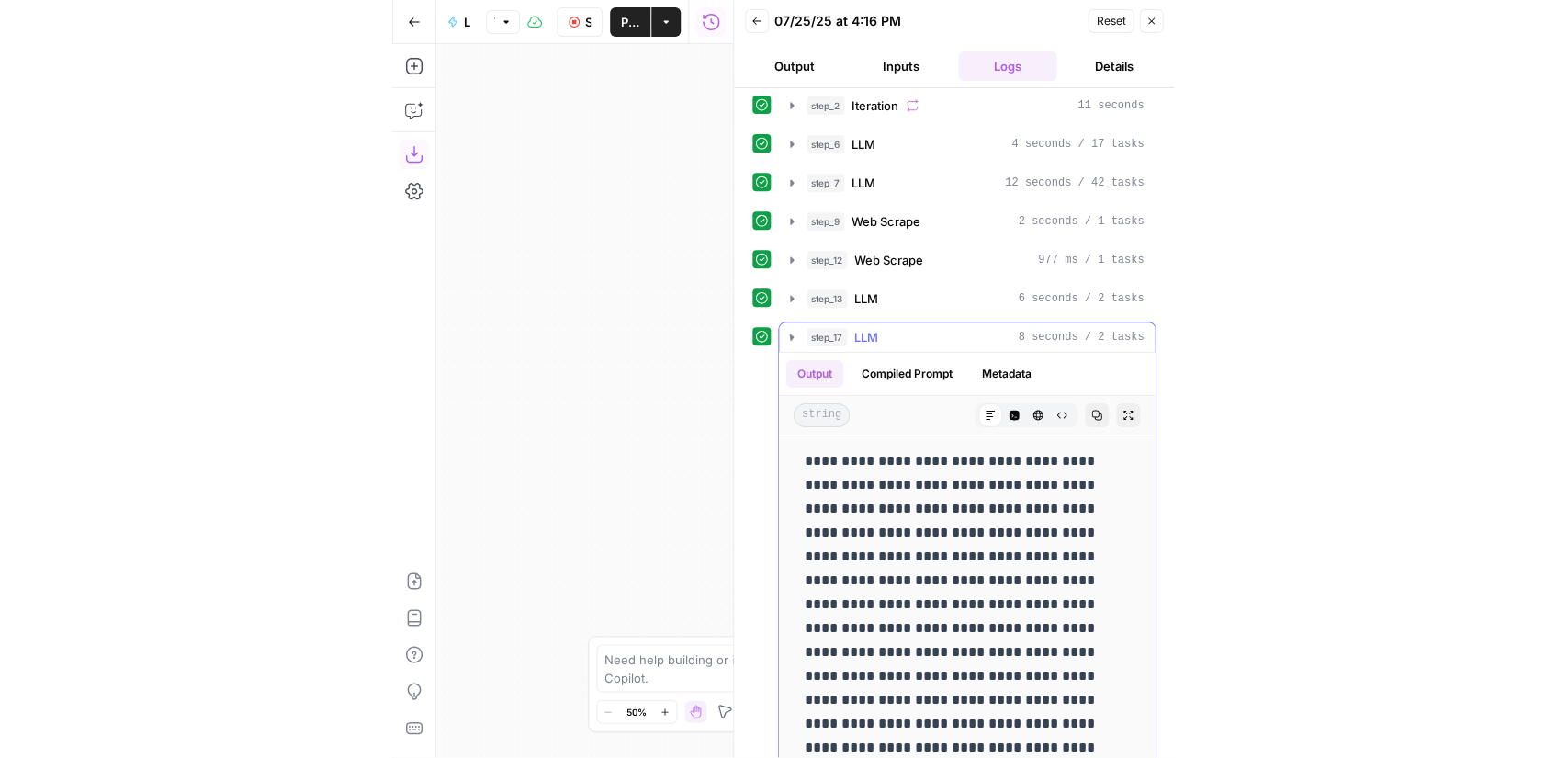 scroll, scrollTop: 0, scrollLeft: 0, axis: both 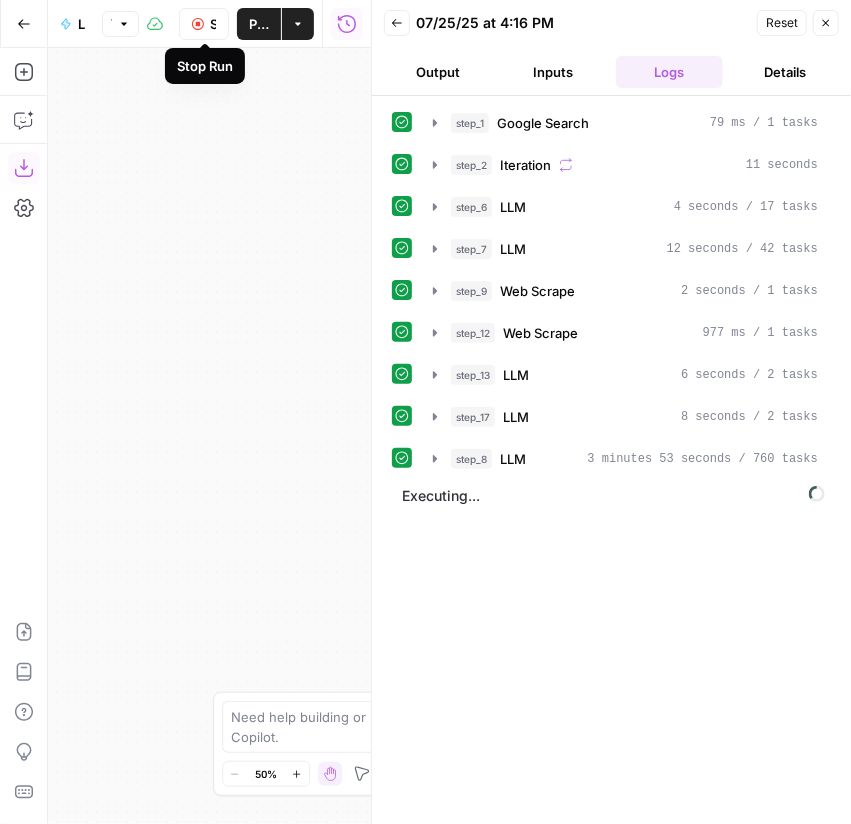 click on "Stop Run" at bounding box center [204, 24] 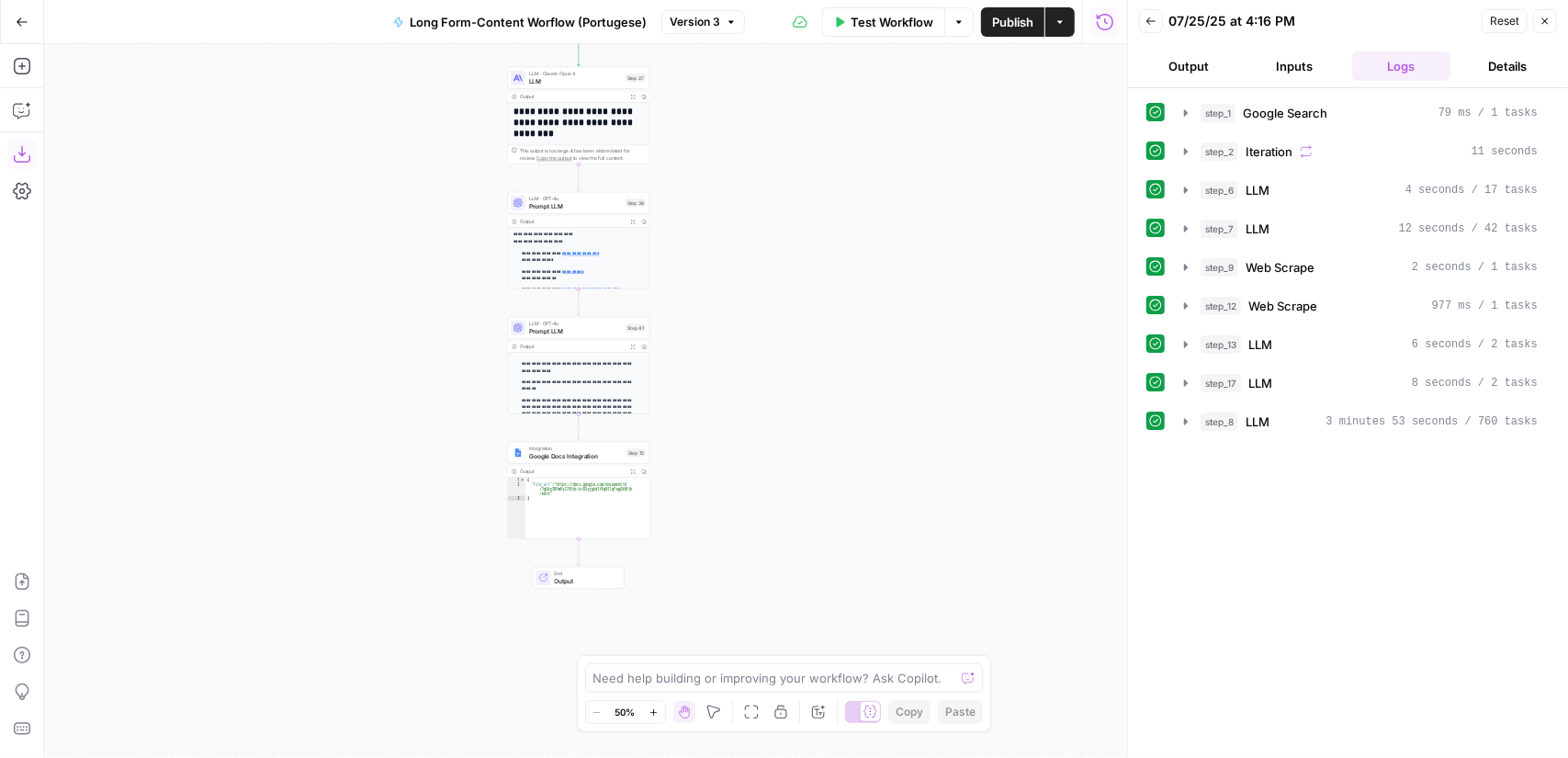 click on "Long Form-Content Worflow (Portugese)" at bounding box center [528, 22] 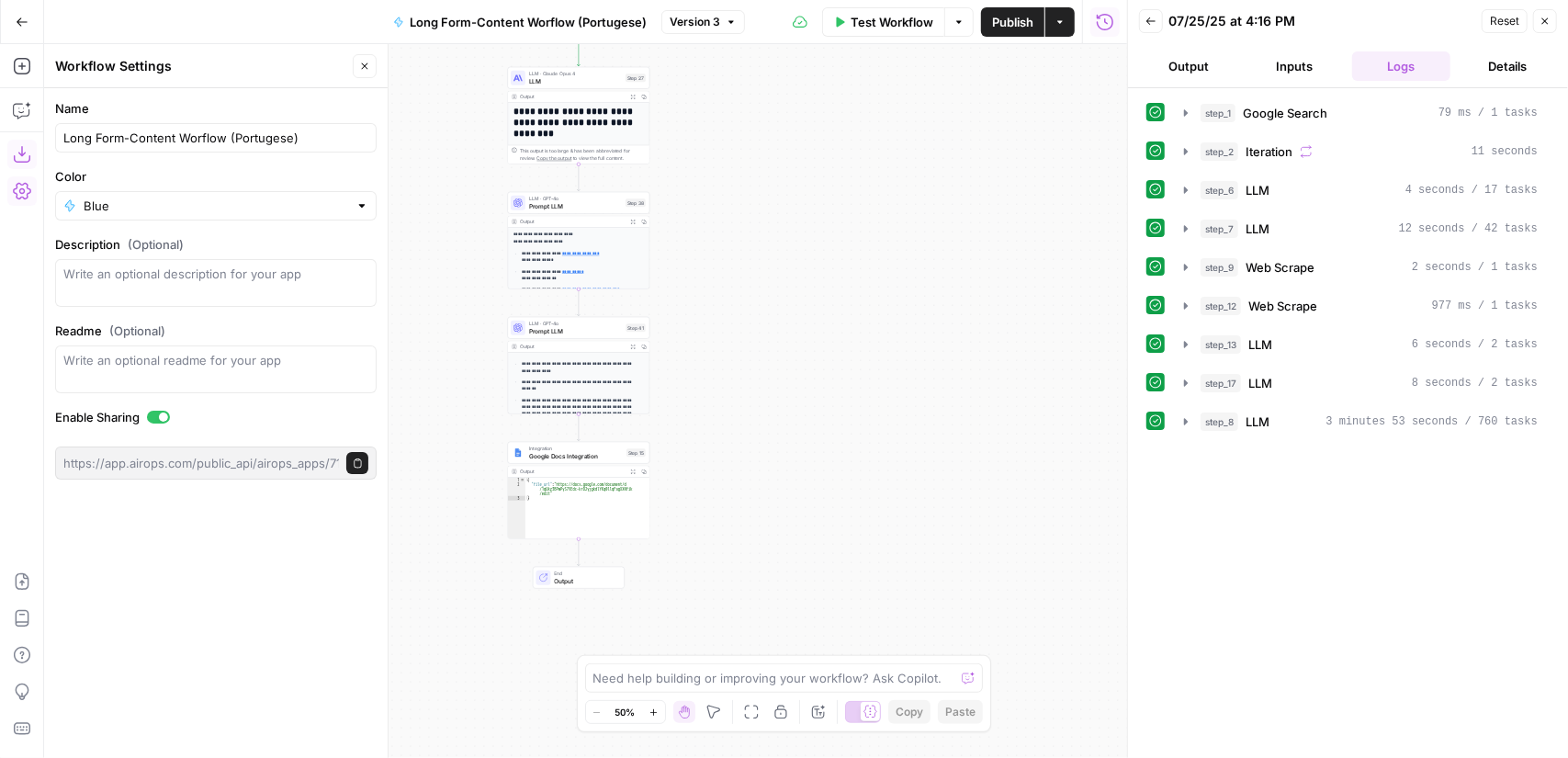 click 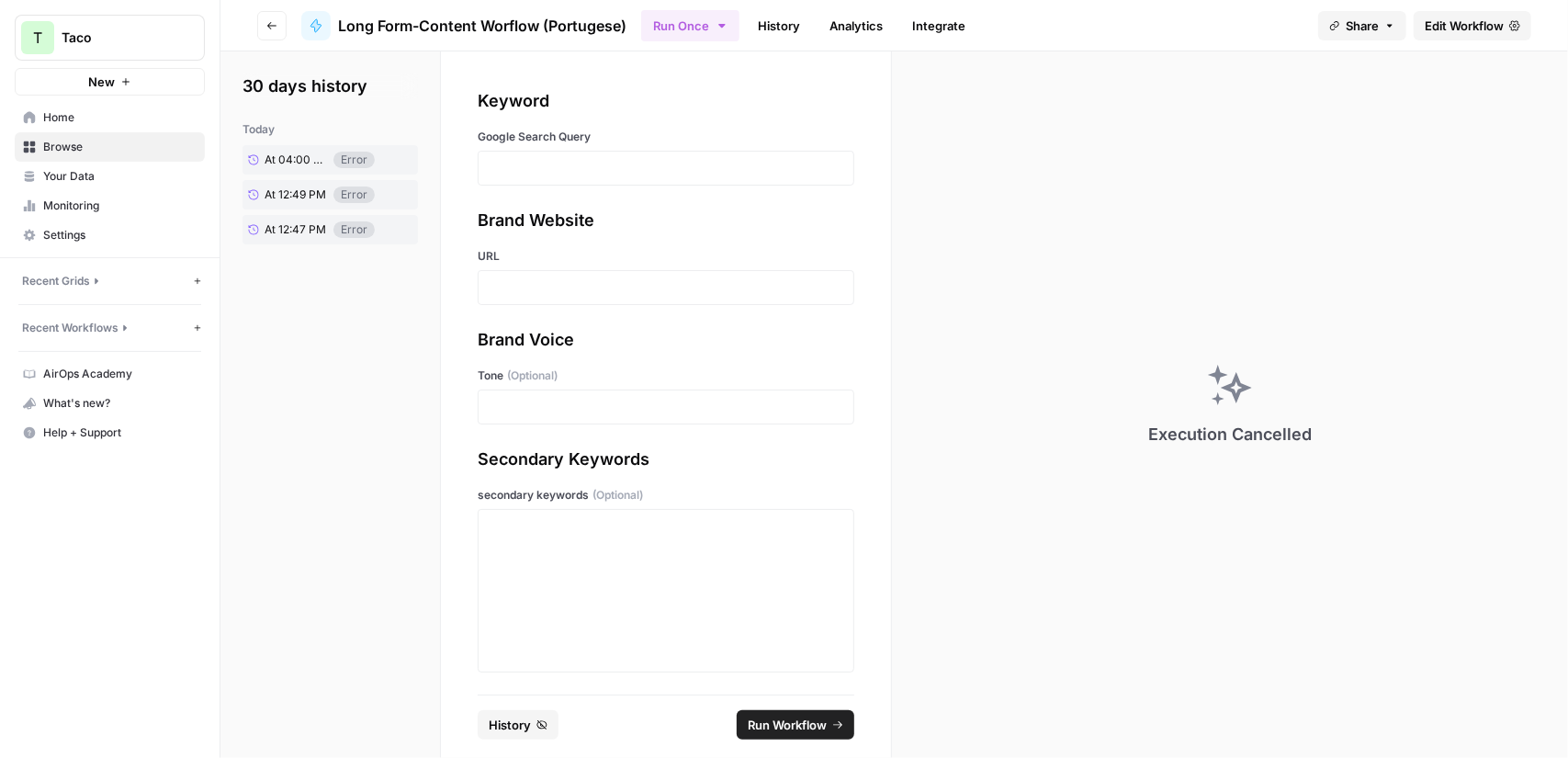 click on "Go back" at bounding box center [272, 26] 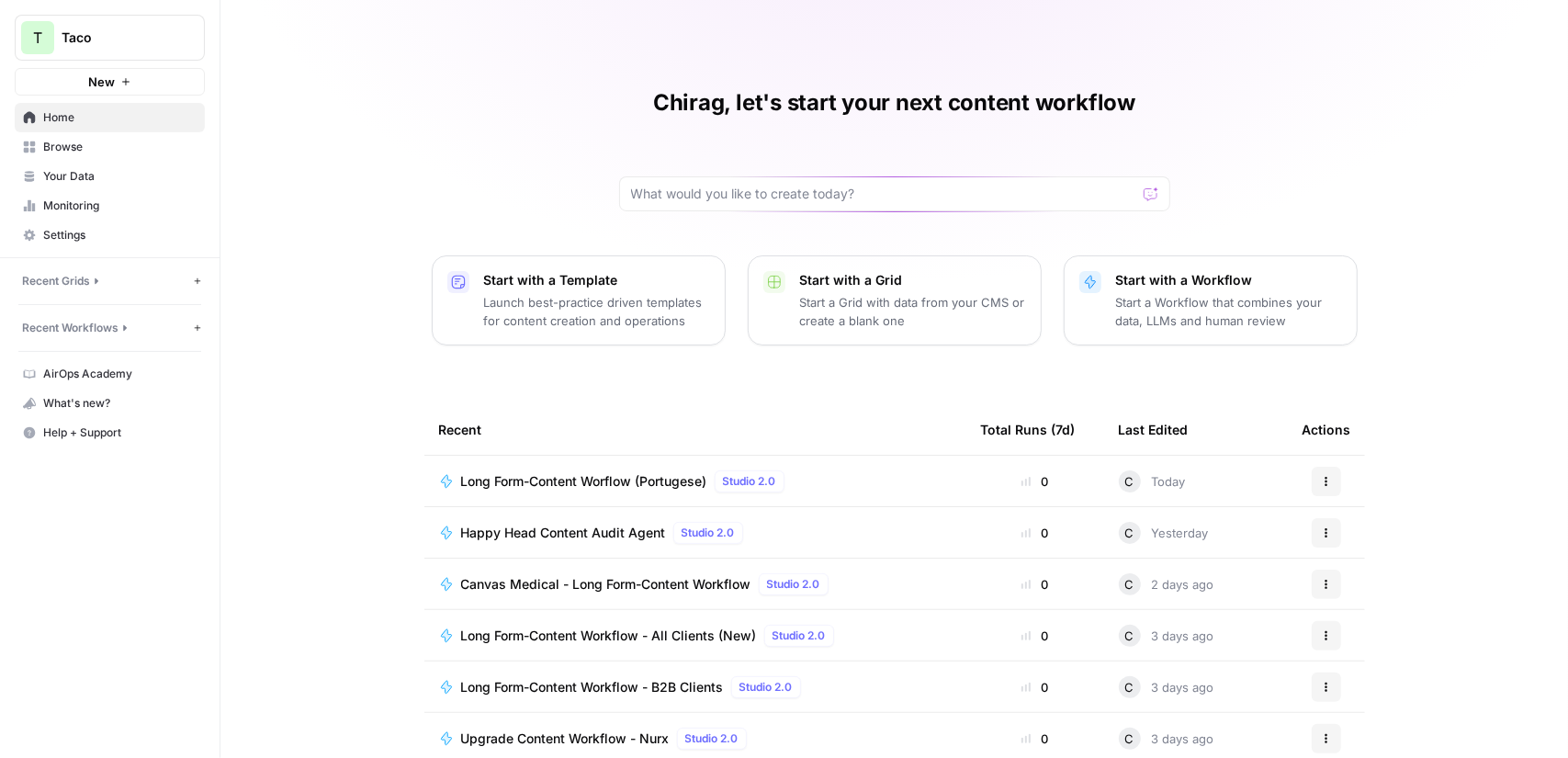 click on "Long Form-Content Worflow (Portugese)" at bounding box center (584, 481) 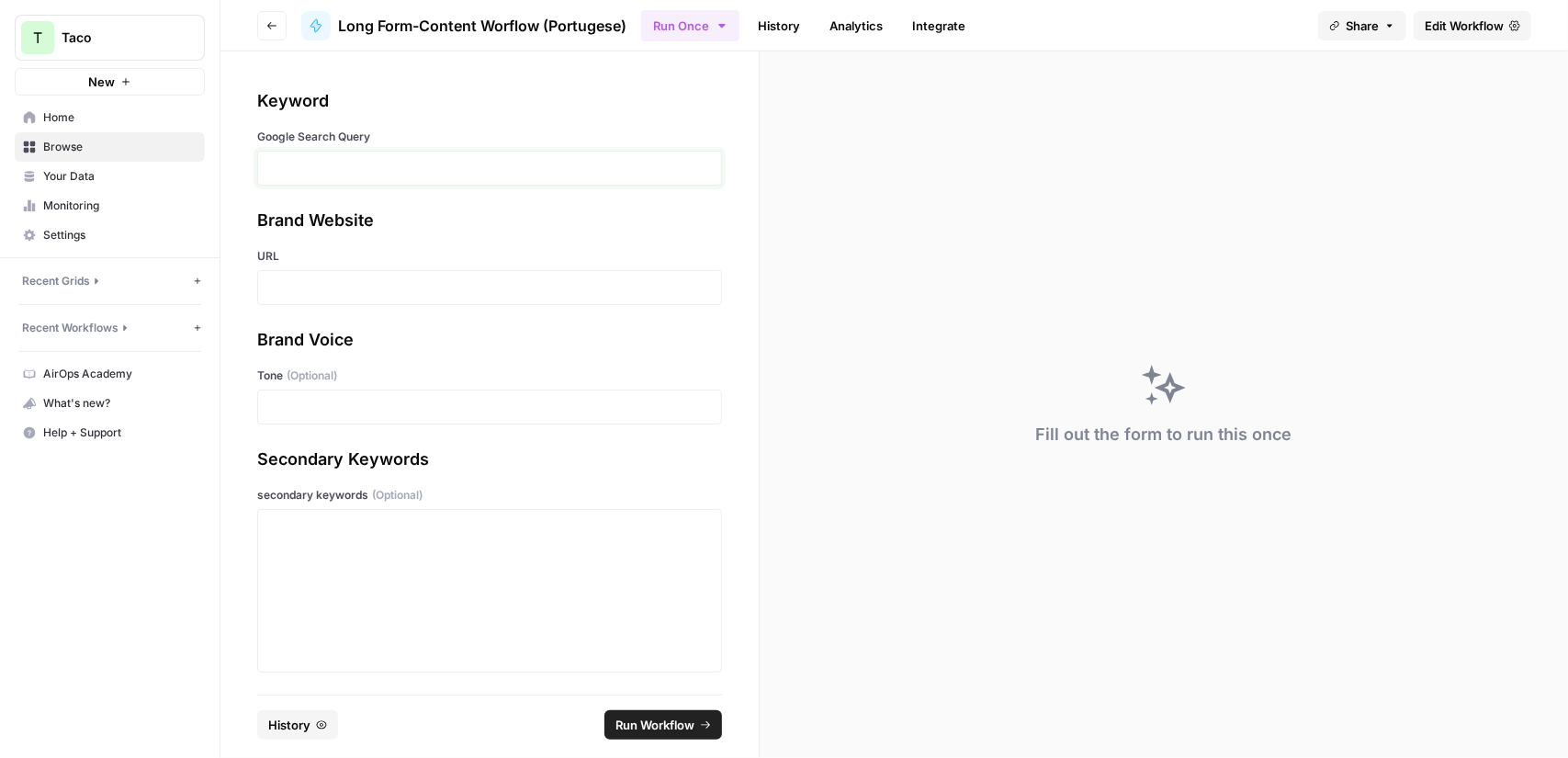 click at bounding box center (490, 168) 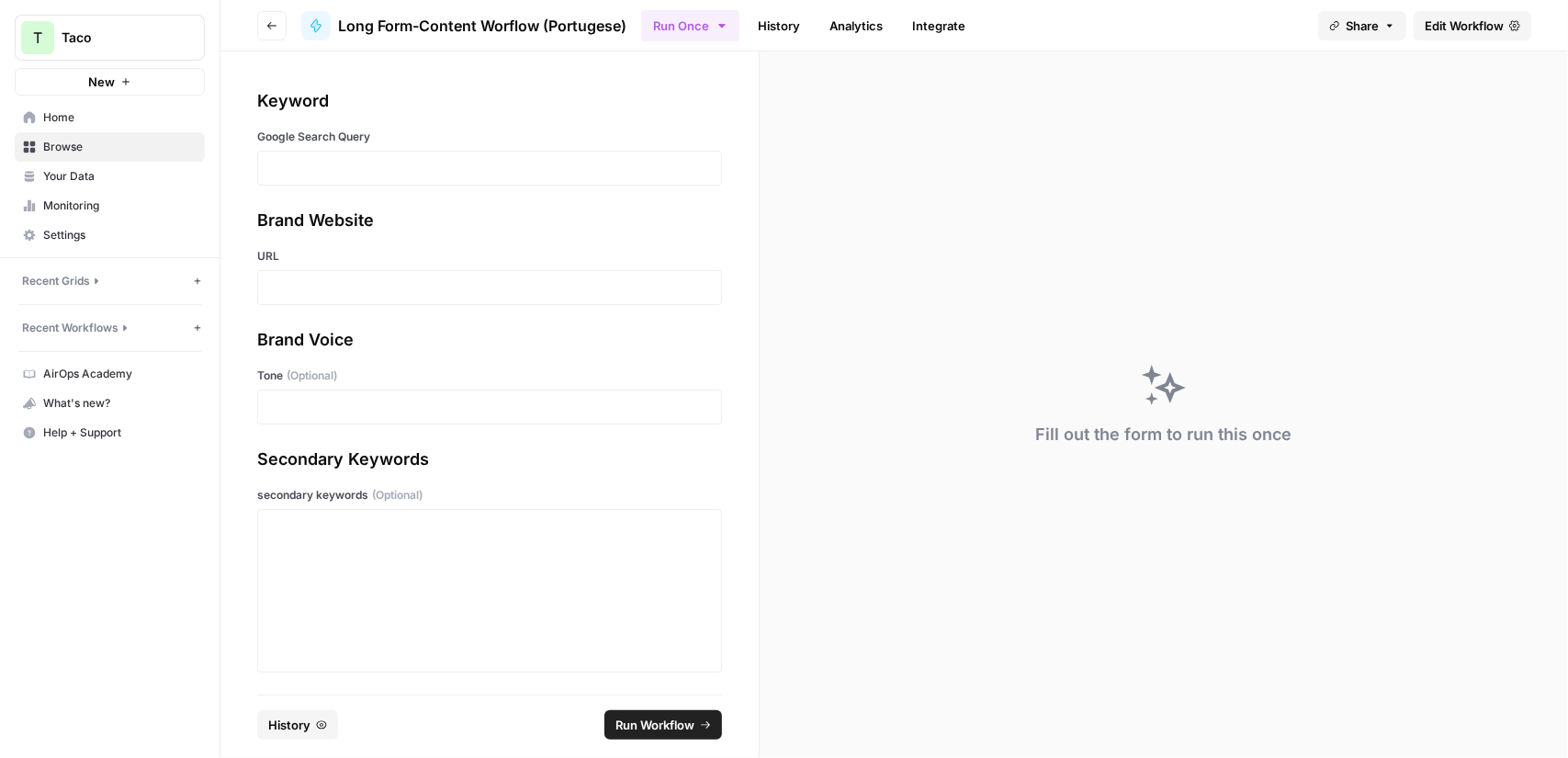 click at bounding box center [490, 168] 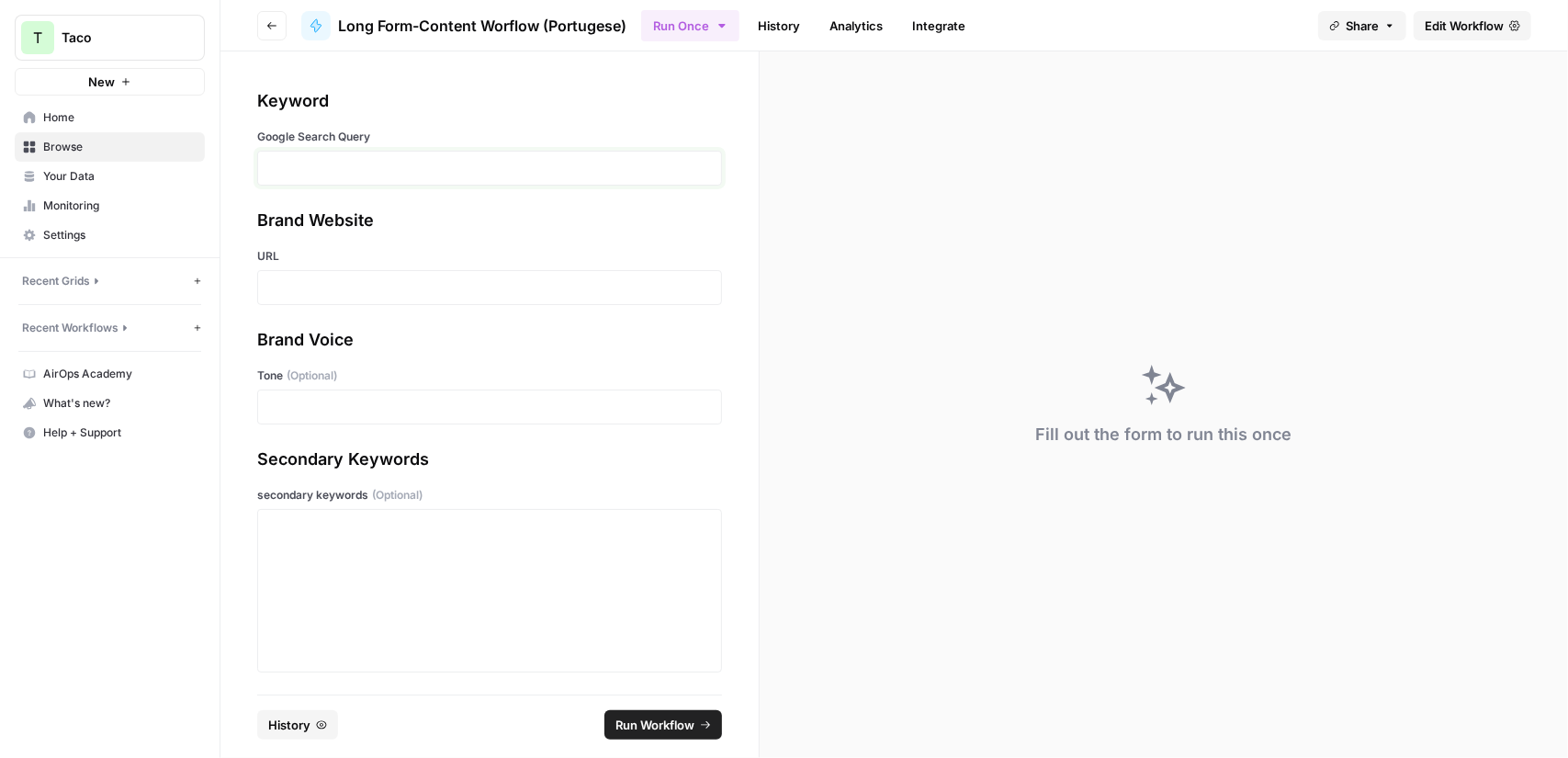 click at bounding box center [490, 168] 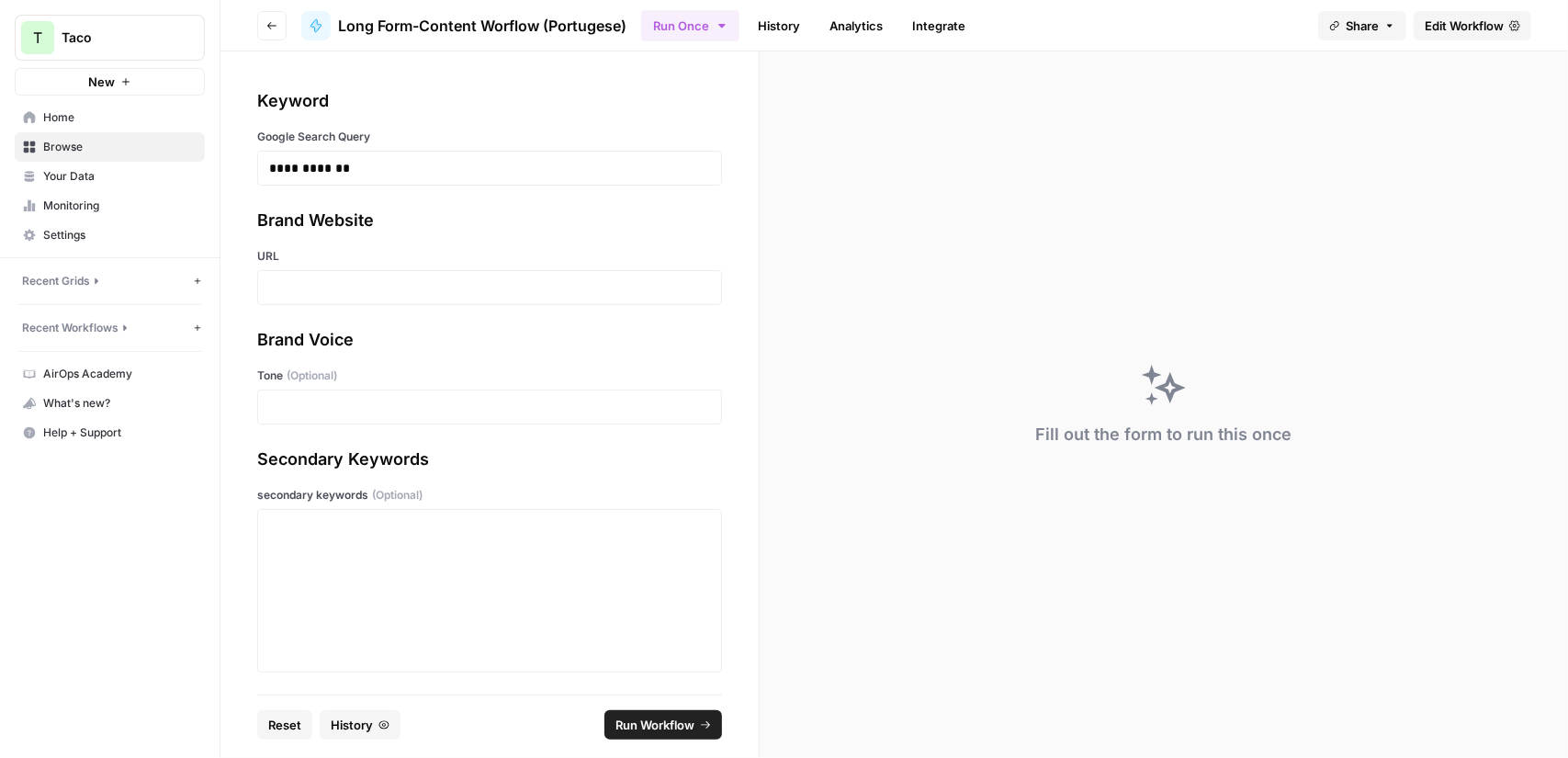 click at bounding box center [490, 288] 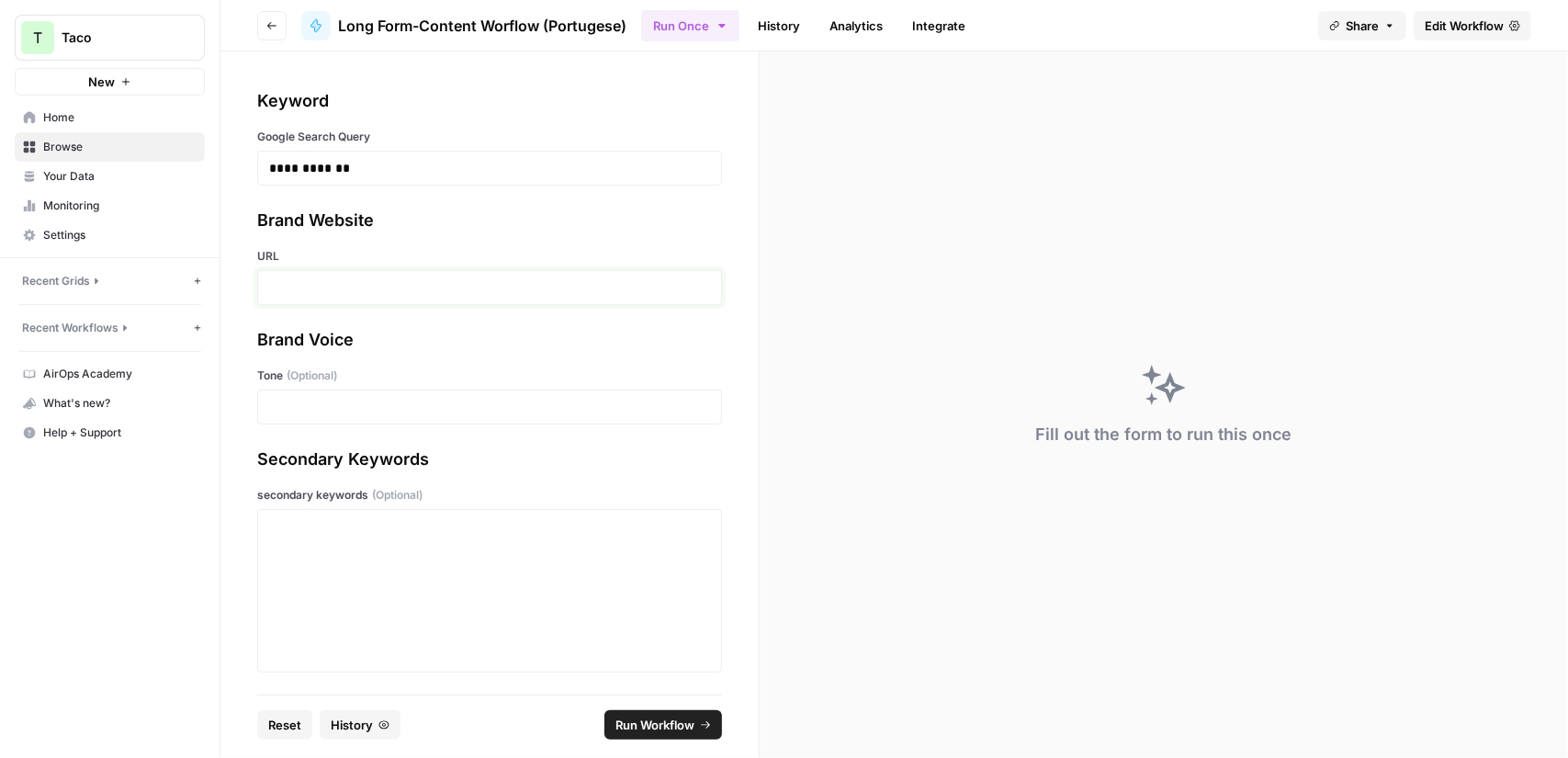 click at bounding box center [490, 288] 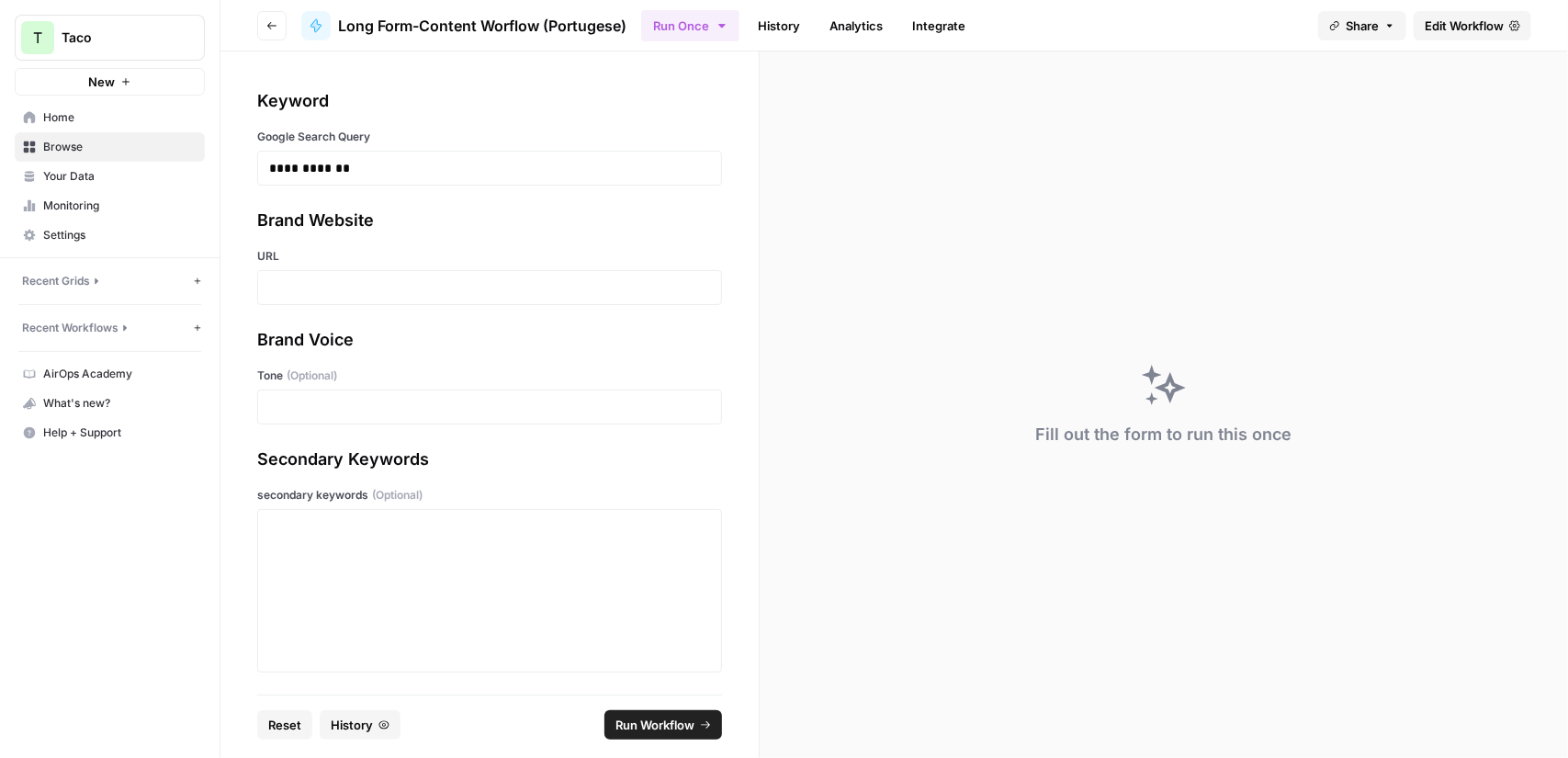 click at bounding box center (490, 288) 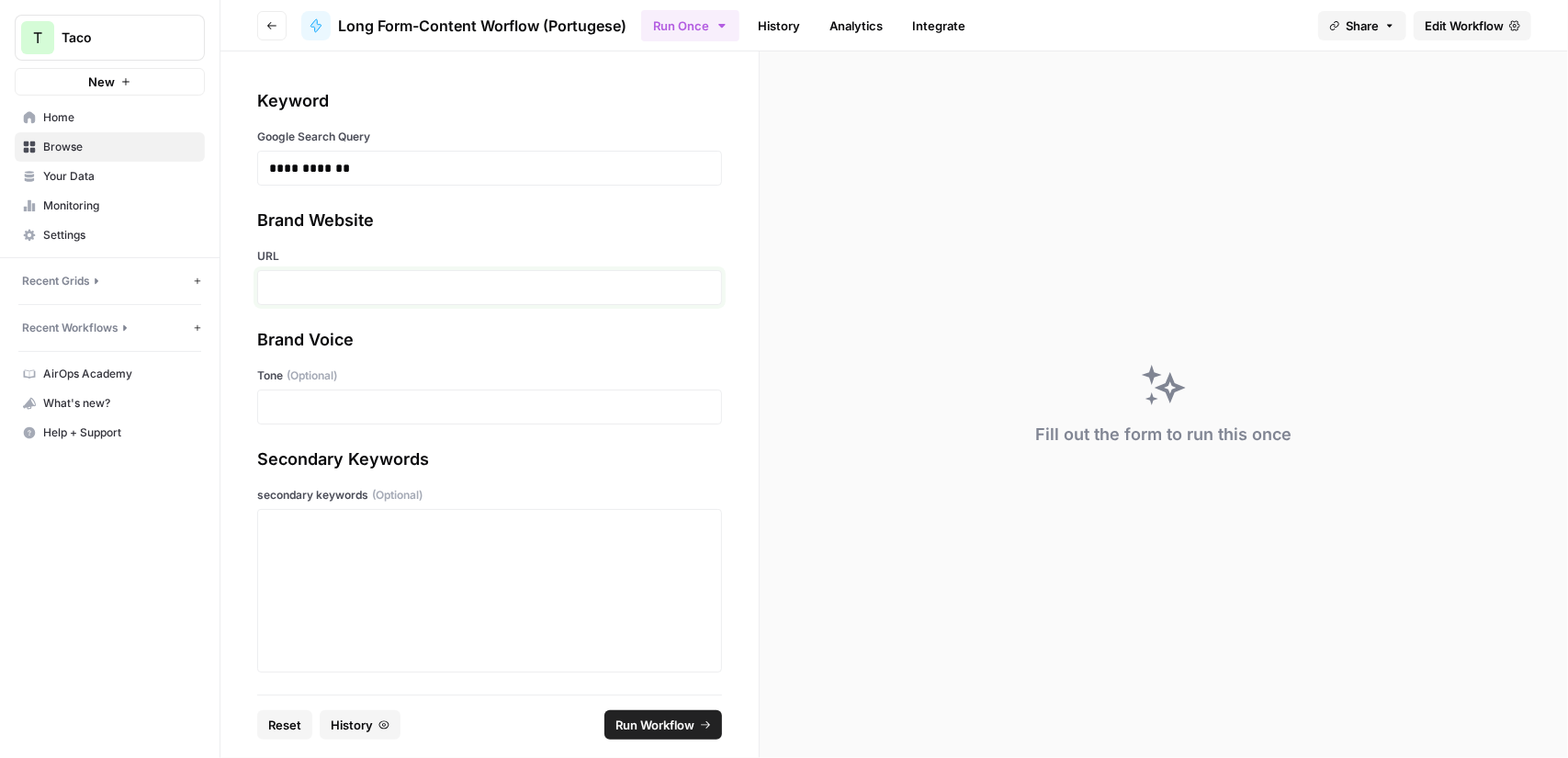 click at bounding box center [490, 288] 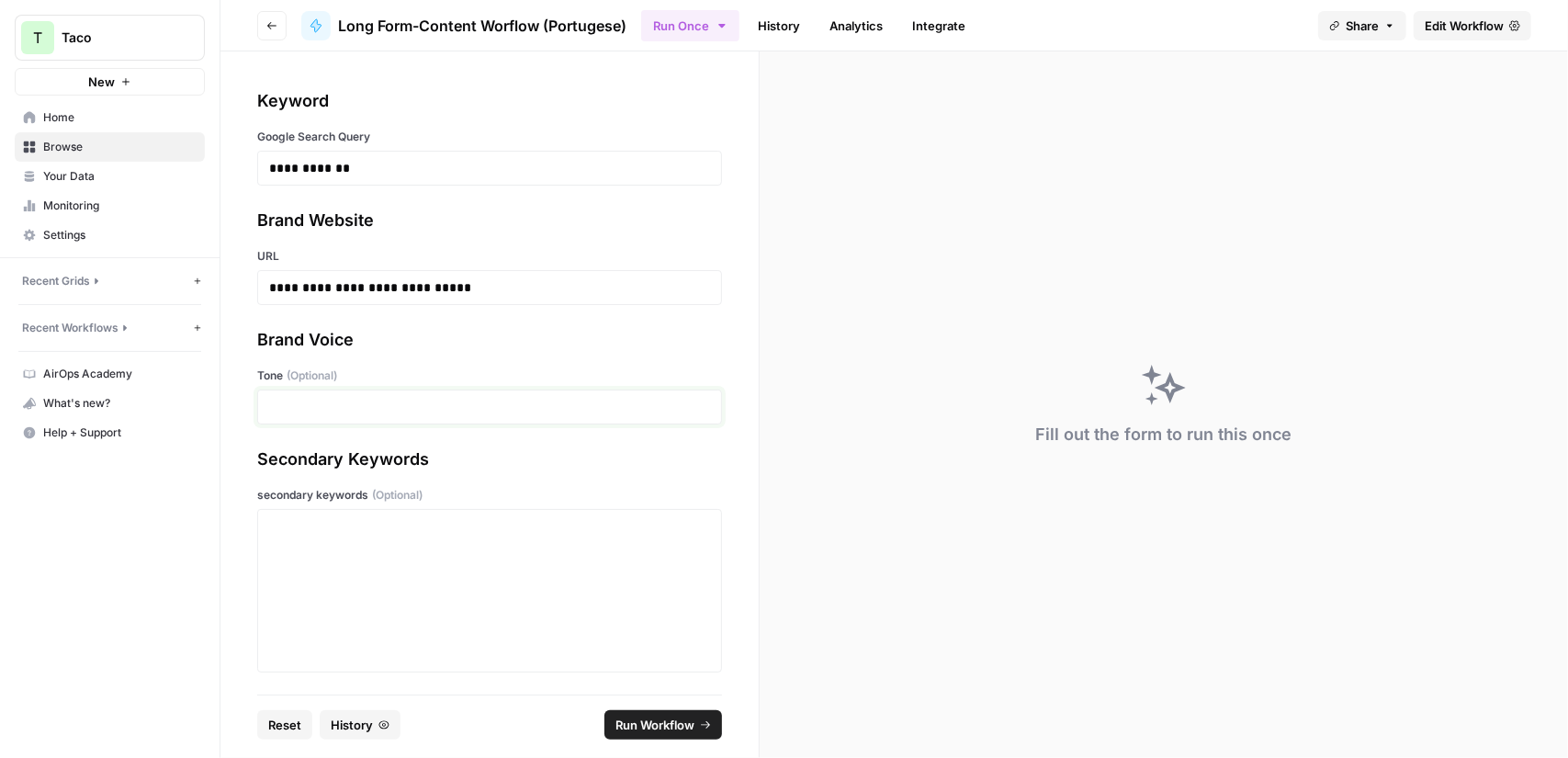 click at bounding box center [490, 407] 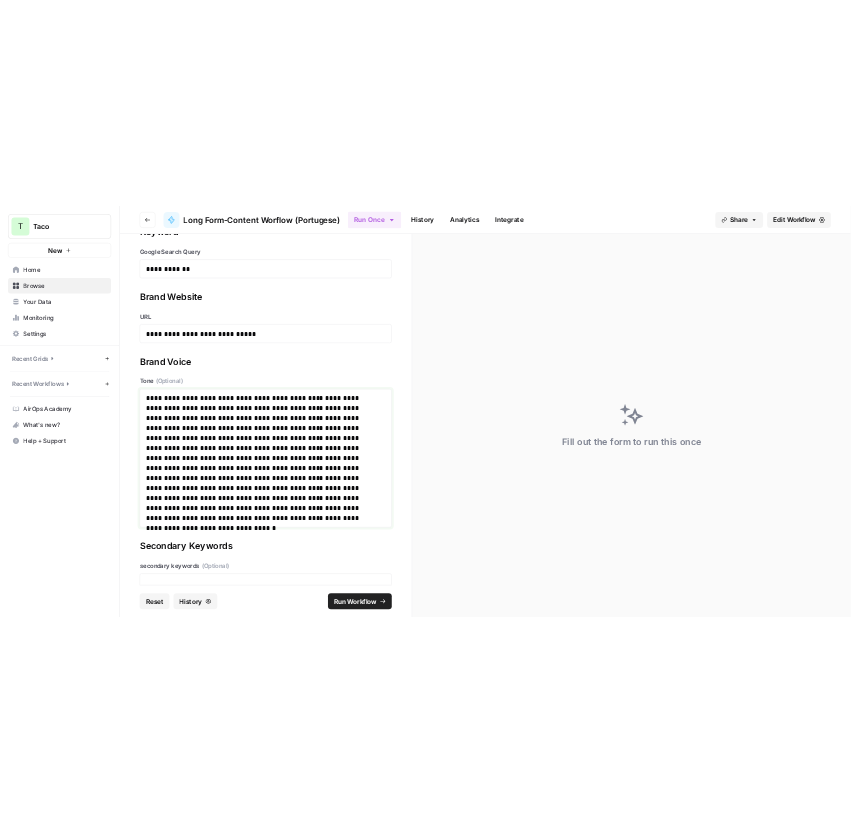 scroll, scrollTop: 232, scrollLeft: 0, axis: vertical 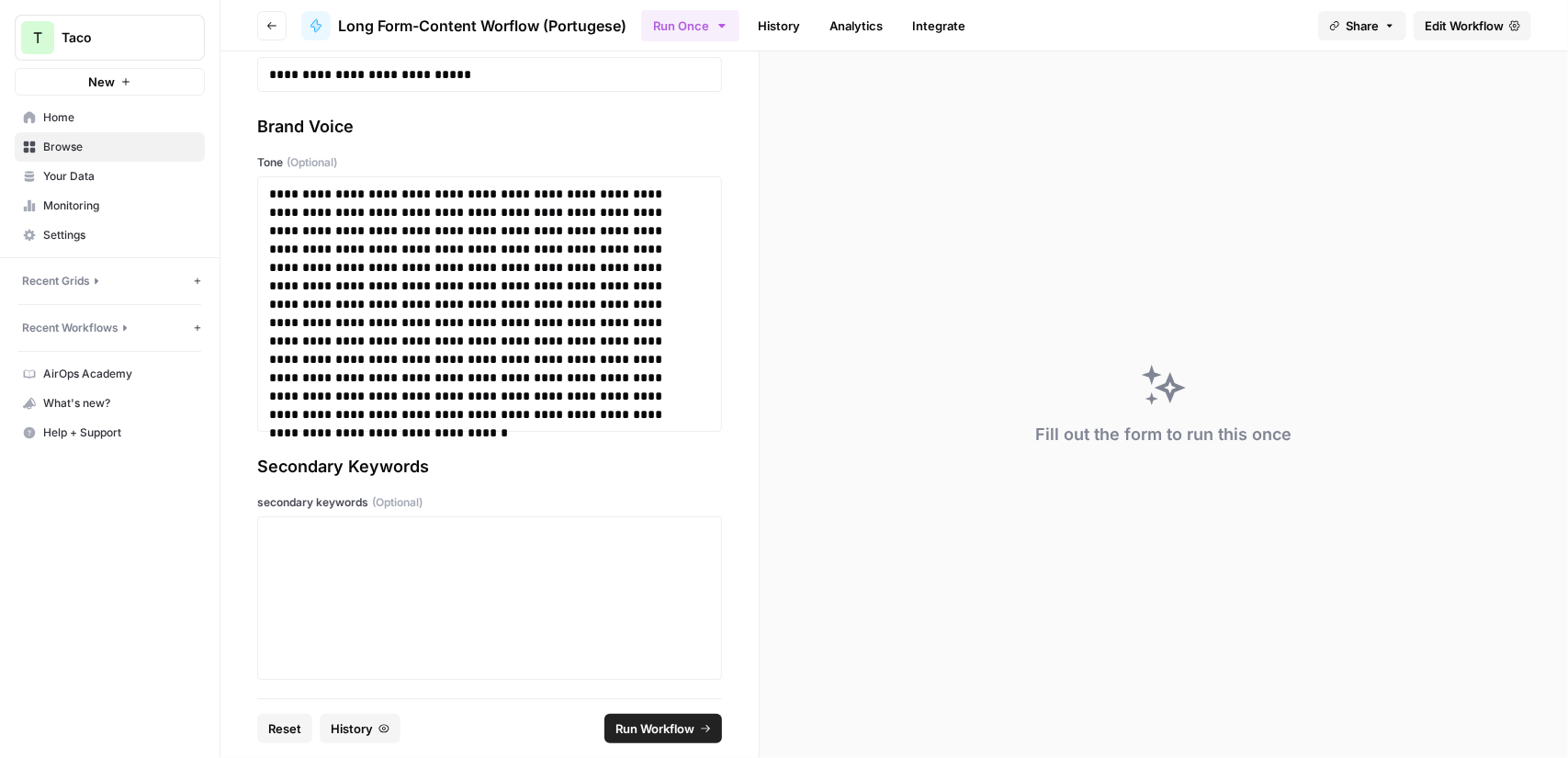 click on "secondary keywords (Optional)" at bounding box center [490, 503] 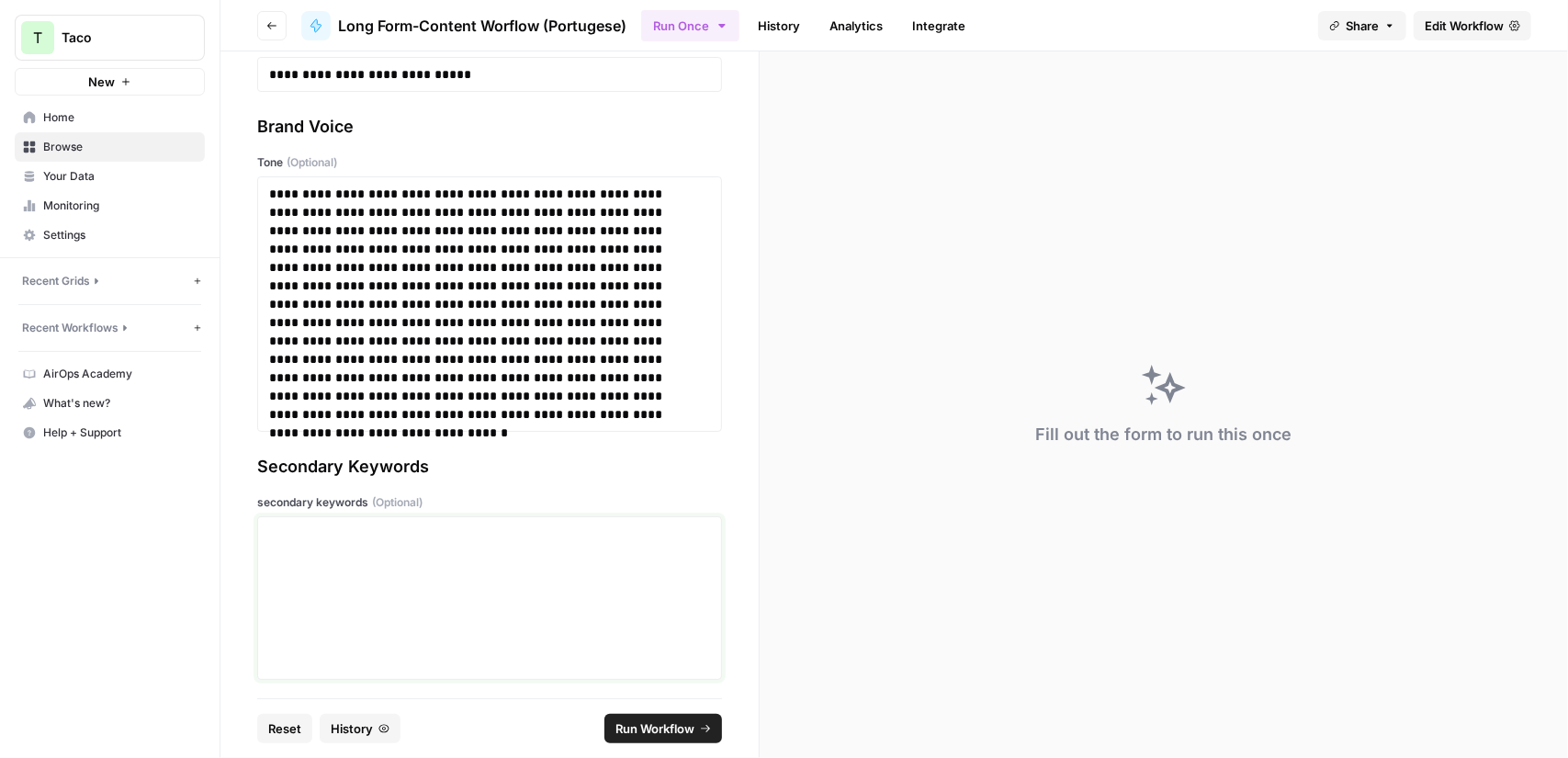 click at bounding box center (490, 598) 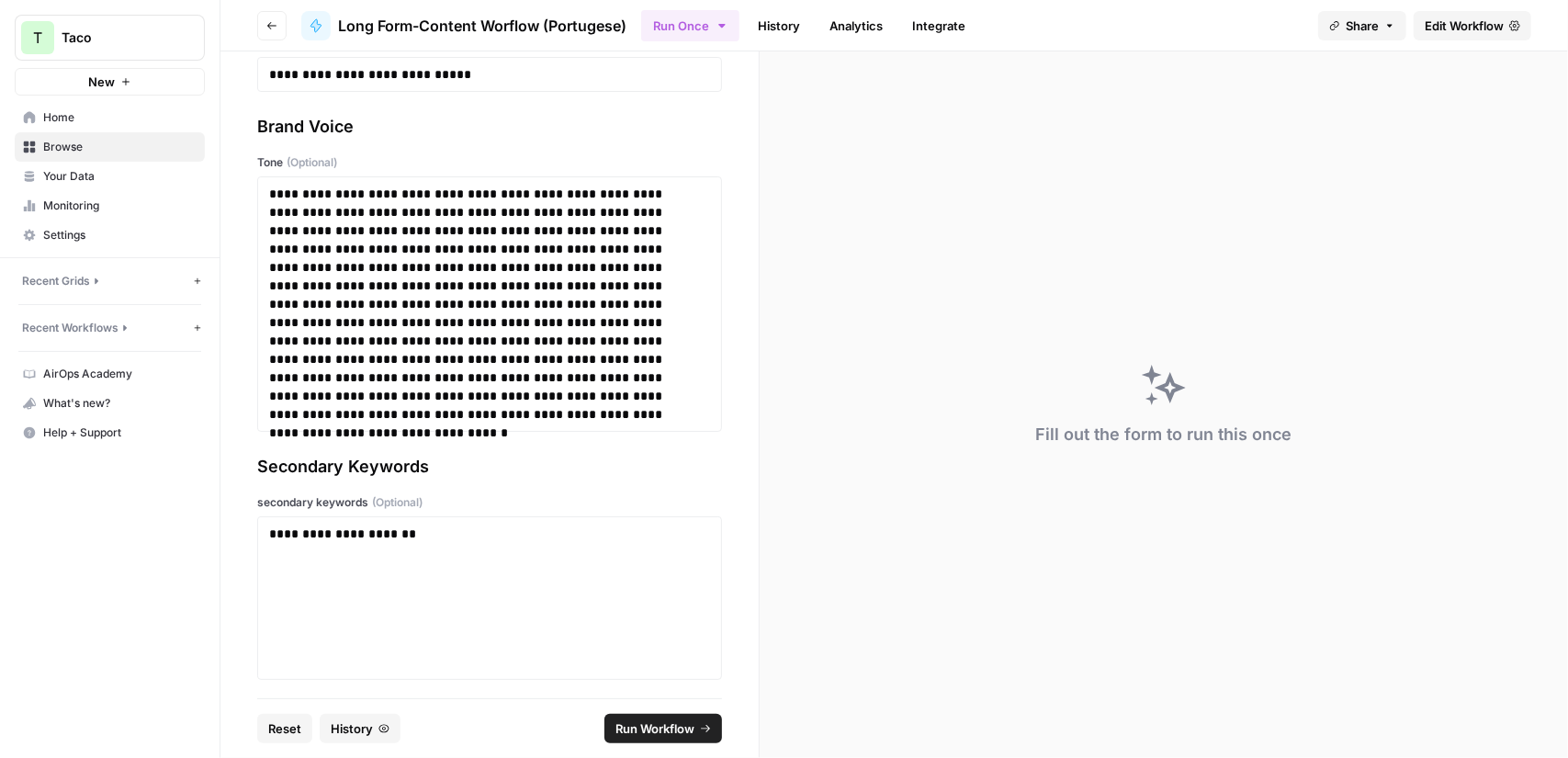 drag, startPoint x: 634, startPoint y: 716, endPoint x: 636, endPoint y: 725, distance: 9.219544 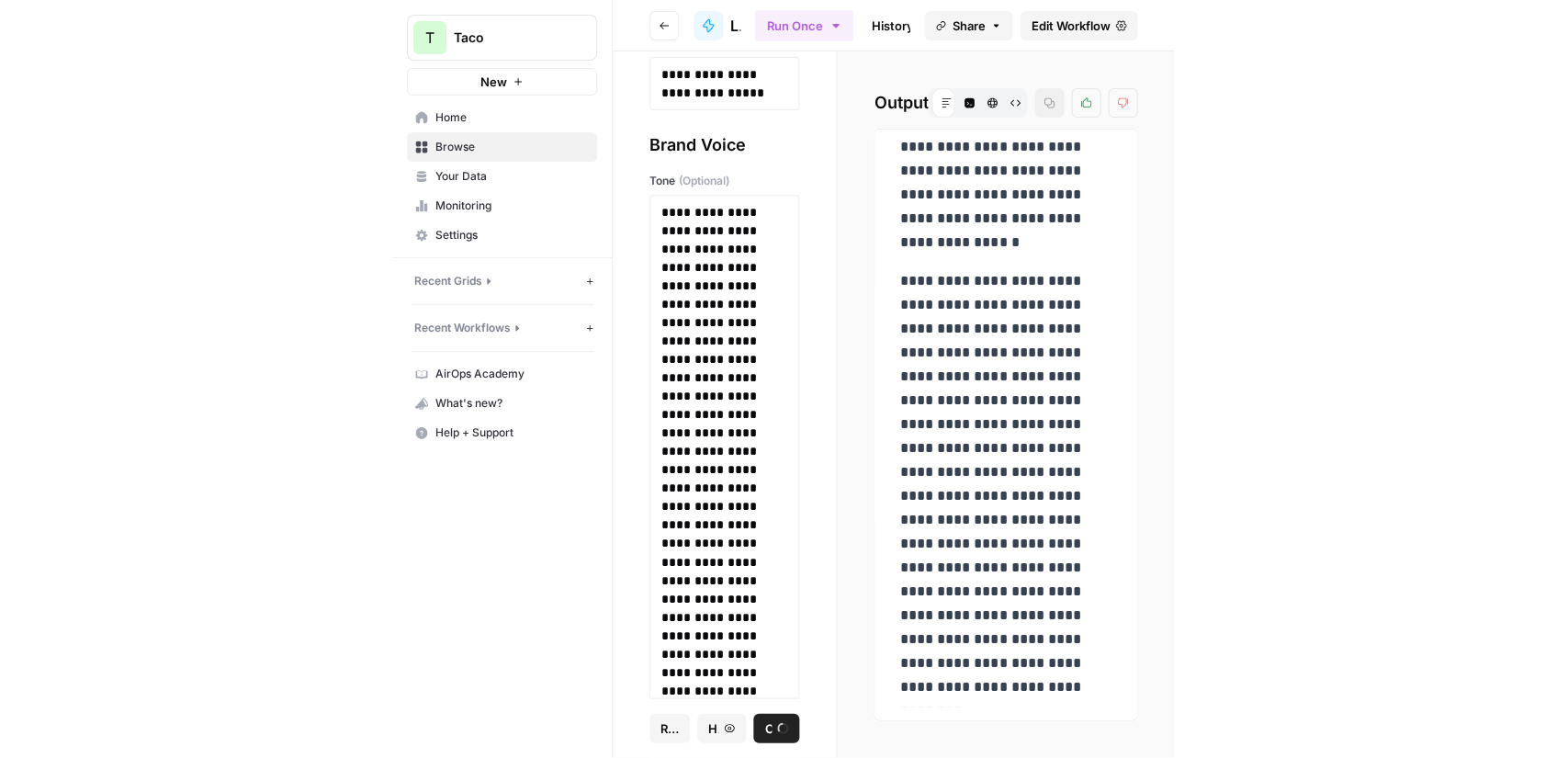 scroll, scrollTop: 1941, scrollLeft: 0, axis: vertical 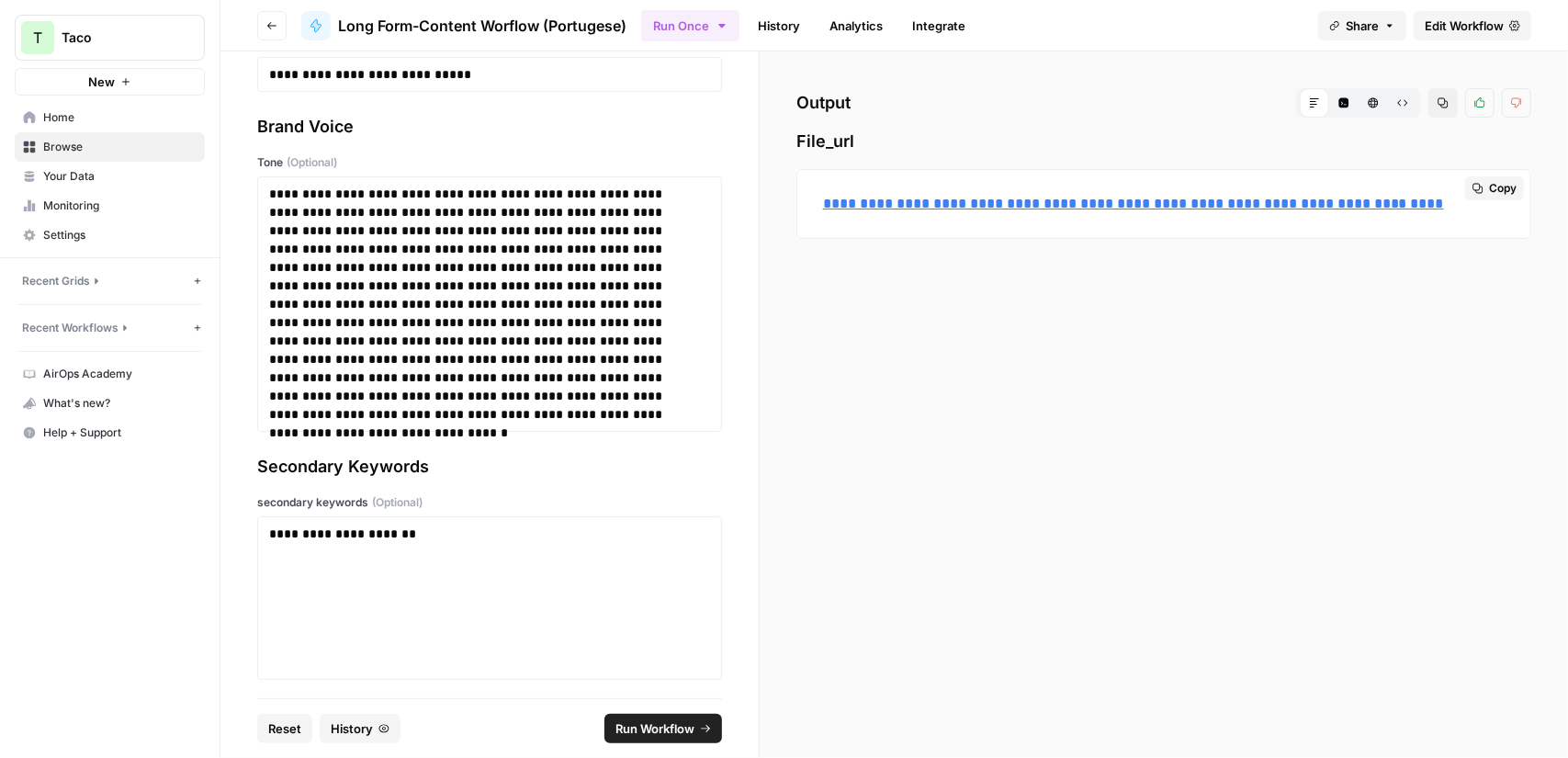 click on "**********" at bounding box center (1134, 203) 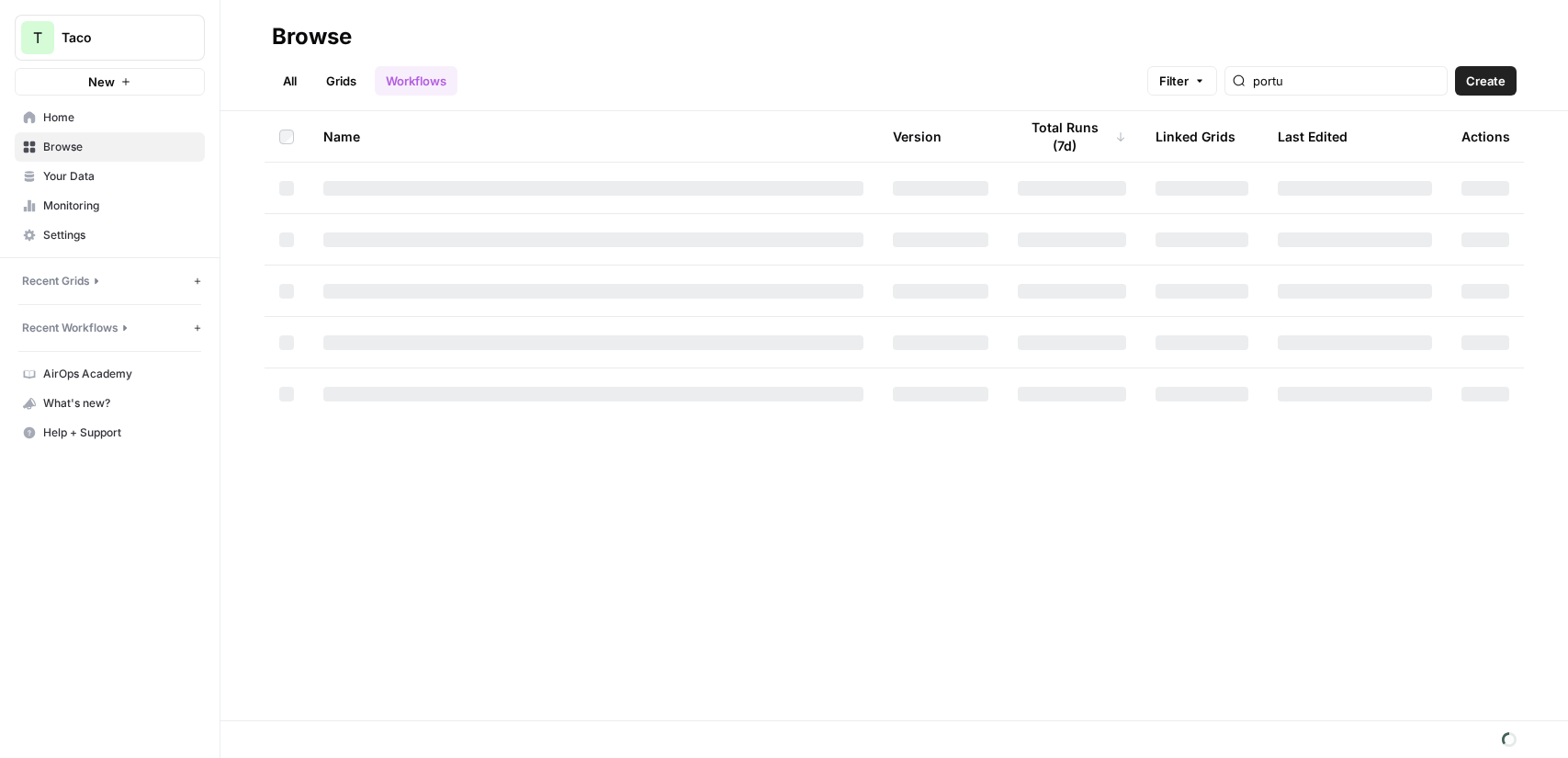 scroll, scrollTop: 0, scrollLeft: 0, axis: both 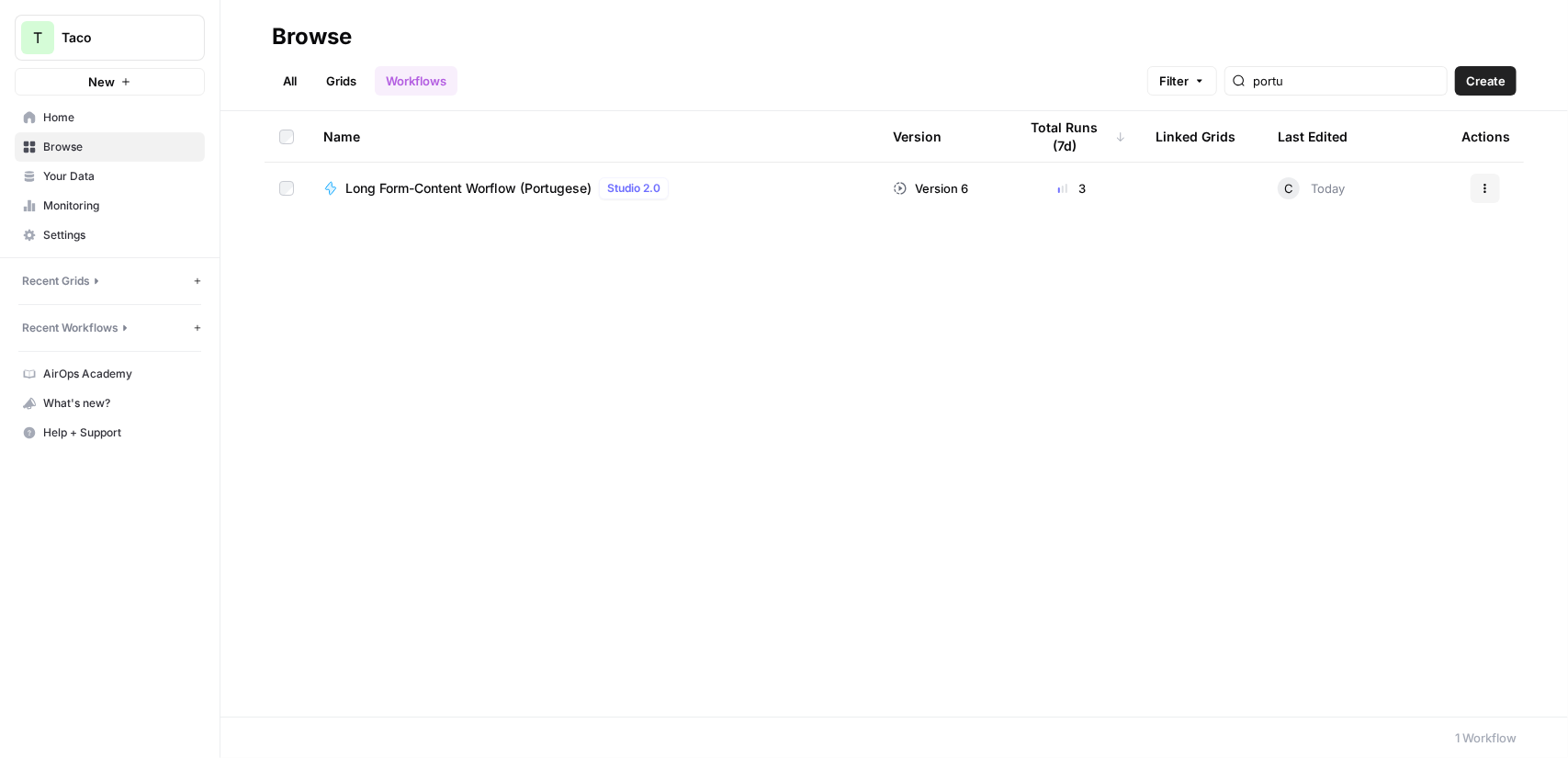 click on "Actions" at bounding box center [1485, 188] 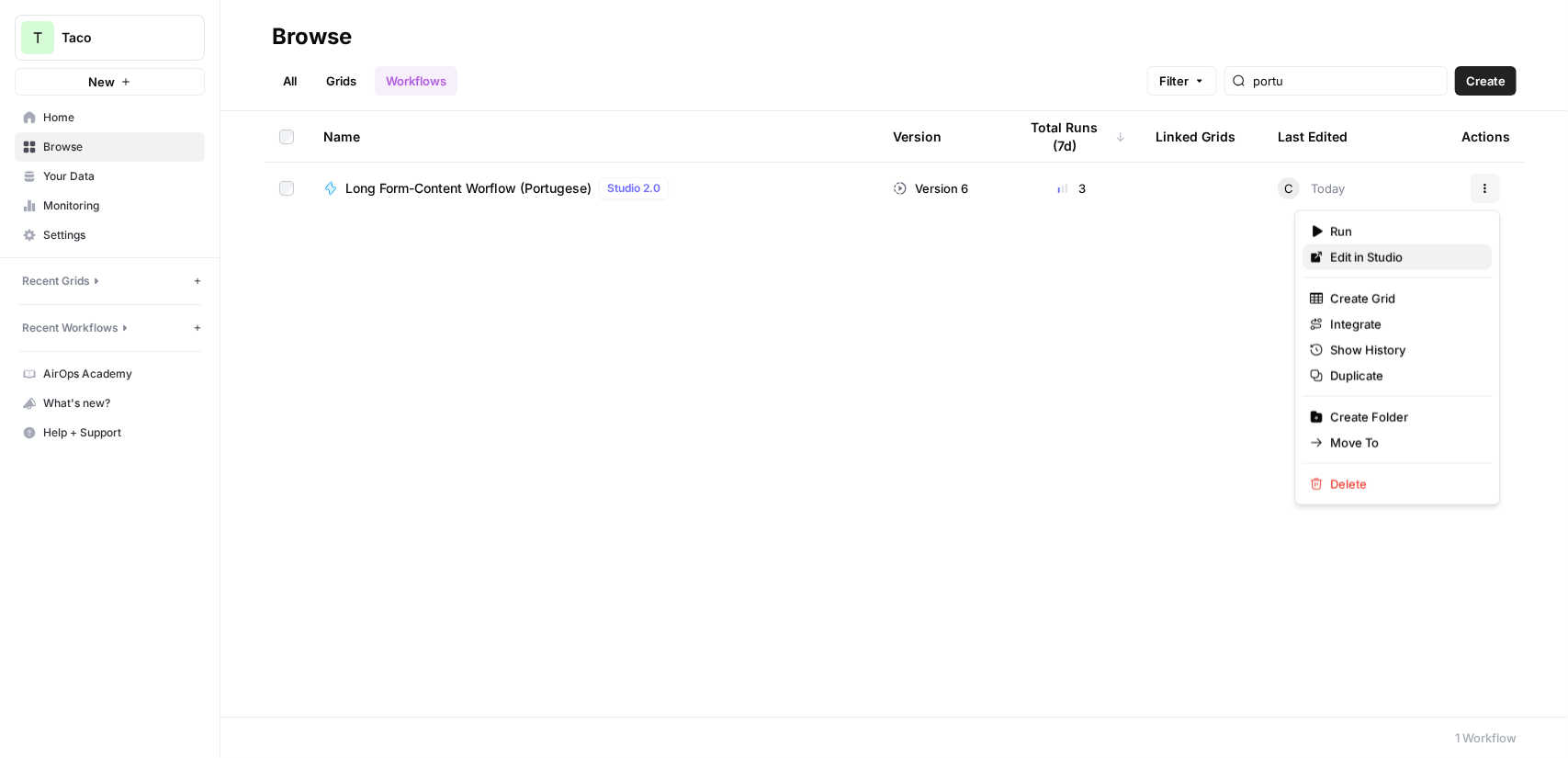 click on "Edit in Studio" at bounding box center (1404, 257) 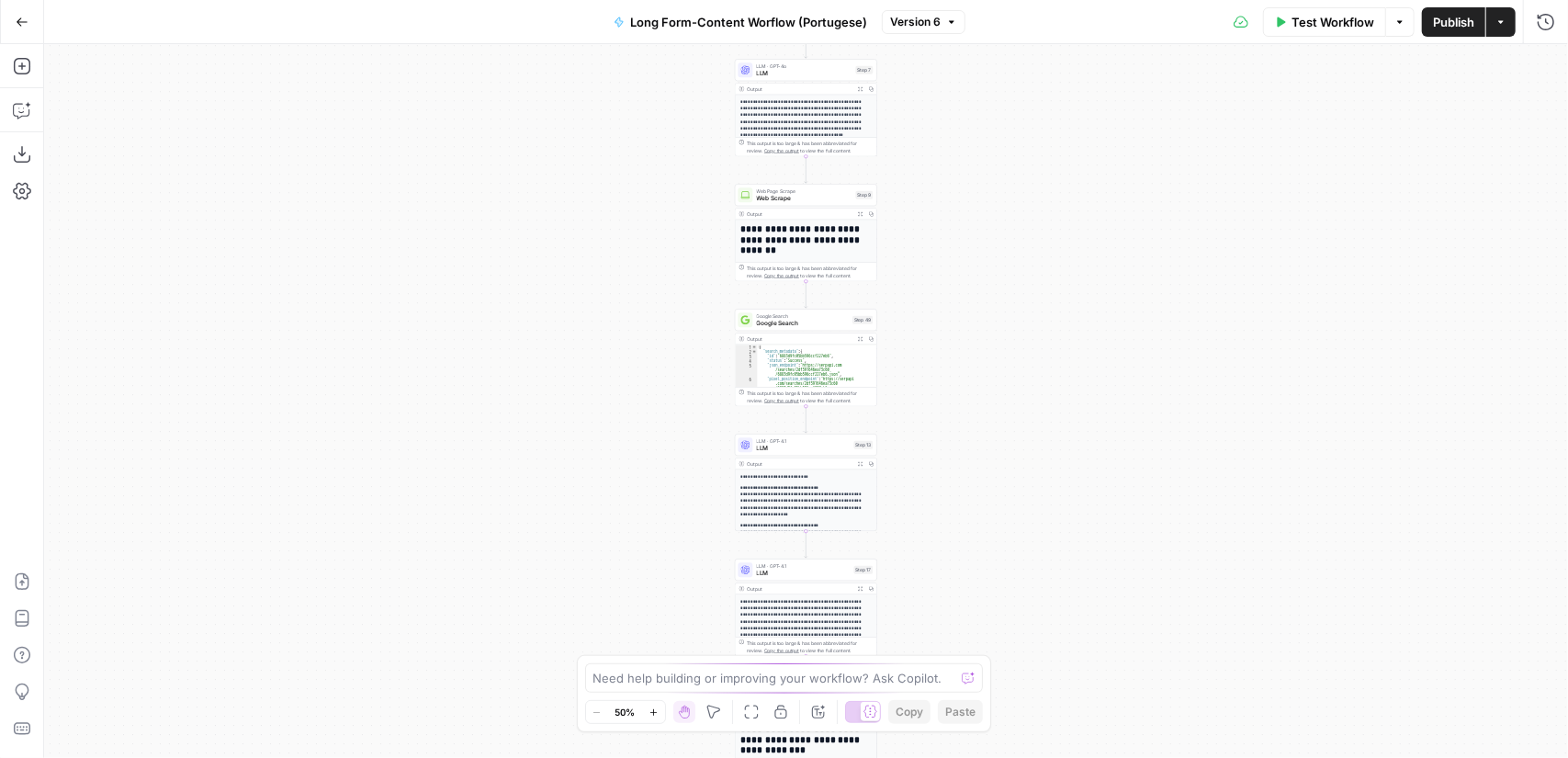 click on "Test Workflow" at bounding box center (1333, 22) 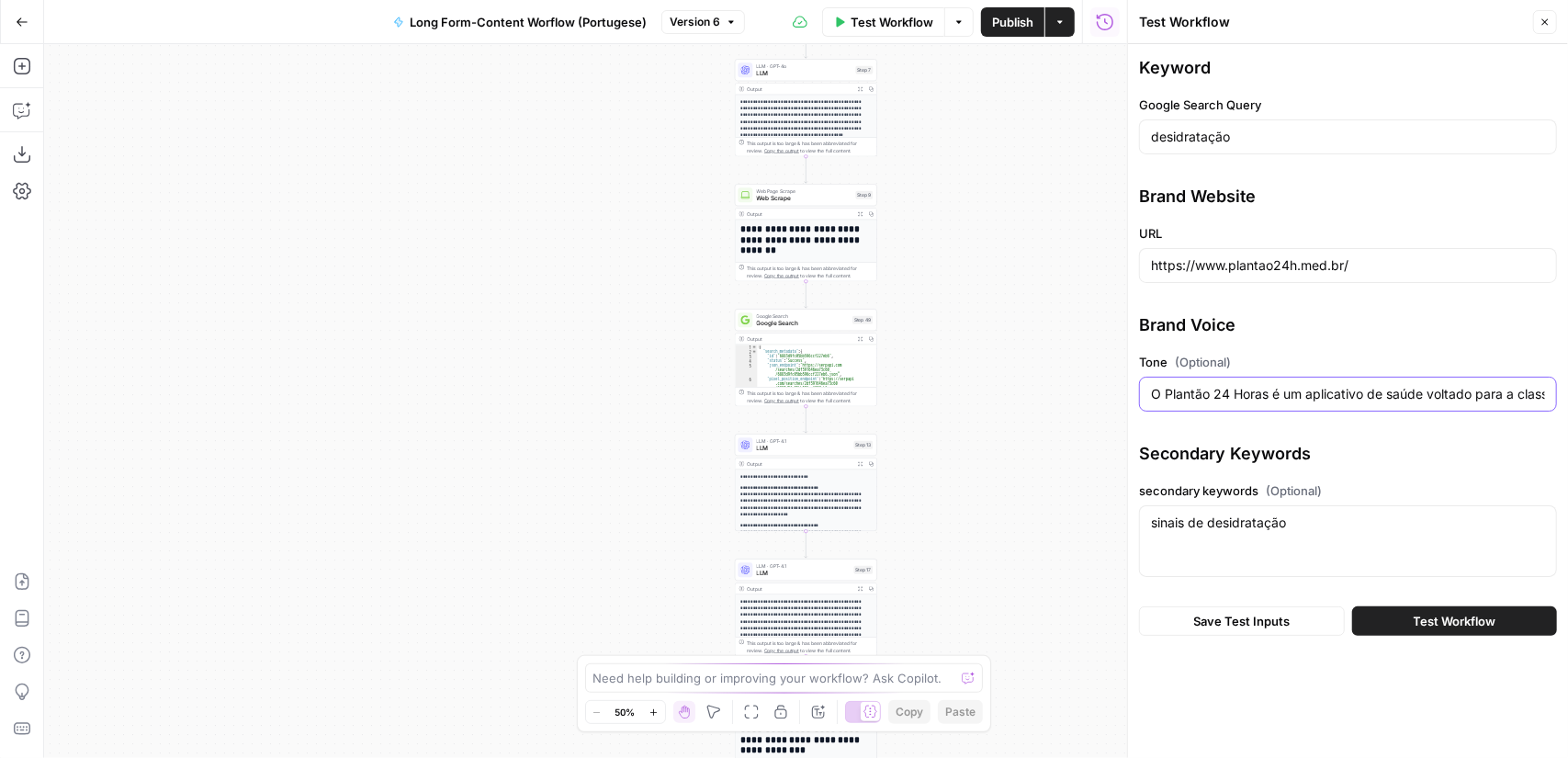 click on "O Plantão 24 Horas é um aplicativo de saúde voltado para a classe média brasileira, visando aproximadamente 36 milhões de pessoas com renda mensal entre R$ 3.500 e R$ 7.000 que não possuem plano de saúde. Nosso objetivo é oferecer acesso mais rápido a consultas médicas de qualidade, com atendimentos em menos de 20 minutos, sem necessidade de agendamento prévio, e a um preço popular de apenas R$ 69,90 por consulta. Um dos principais diferenciais é o uso de Inteligência Artificial (IA) para auxiliar na descrição dos sintomas e na triagem inicial. Nosso público-alvo é composto por consumidores de 25 a 45 anos, em sua maioria moradores de grandes centros urbanos, com renda familiar entre R$ 3.500 e R$ 7.000. São principalmente famílias jovens, nas quais as mulheres têm forte influência nas decisões de compra." at bounding box center [1348, 394] 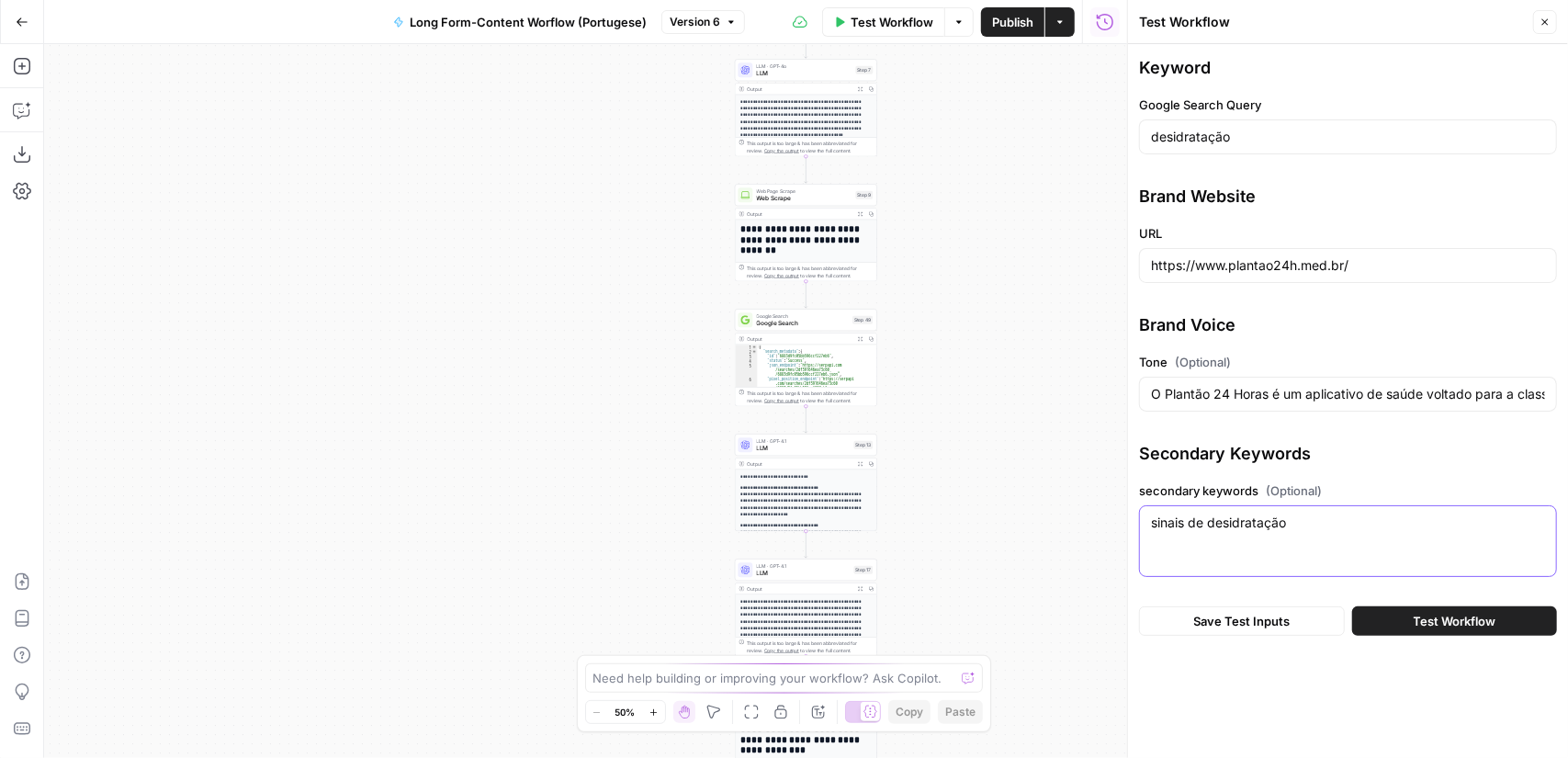 drag, startPoint x: 1317, startPoint y: 516, endPoint x: 940, endPoint y: 493, distance: 377.70094 